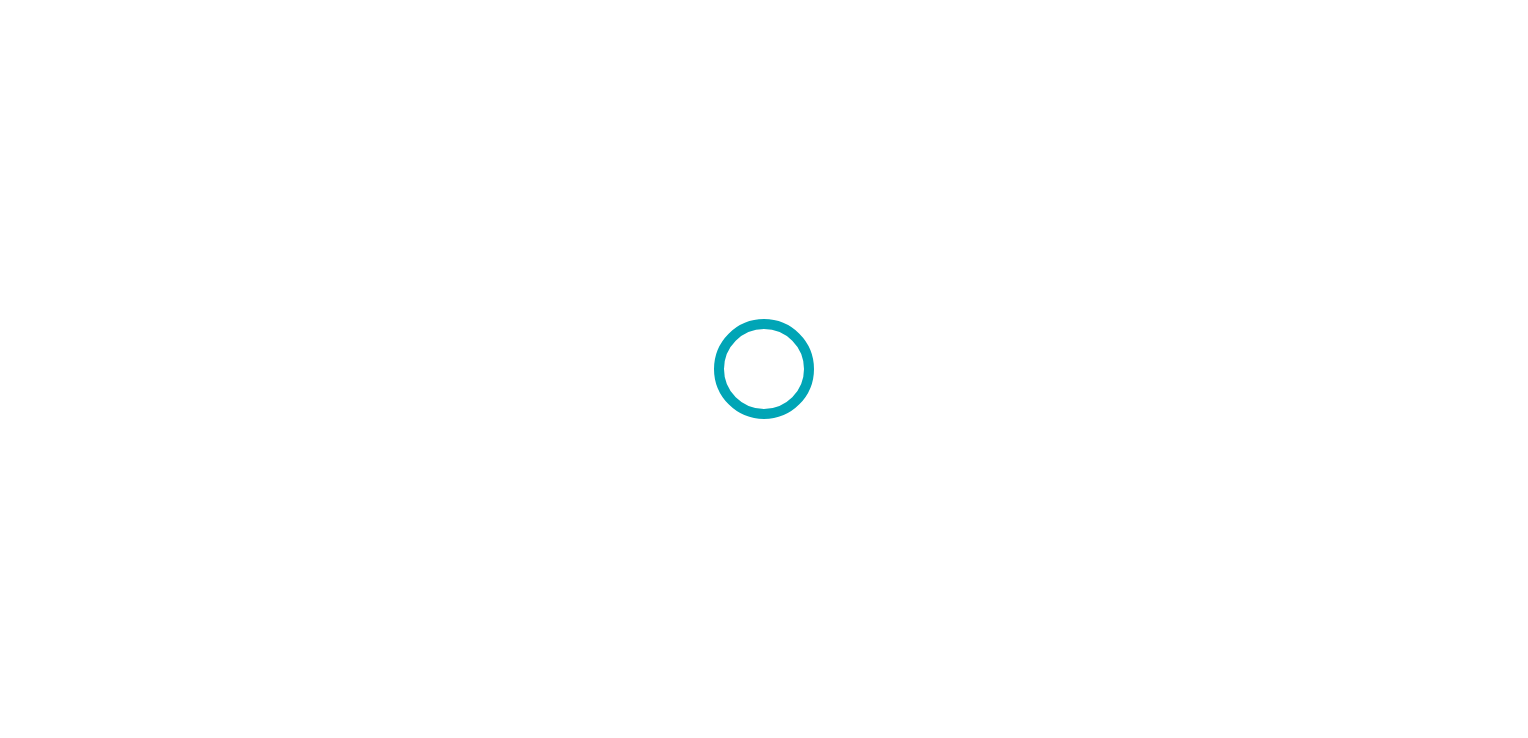 scroll, scrollTop: 0, scrollLeft: 0, axis: both 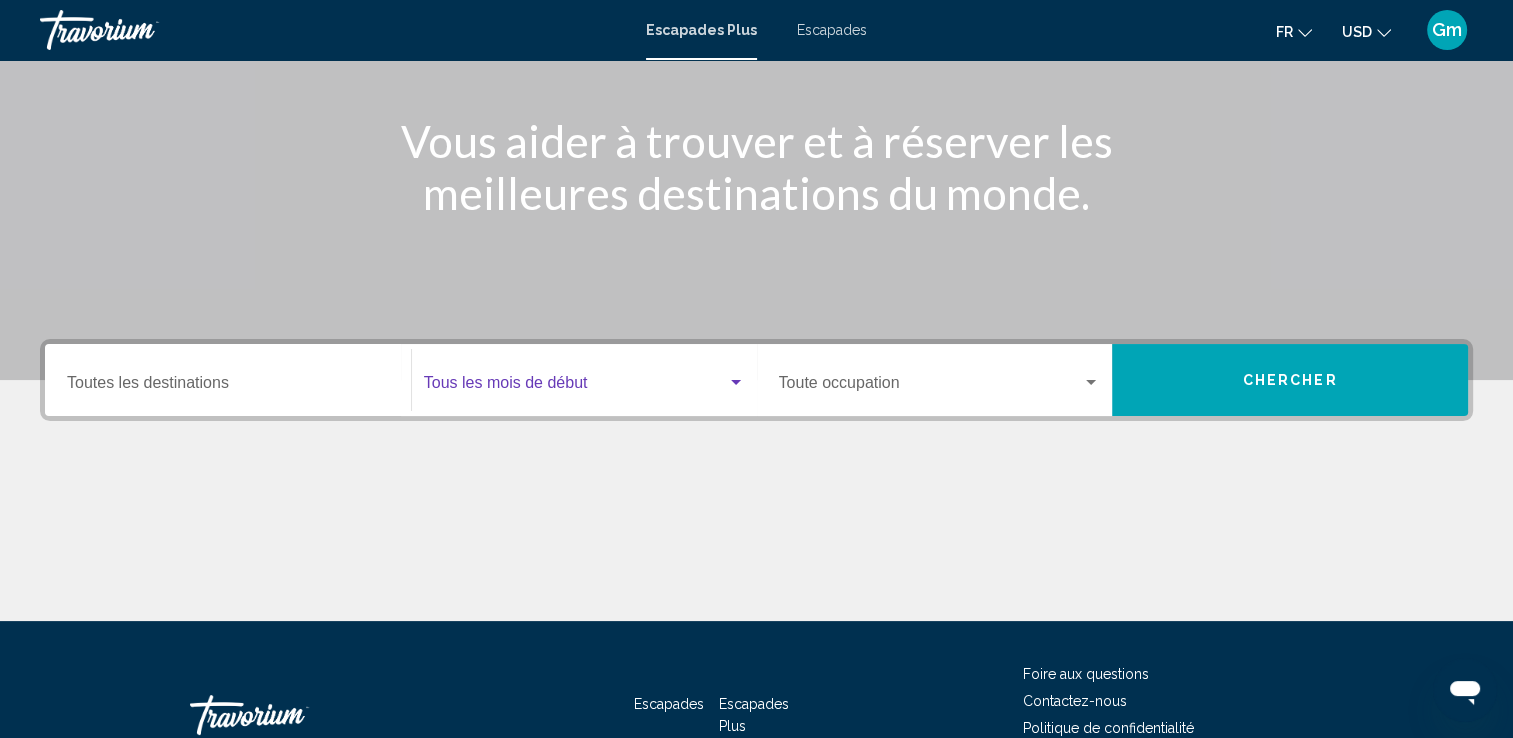click at bounding box center (736, 383) 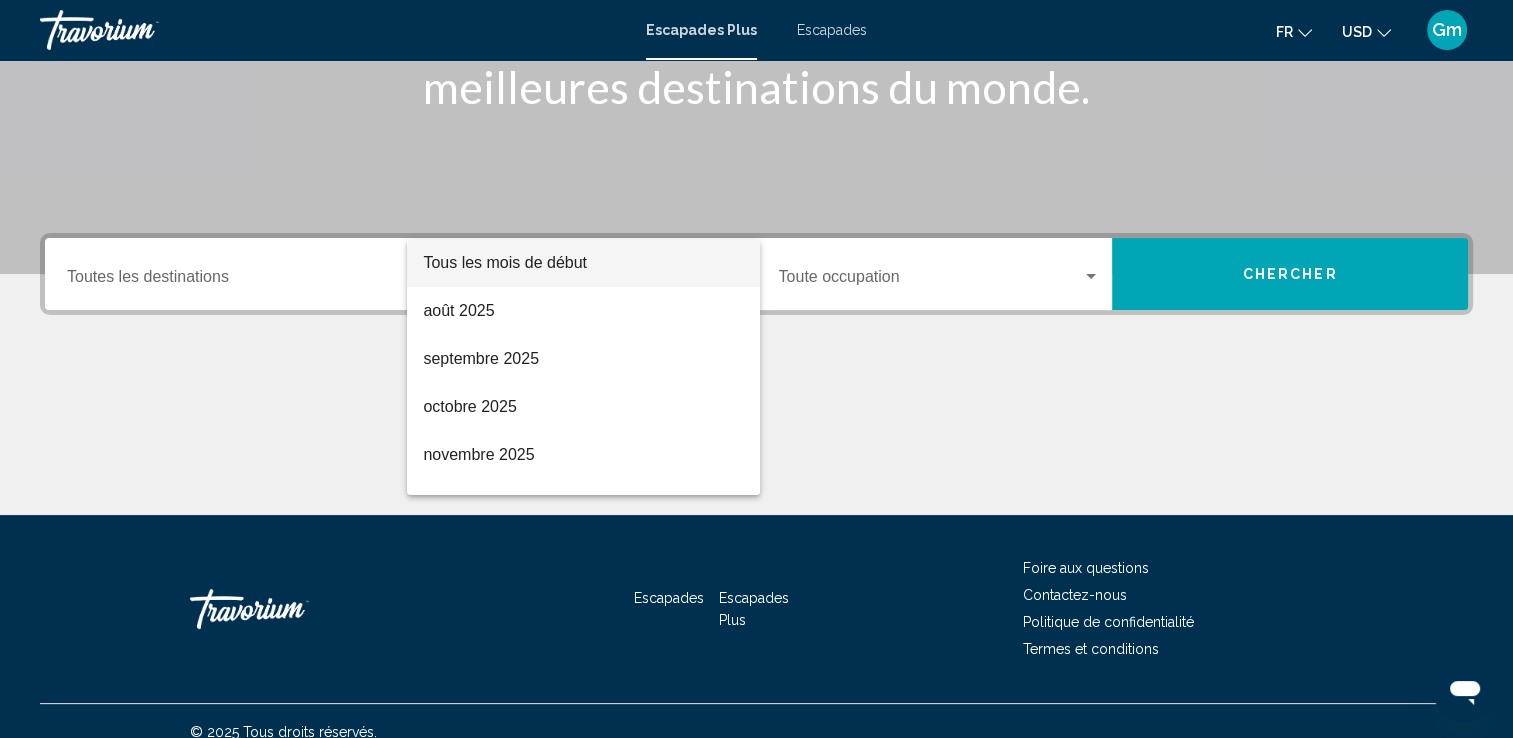scroll, scrollTop: 347, scrollLeft: 0, axis: vertical 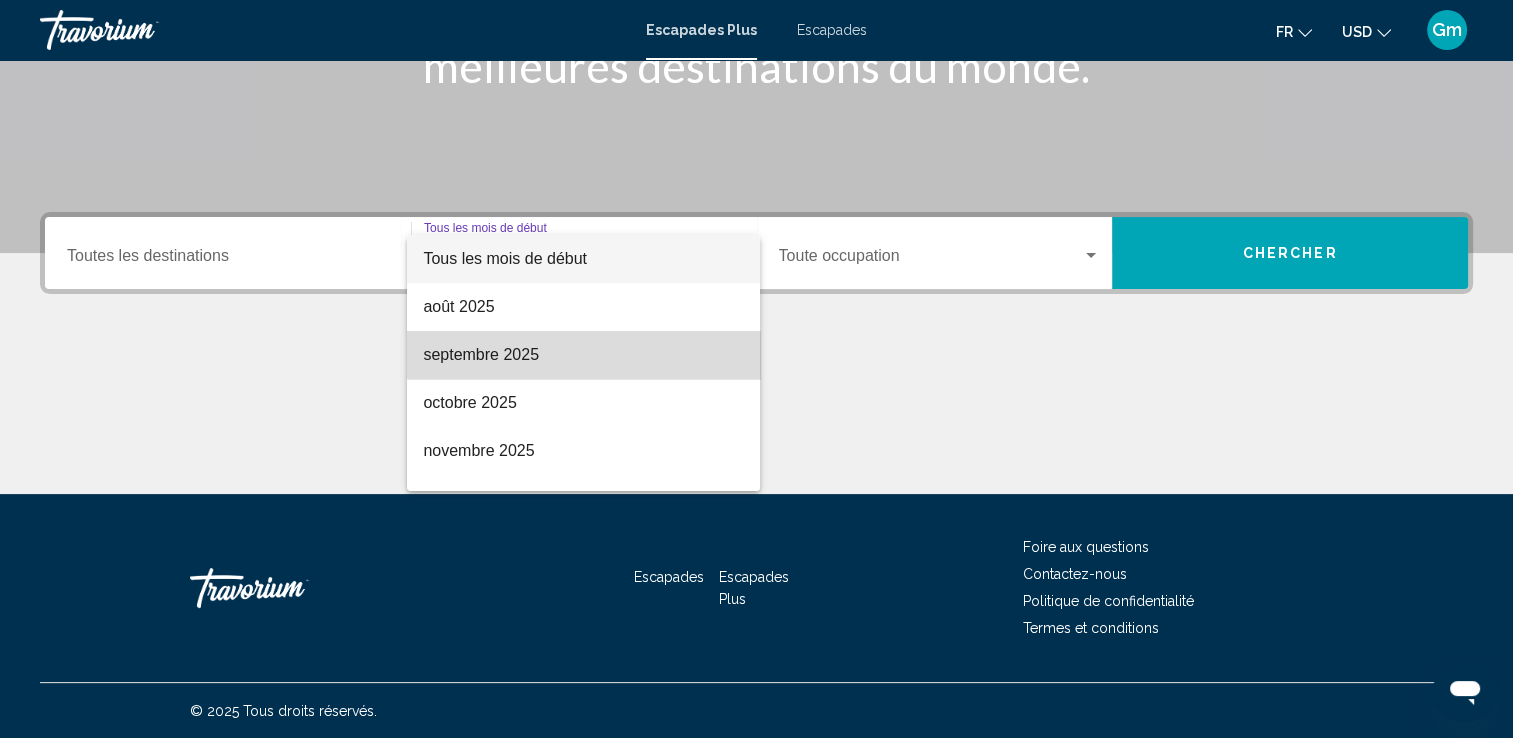 click on "septembre 2025" at bounding box center [583, 355] 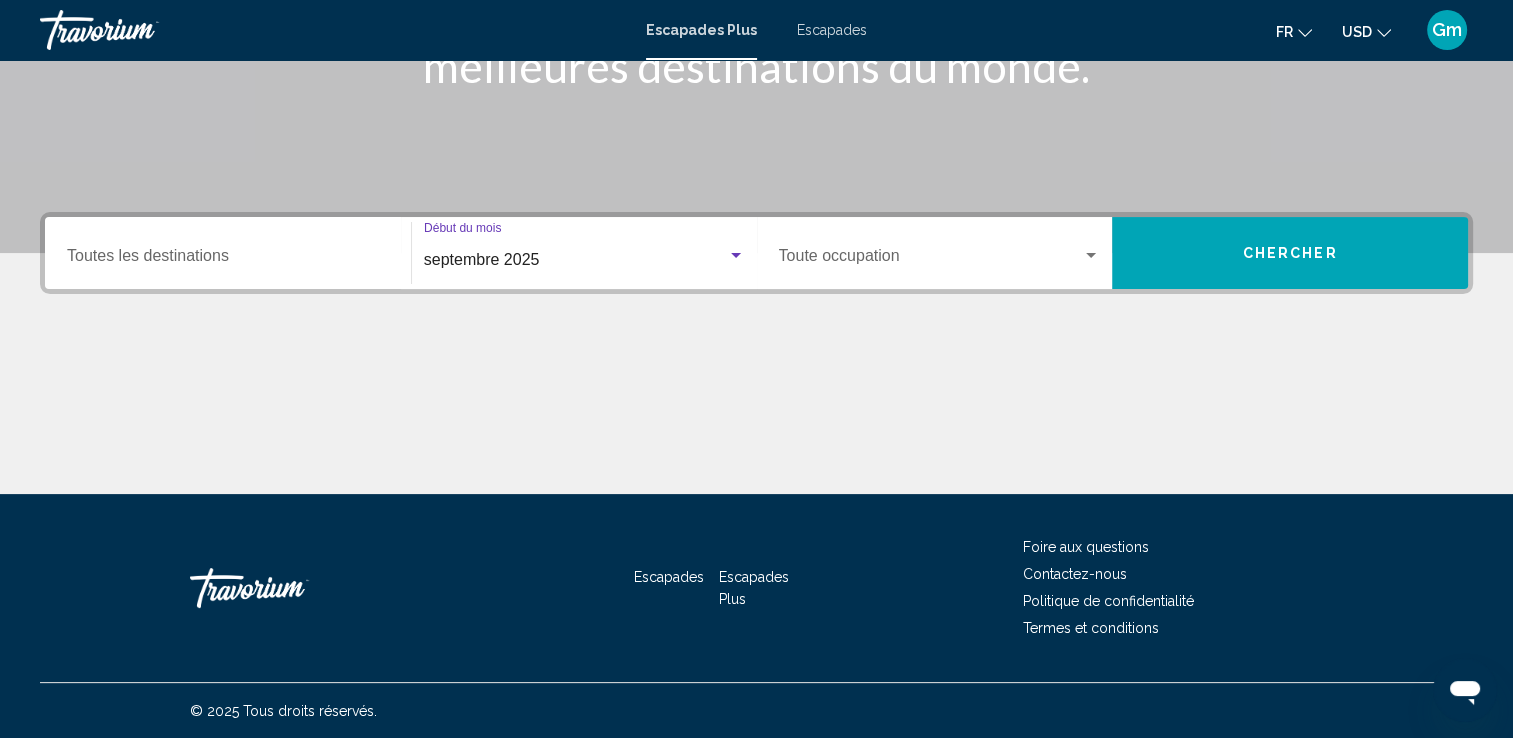 click at bounding box center (1091, 256) 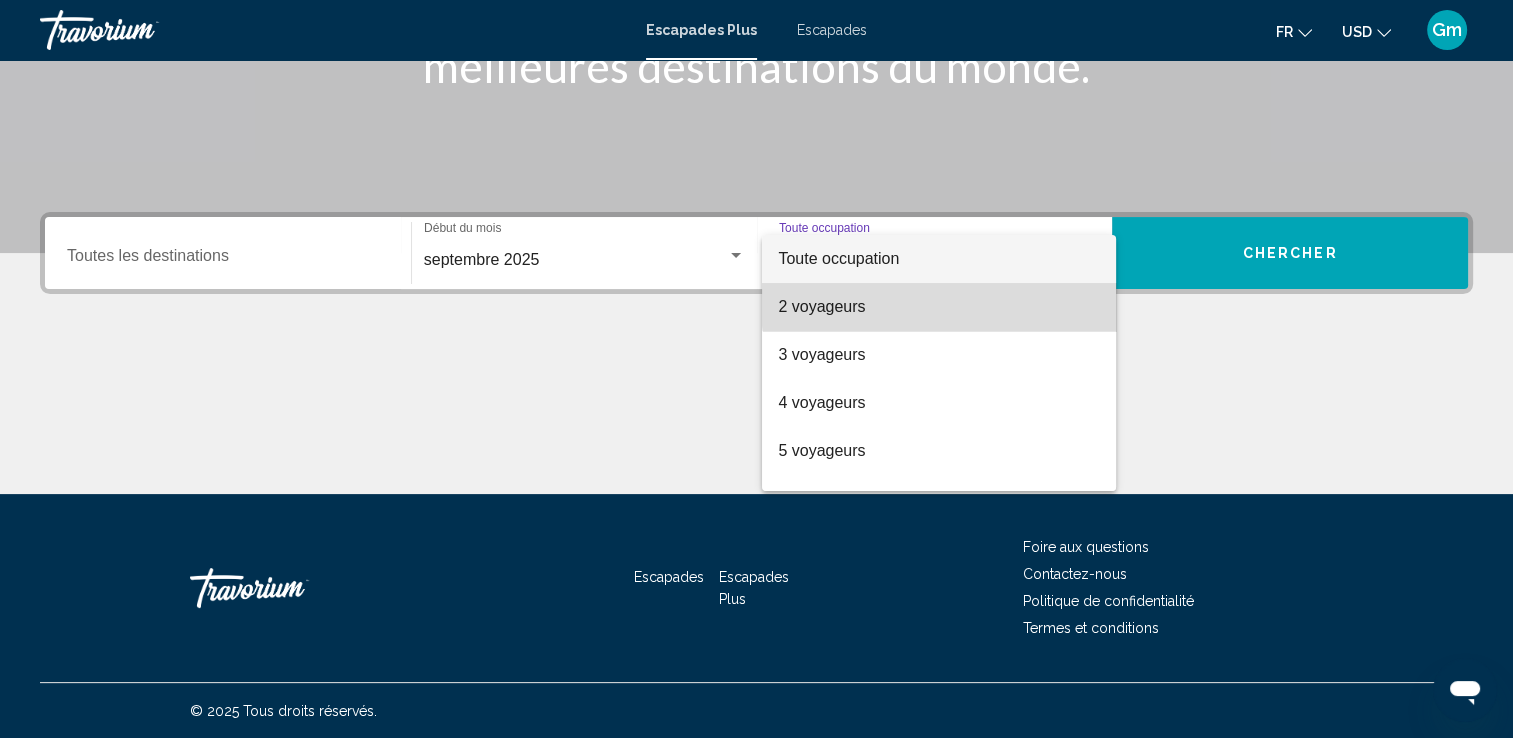 click on "2 voyageurs" at bounding box center (939, 307) 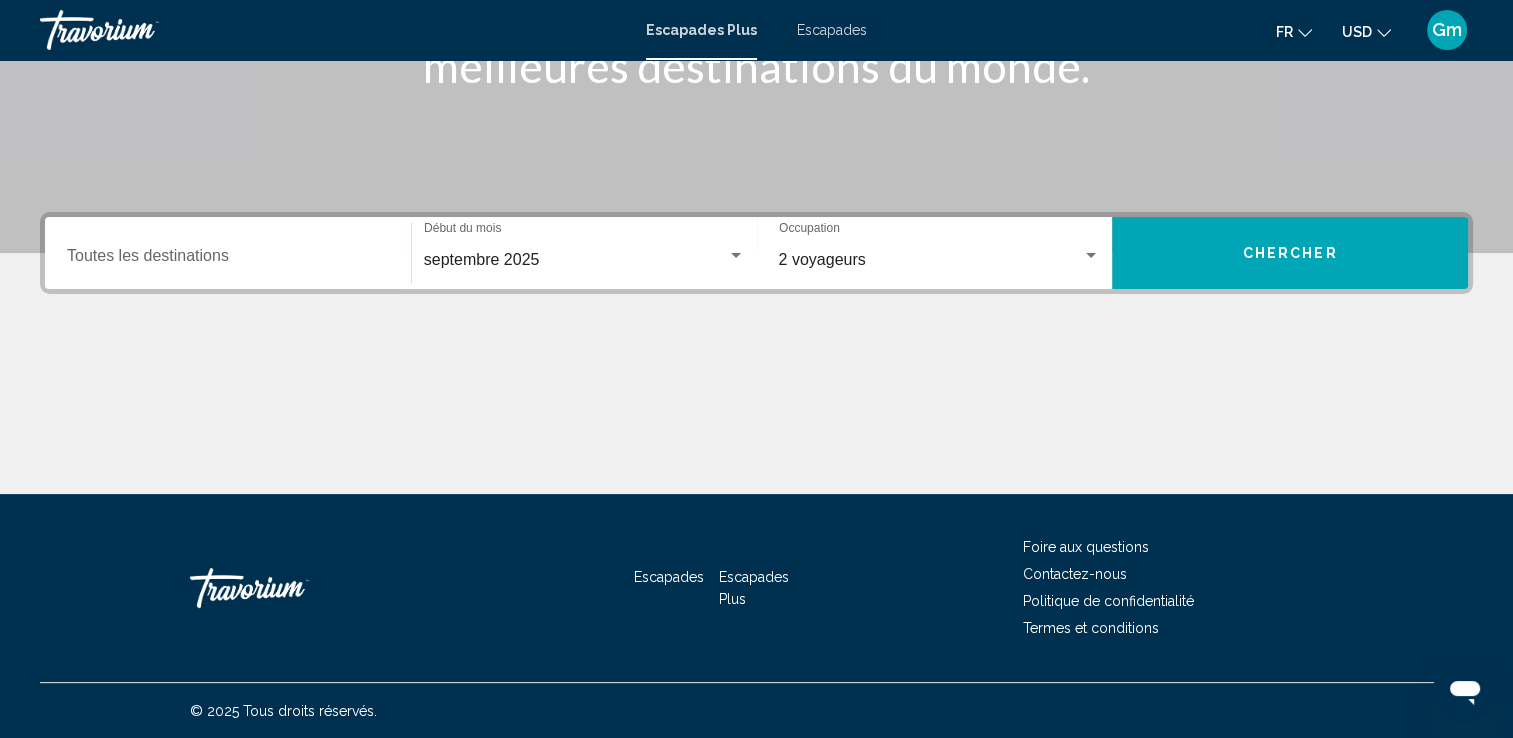 click on "Destination Toutes les destinations" at bounding box center (228, 253) 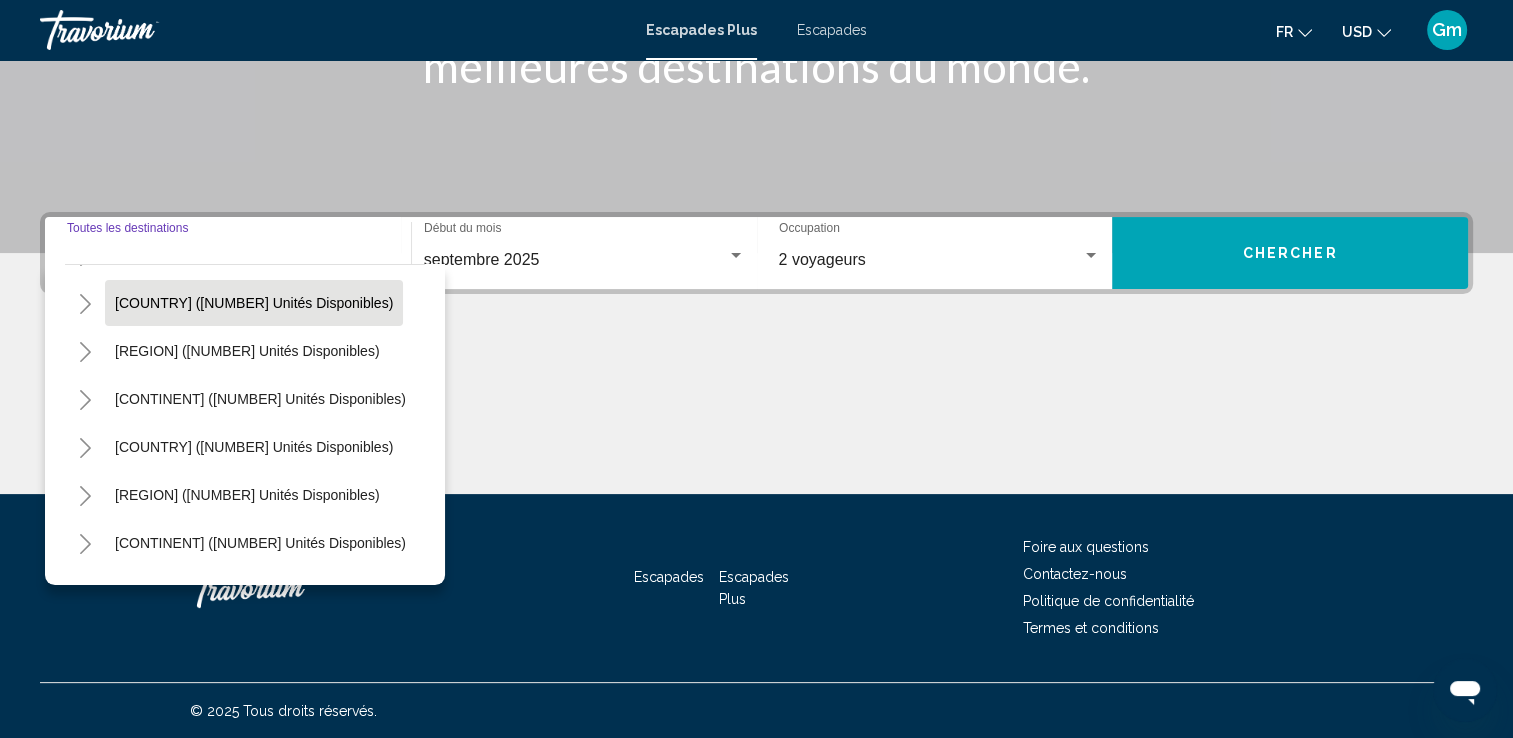 scroll, scrollTop: 139, scrollLeft: 0, axis: vertical 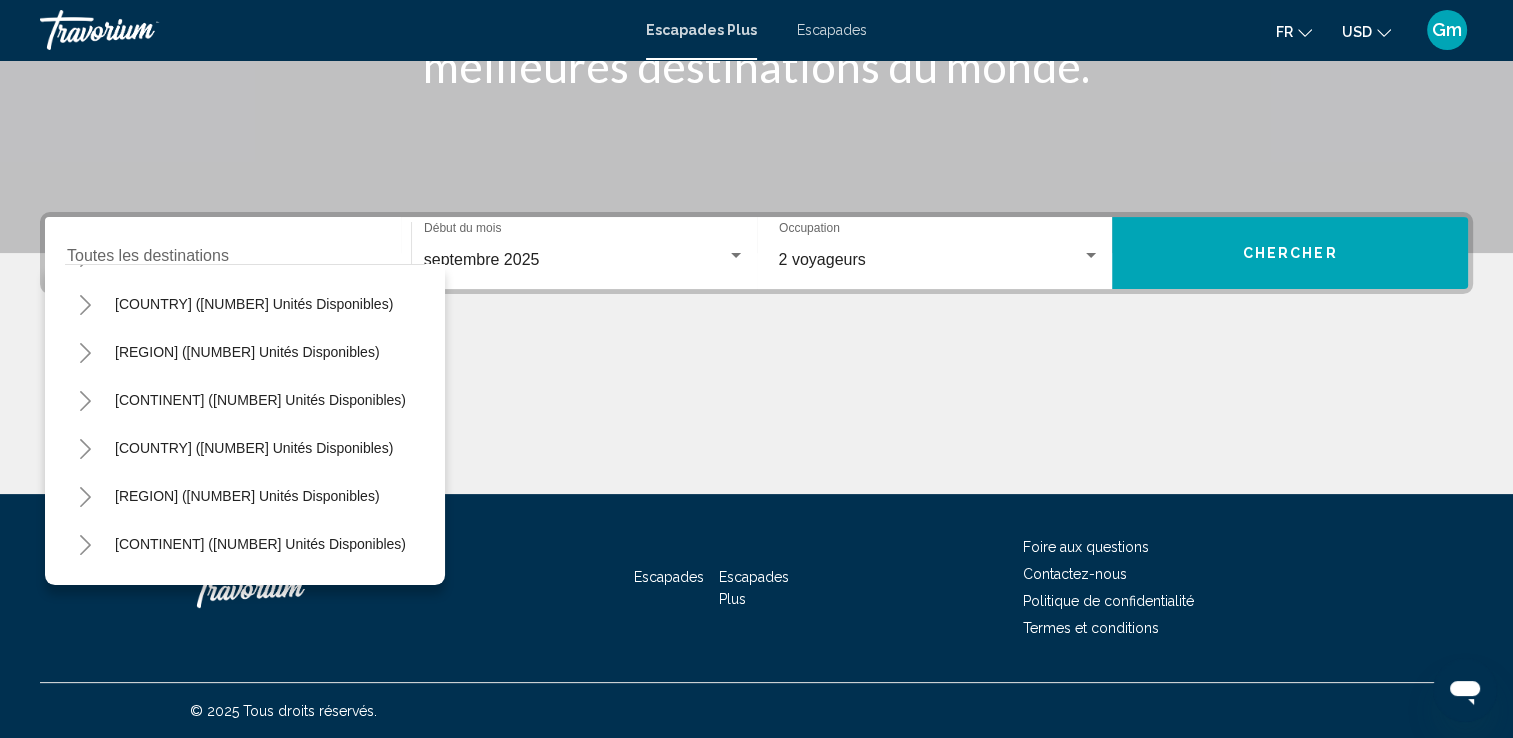 click at bounding box center (756, 419) 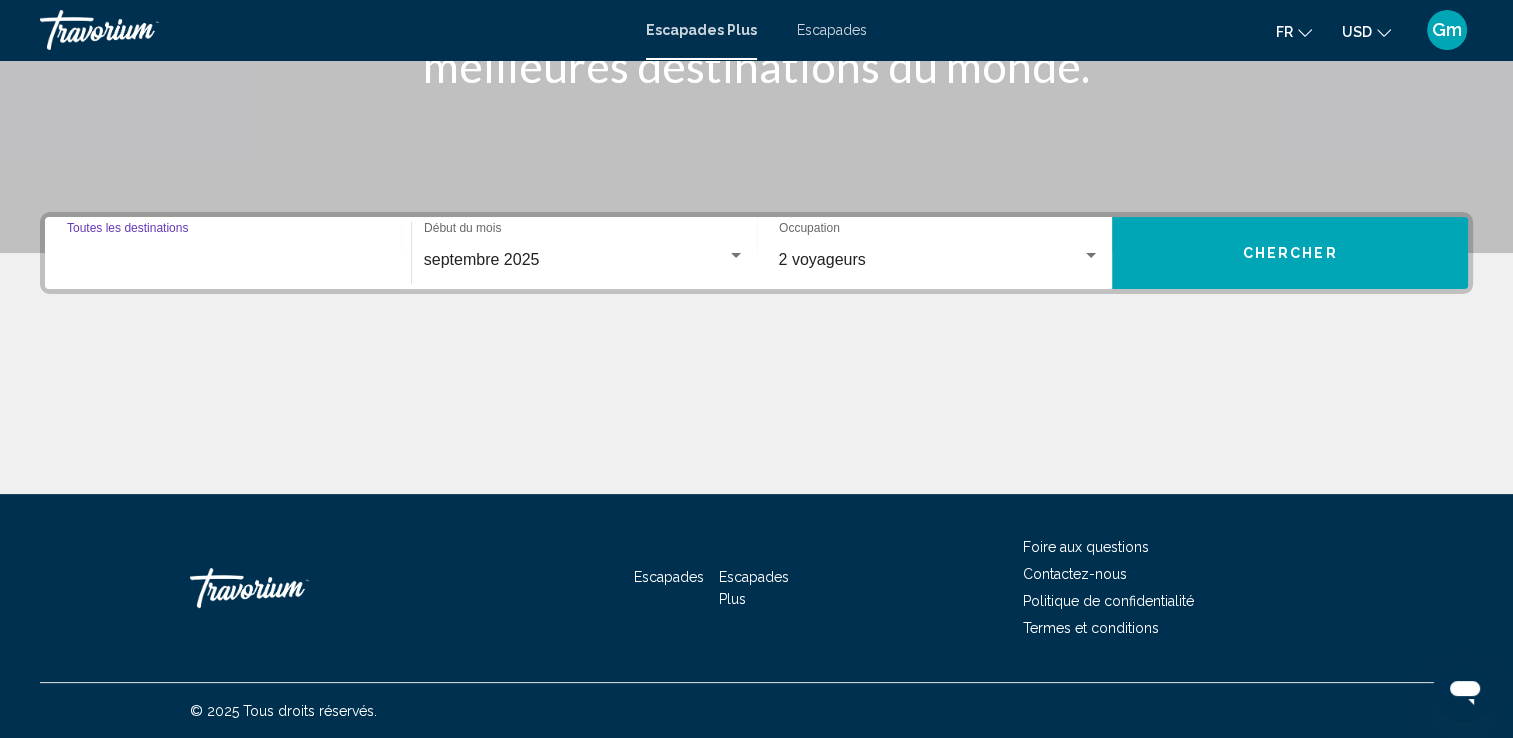 click on "Destination Toutes les destinations" at bounding box center [228, 260] 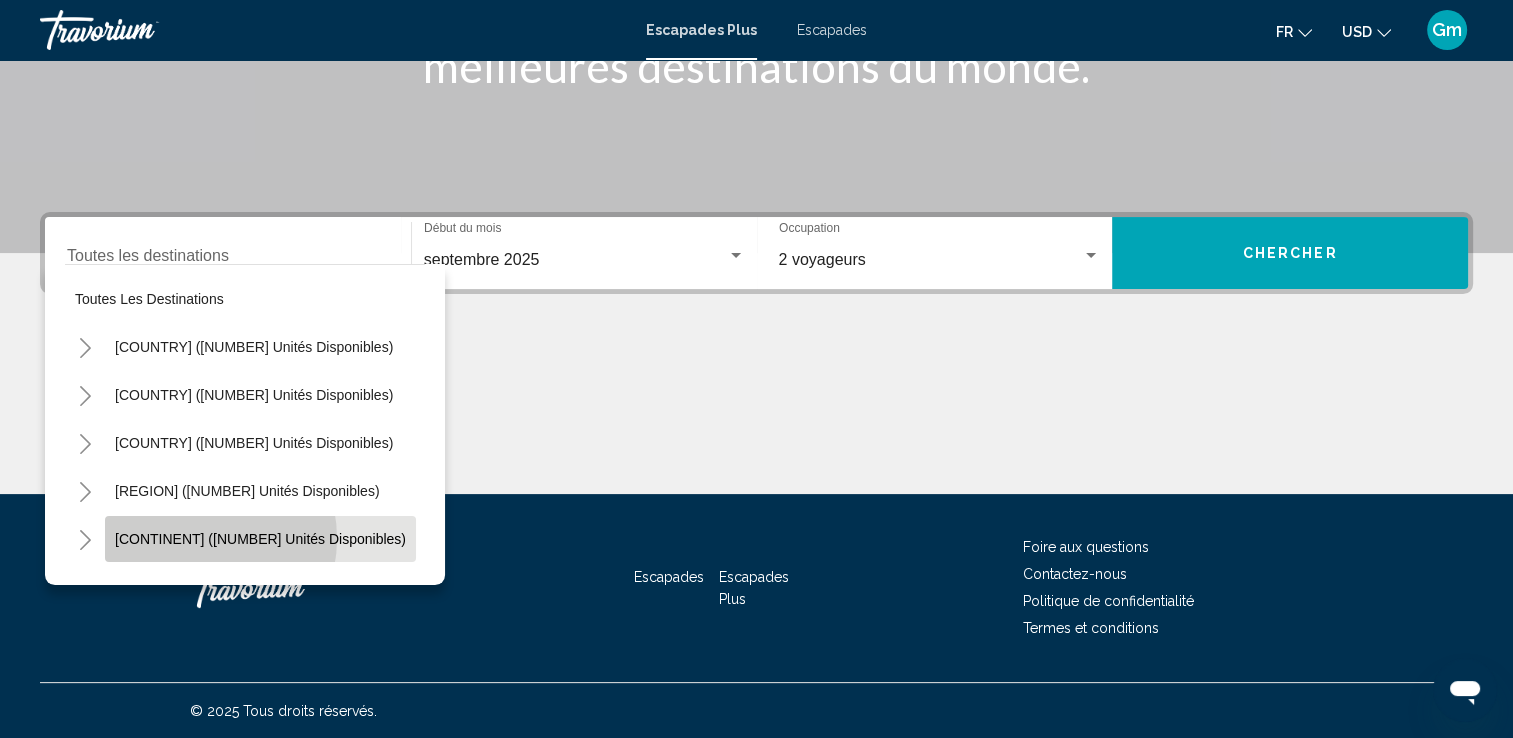 click on "Europe (3 476 unités disponibles)" 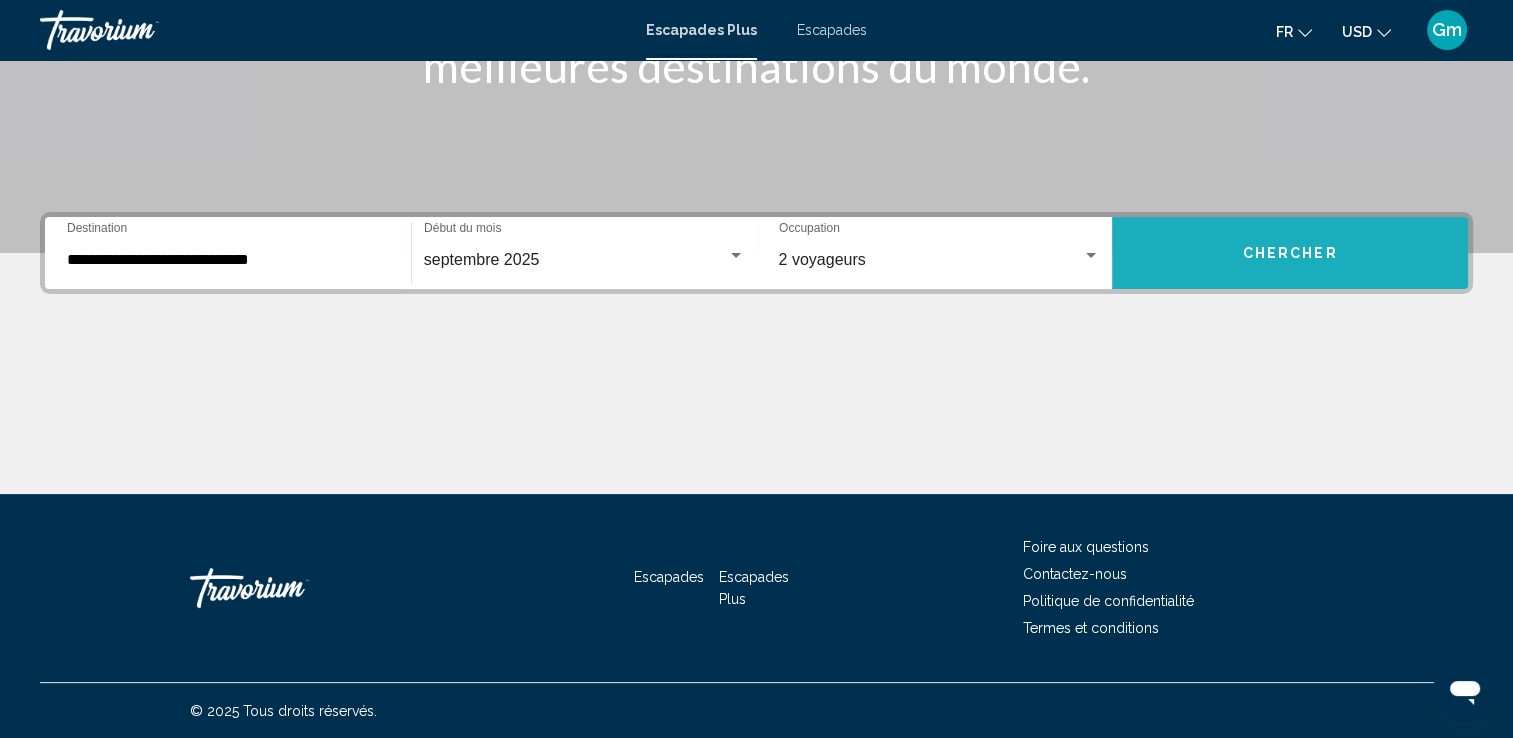 click on "Chercher" at bounding box center (1290, 254) 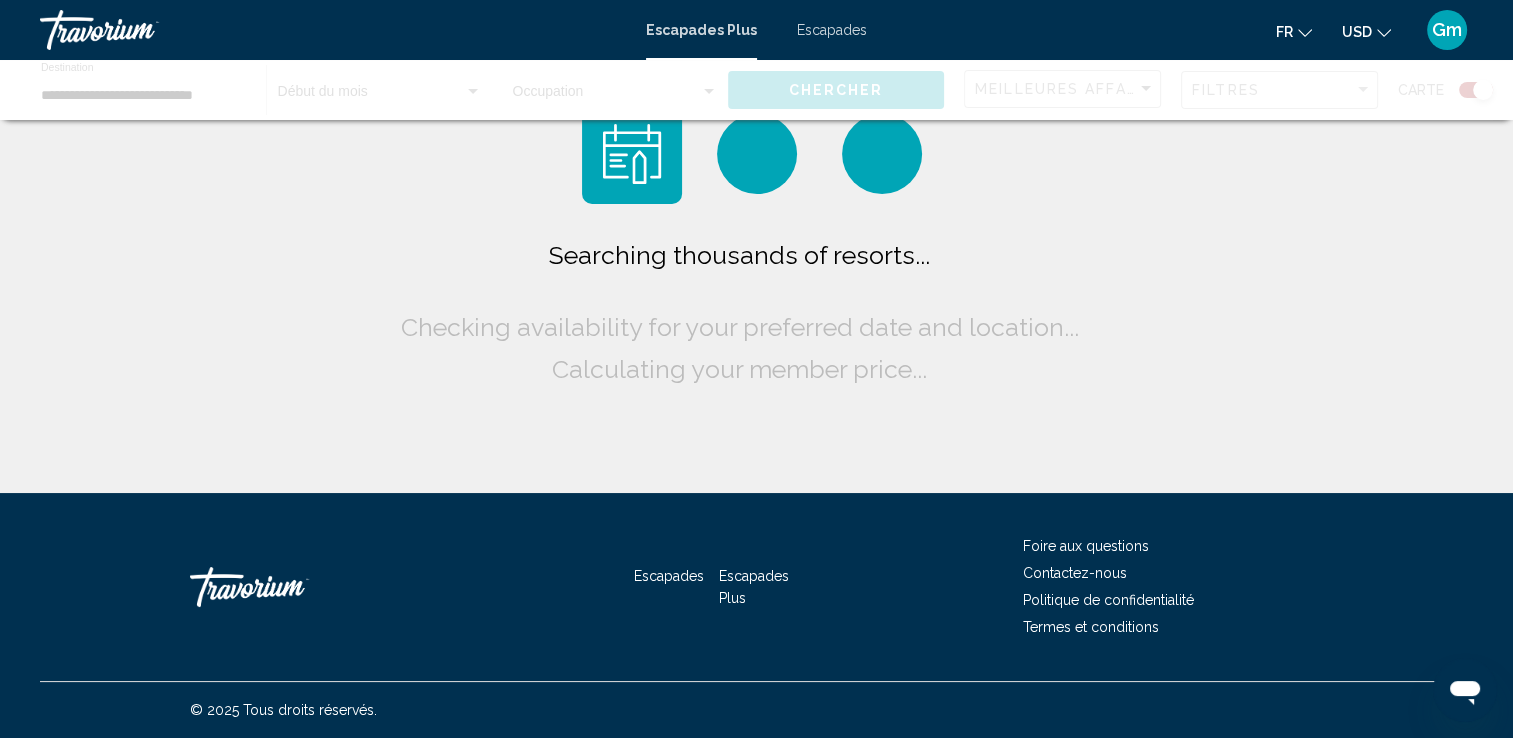 scroll, scrollTop: 0, scrollLeft: 0, axis: both 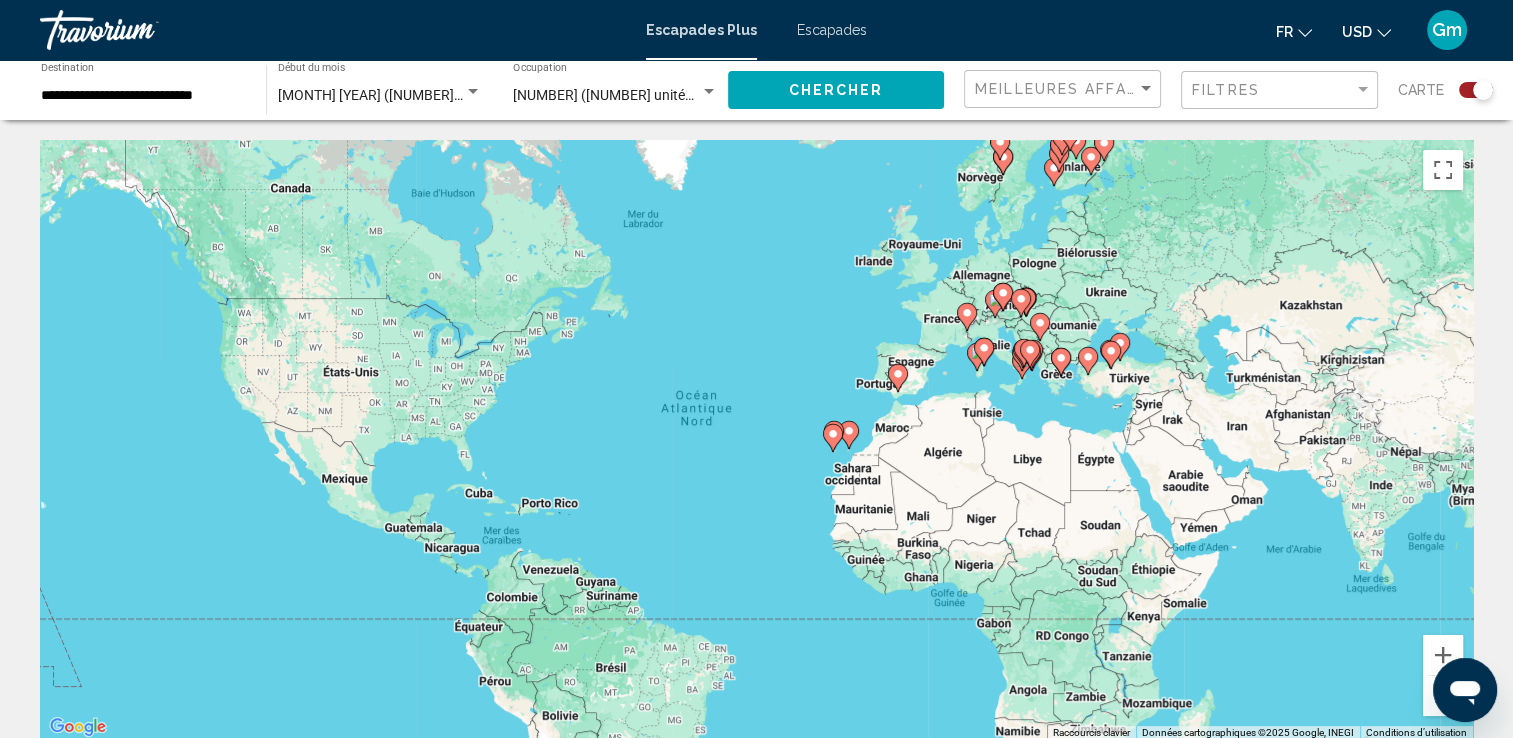 click 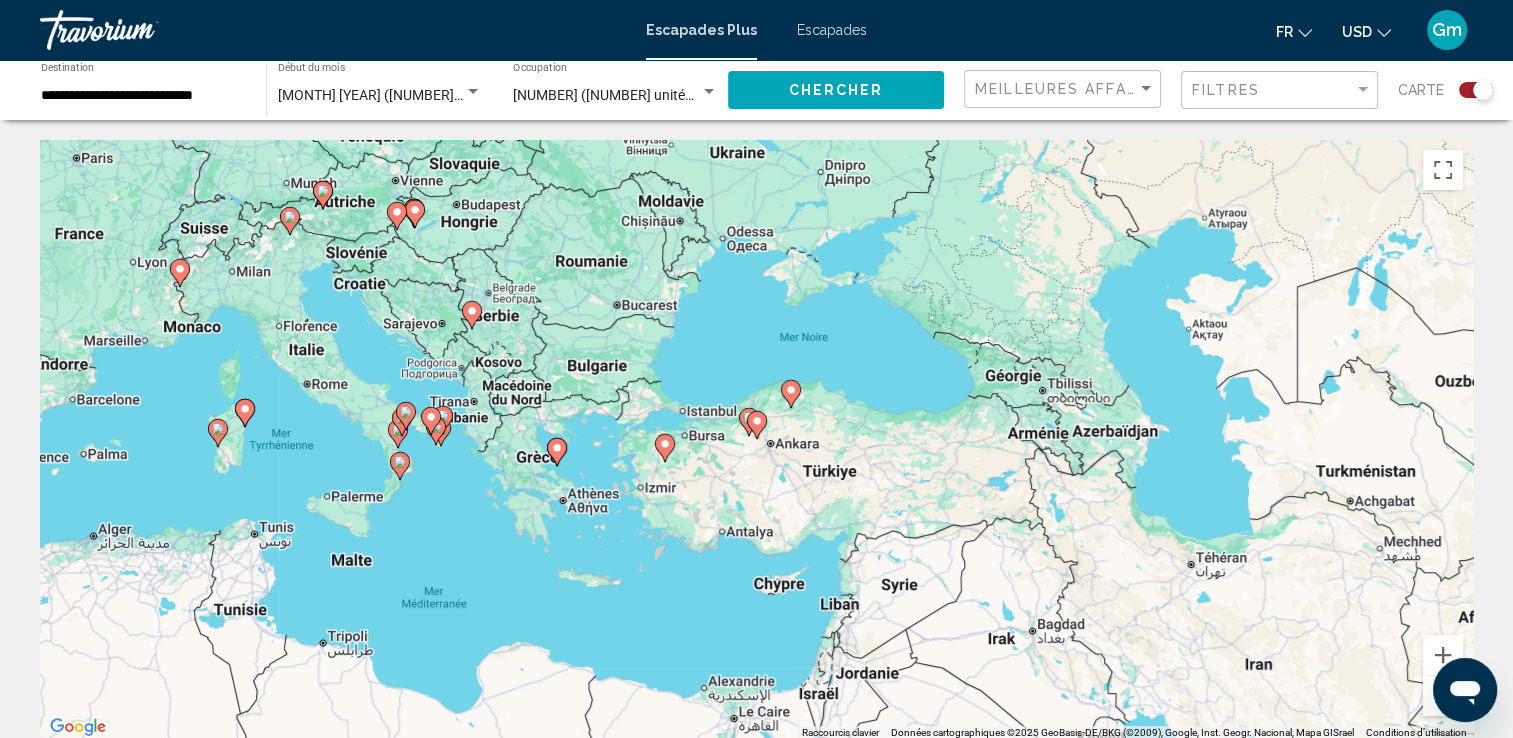 click 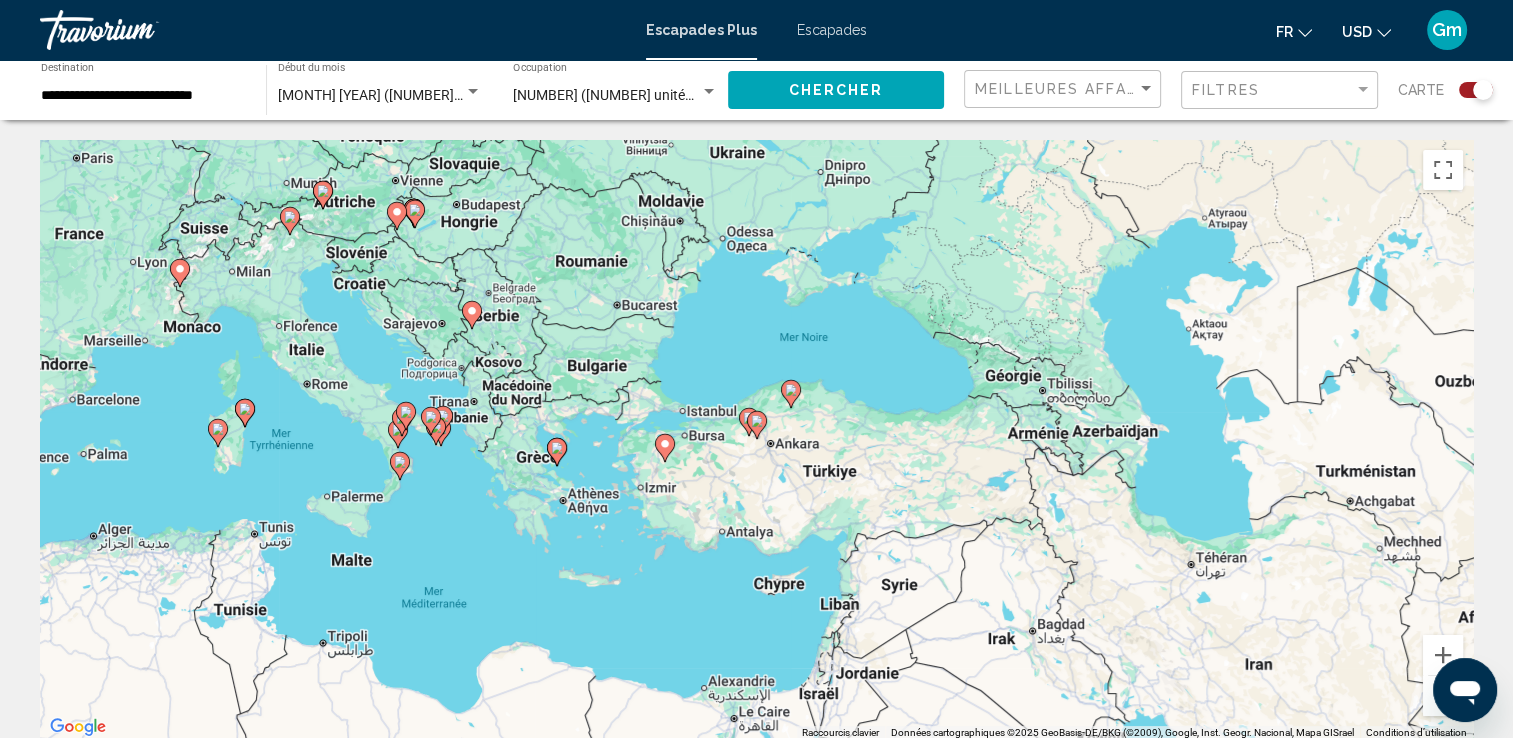 type on "**********" 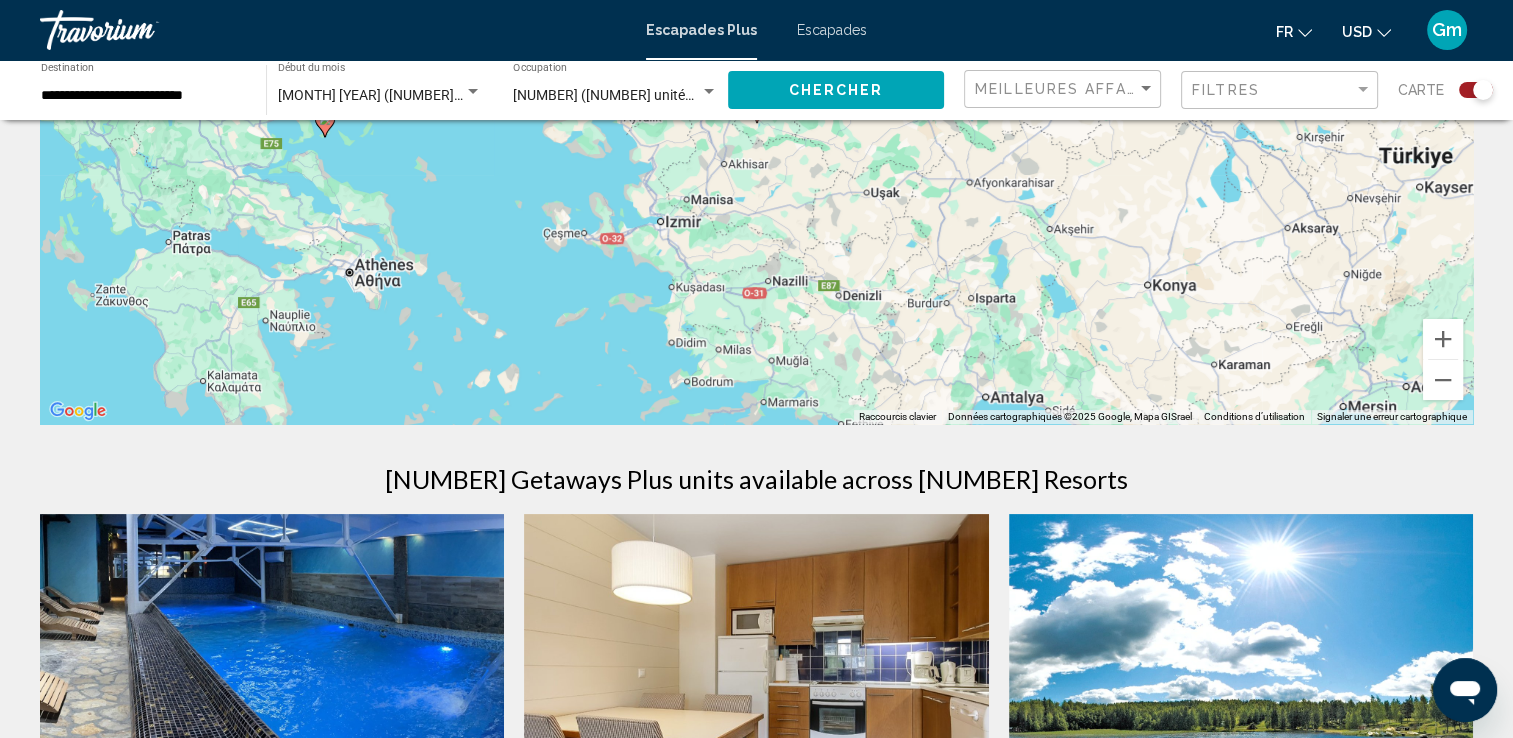 scroll, scrollTop: 306, scrollLeft: 0, axis: vertical 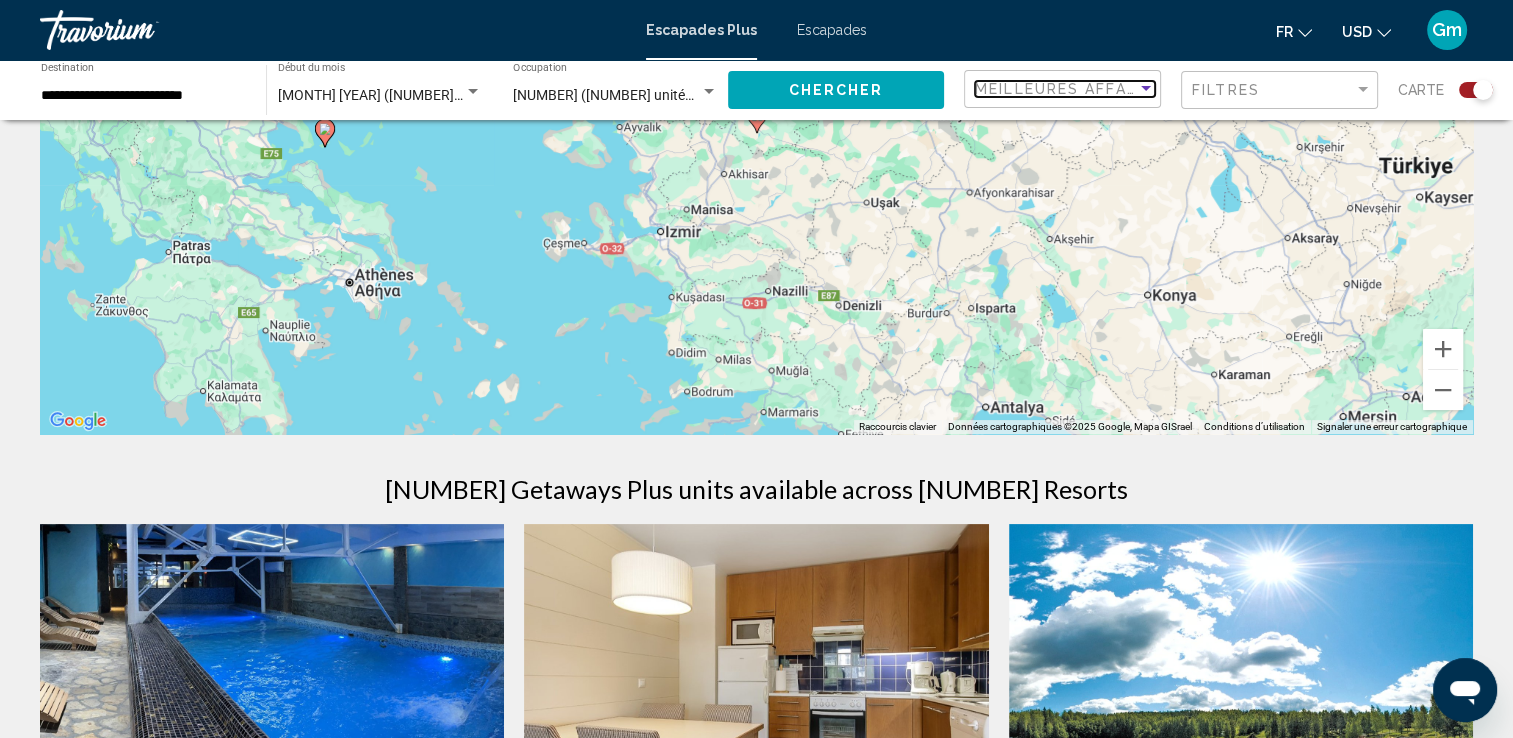 click at bounding box center [1146, 88] 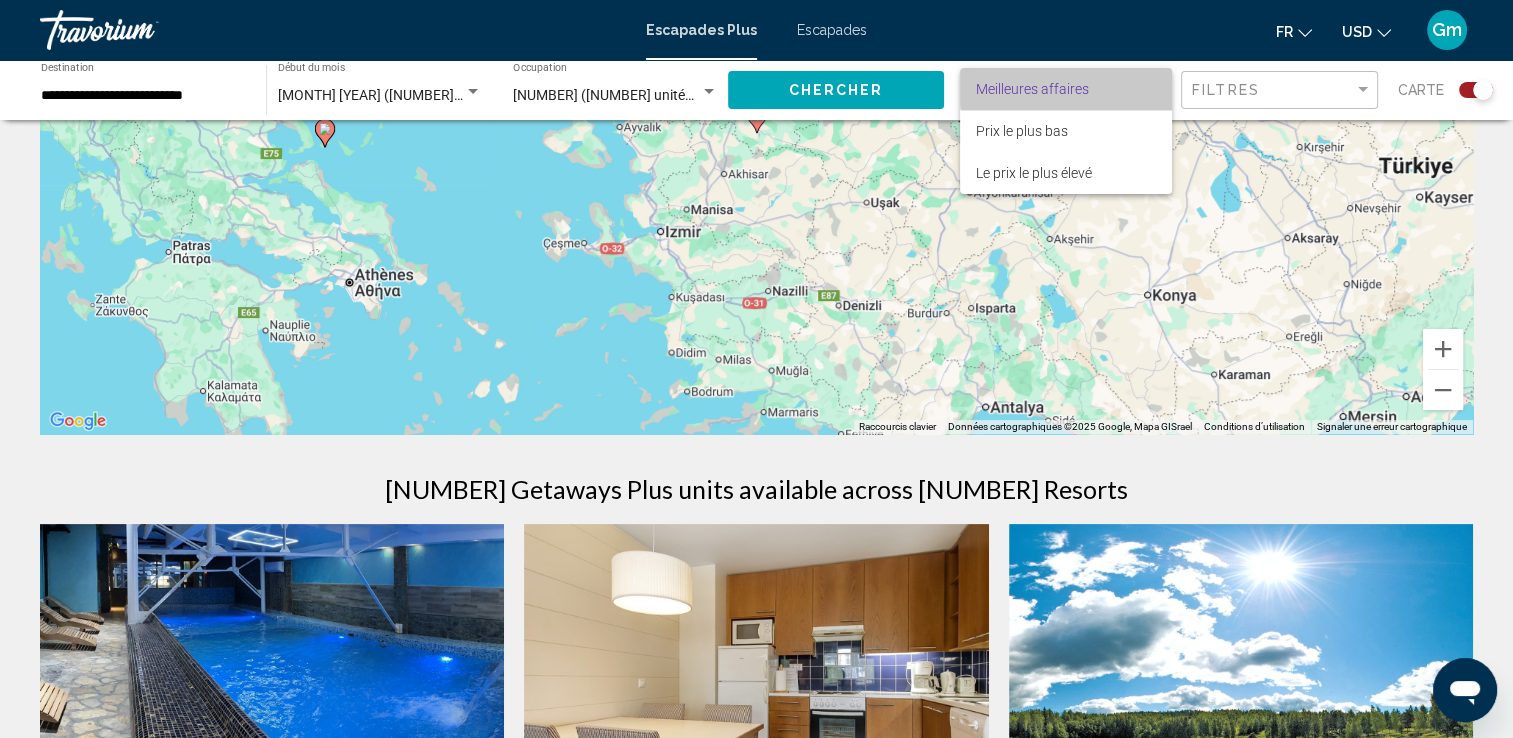click on "Meilleures affaires" at bounding box center [1066, 89] 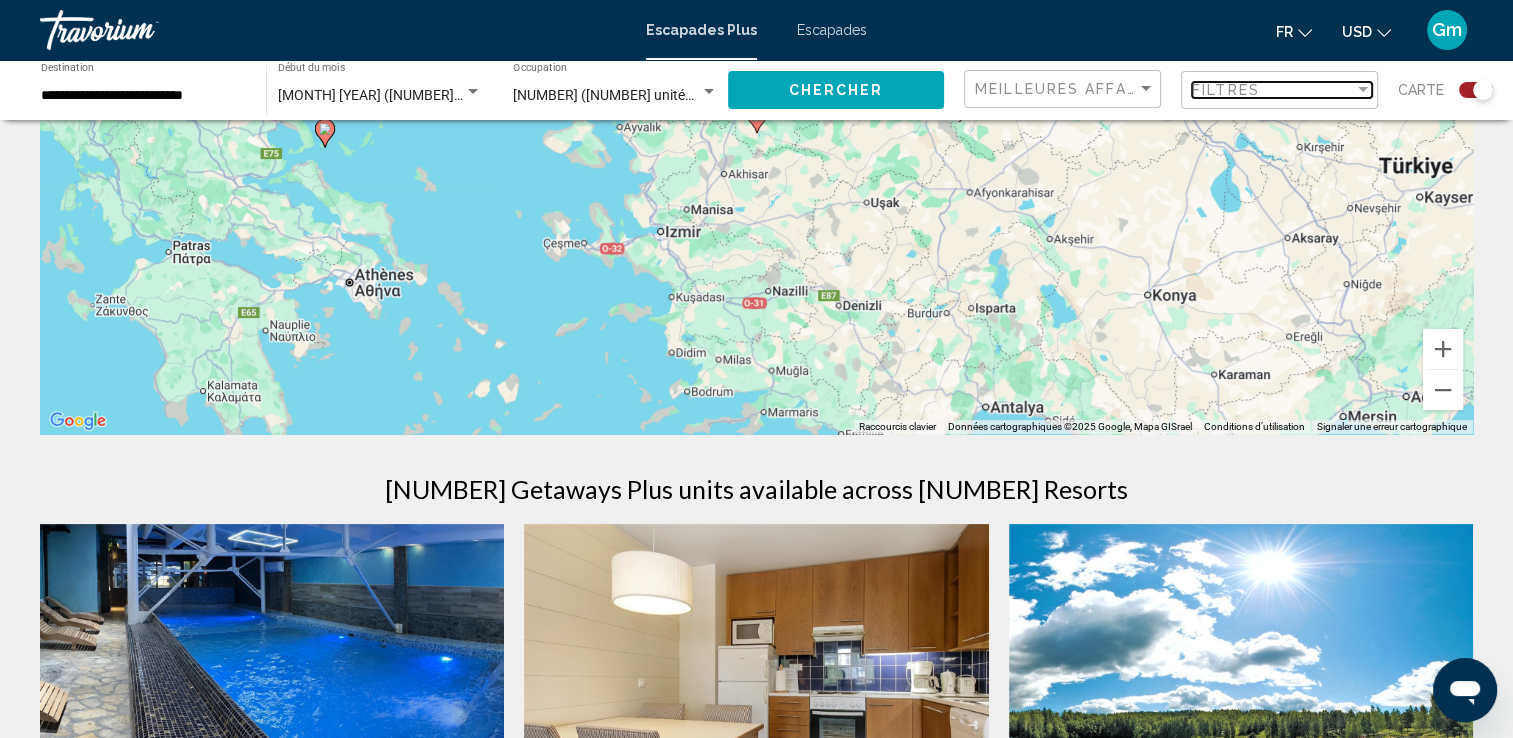 click at bounding box center (1363, 90) 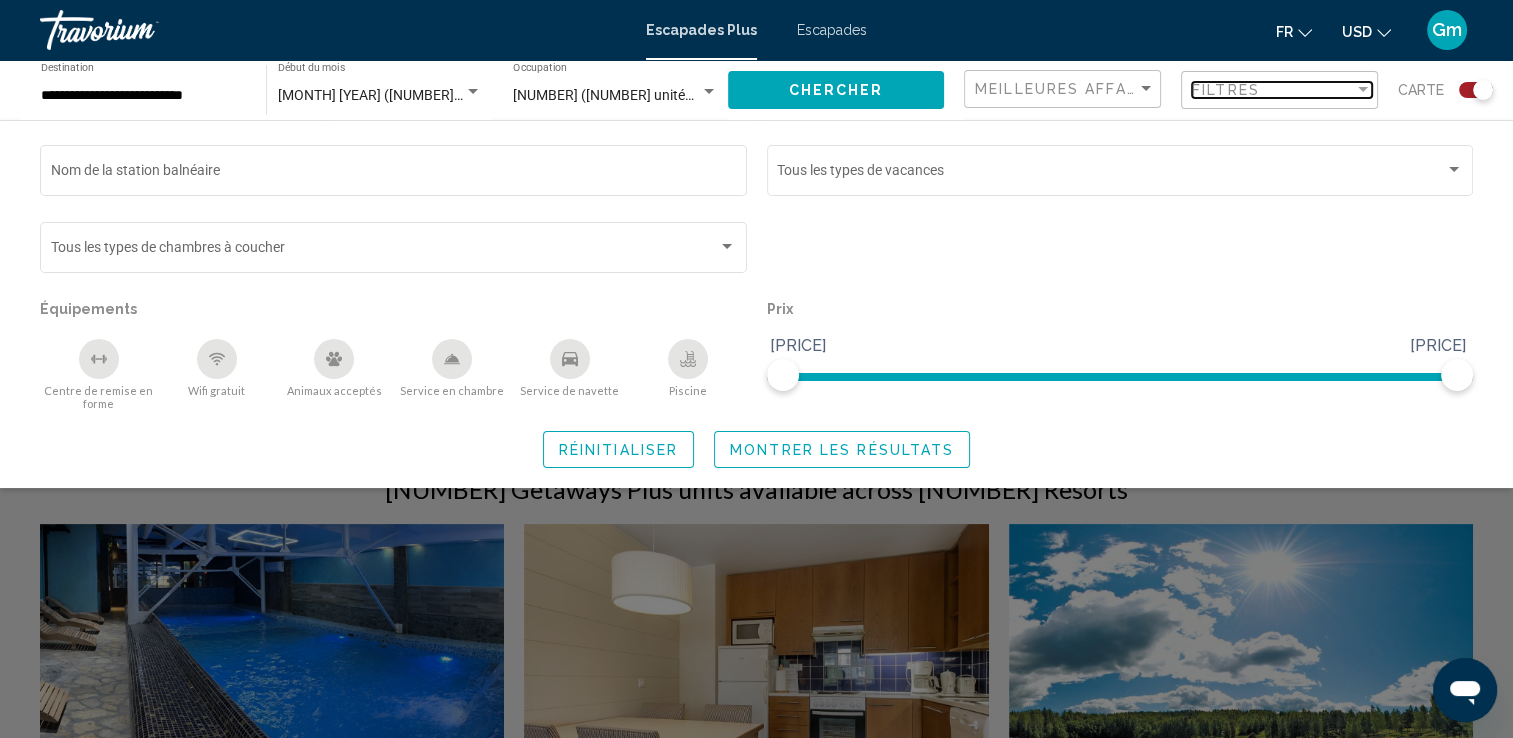 click at bounding box center (1363, 90) 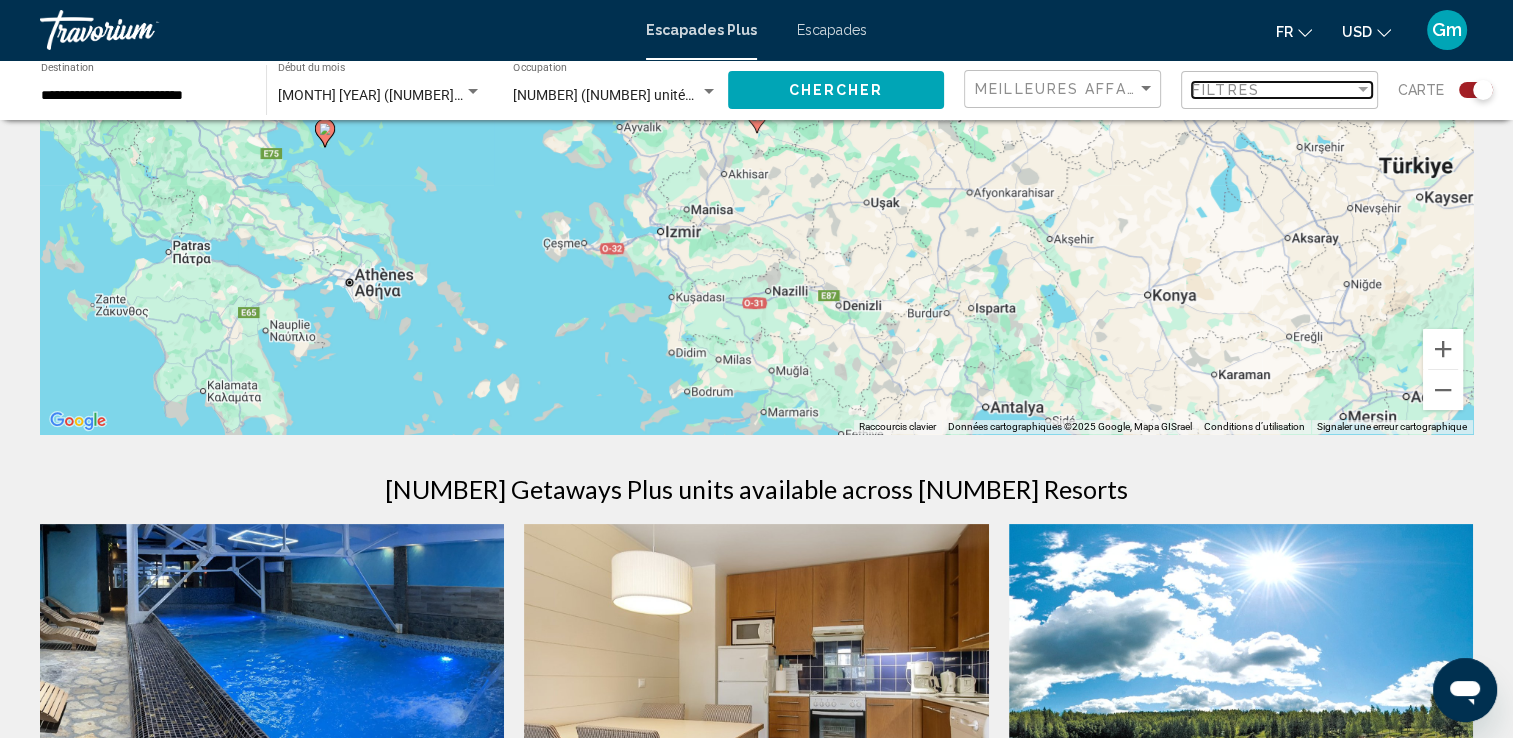 click at bounding box center (1363, 90) 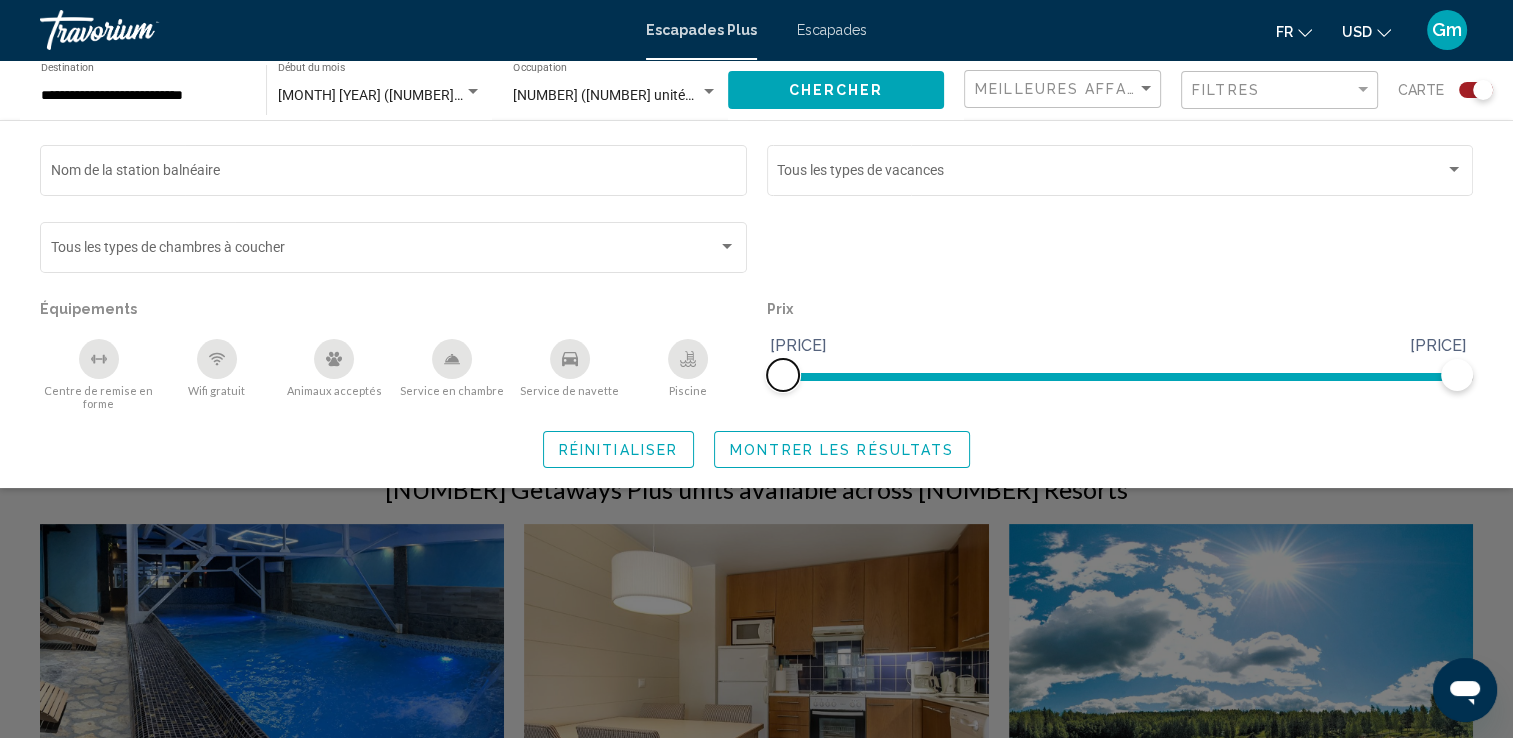 drag, startPoint x: 786, startPoint y: 372, endPoint x: 736, endPoint y: 367, distance: 50.24938 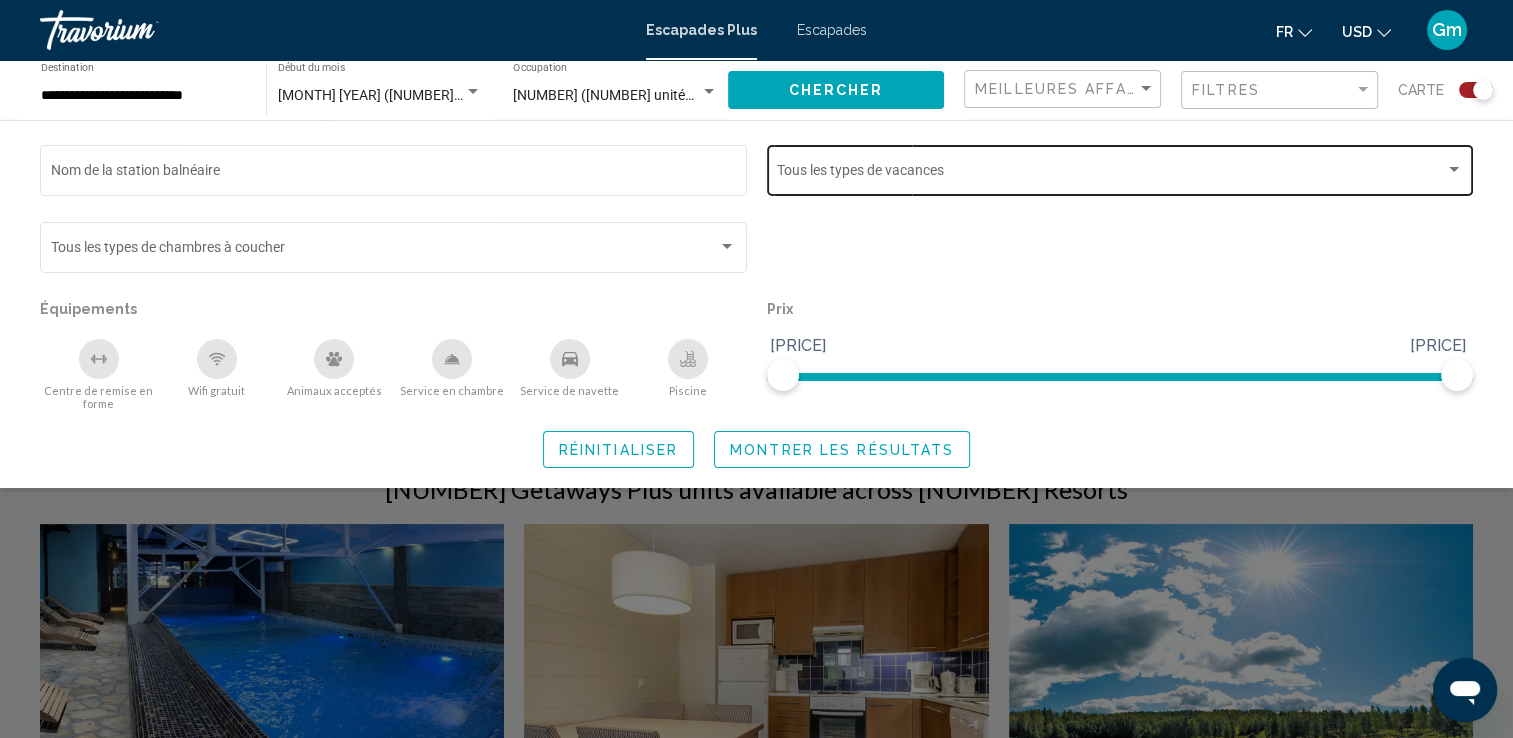 click at bounding box center [1454, 170] 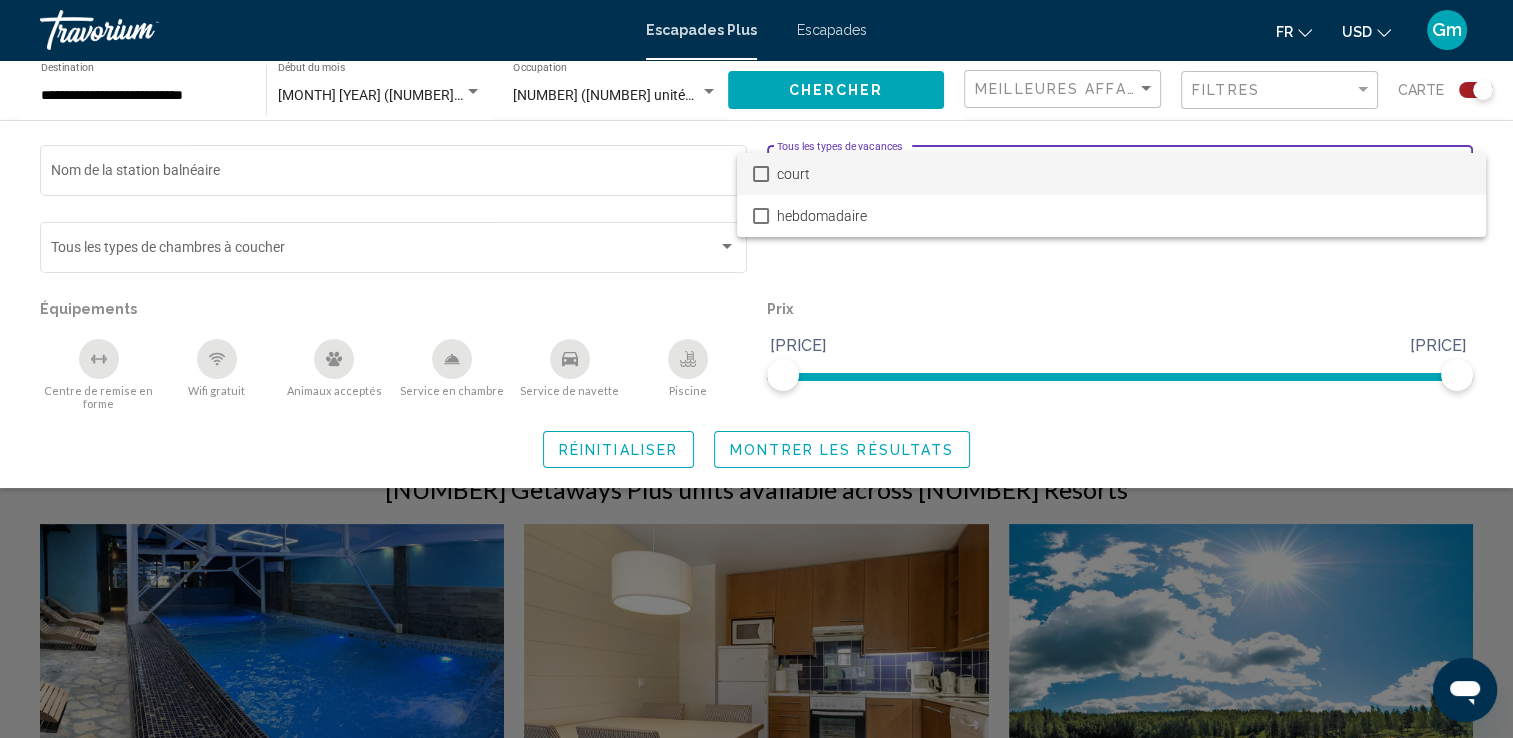 click at bounding box center (756, 369) 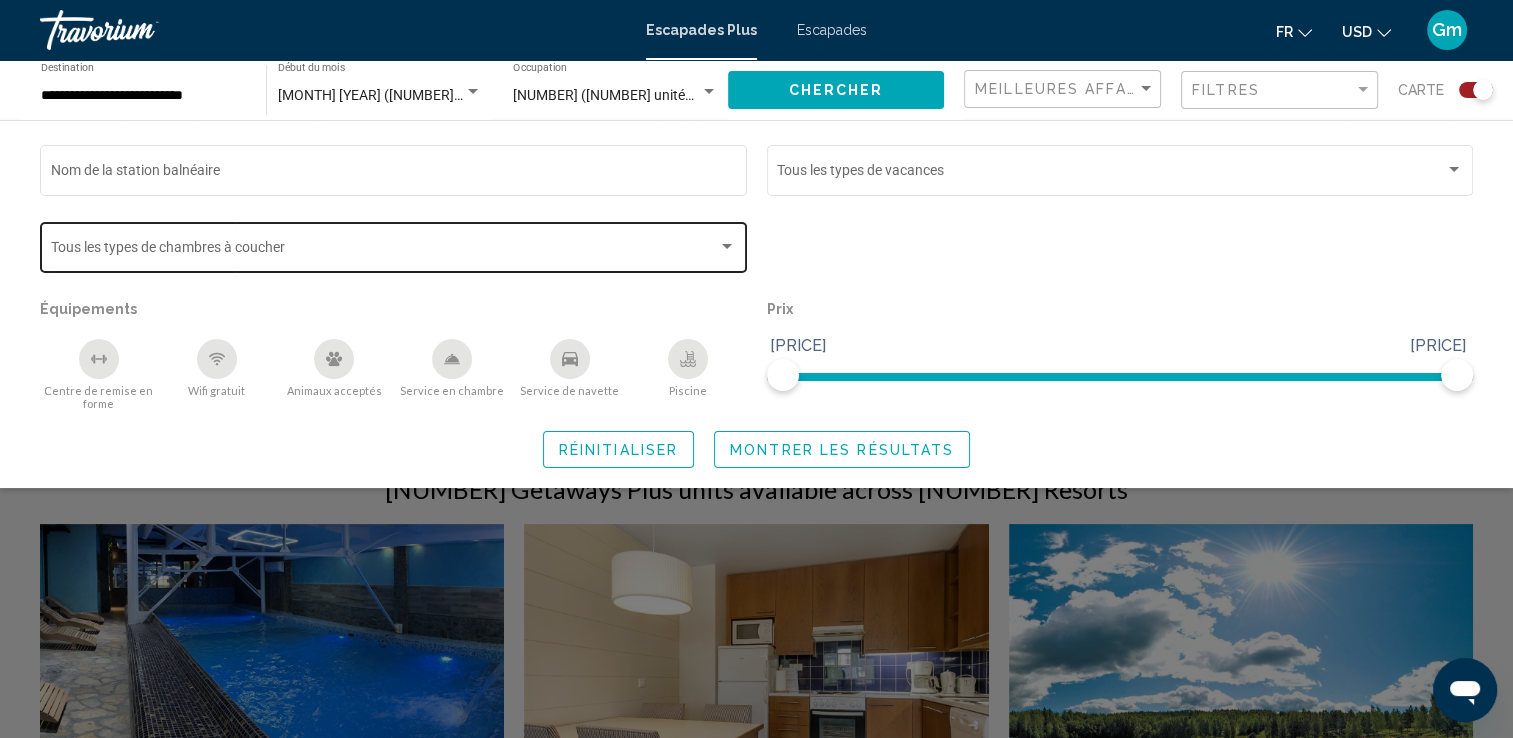 drag, startPoint x: 736, startPoint y: 237, endPoint x: 726, endPoint y: 245, distance: 12.806249 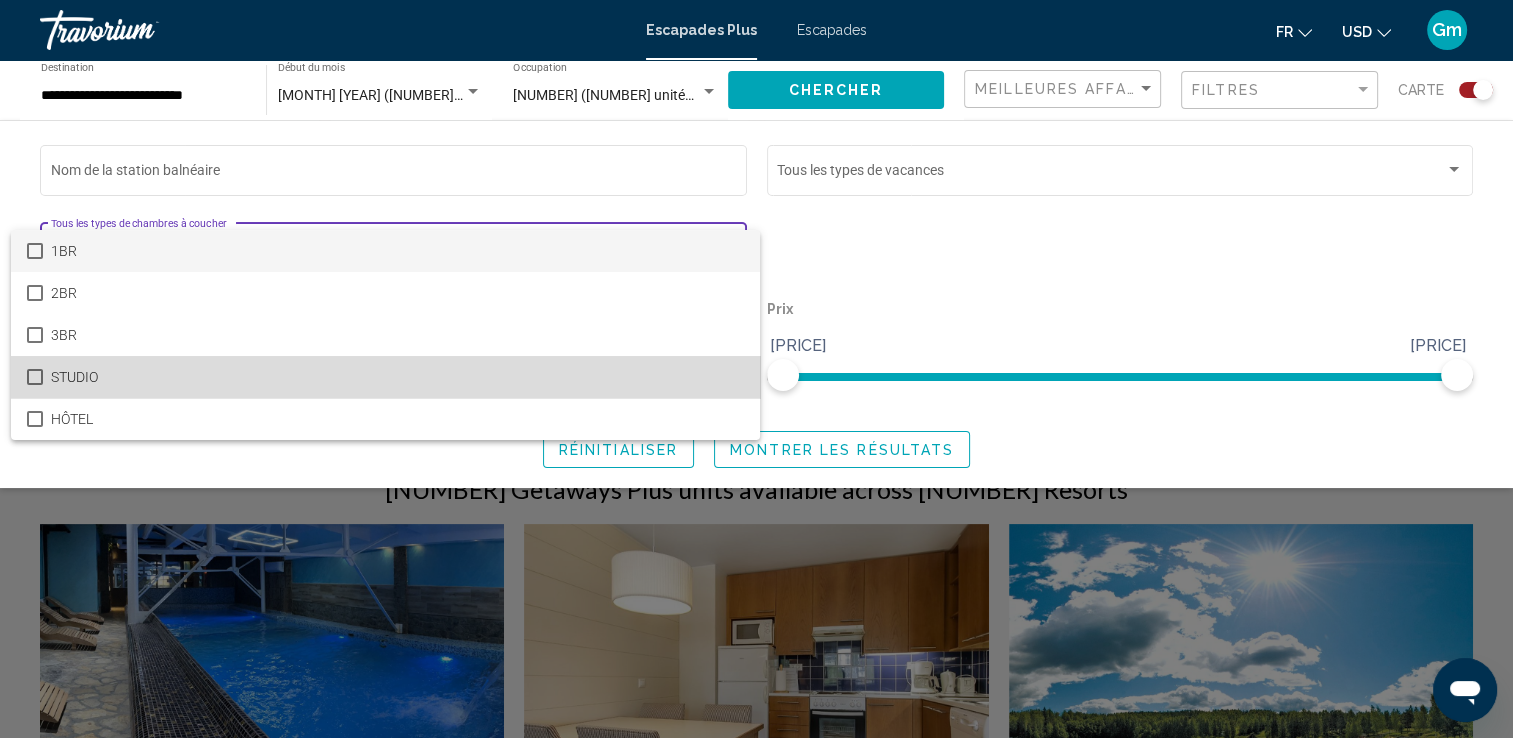 click on "STUDIO" at bounding box center (397, 377) 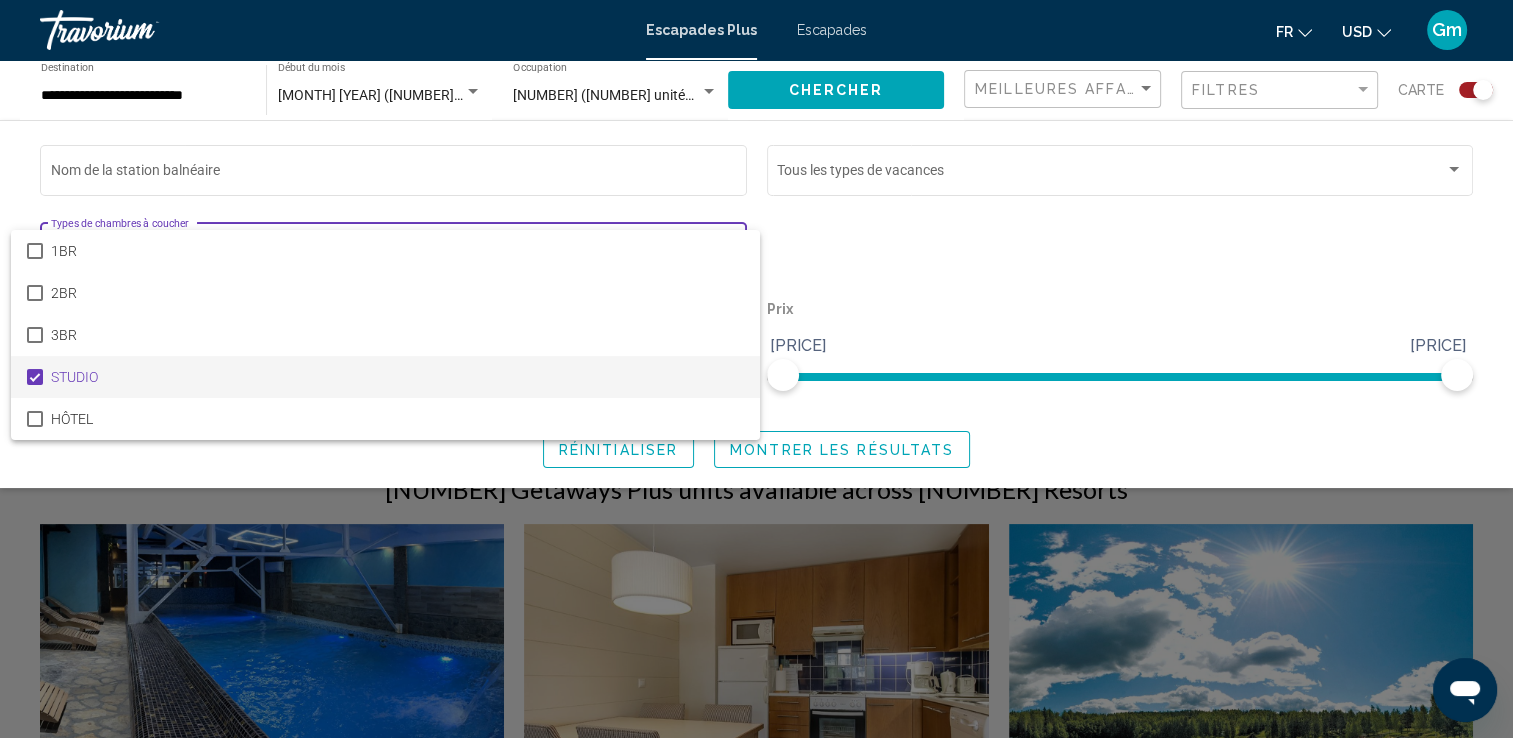 click at bounding box center (756, 369) 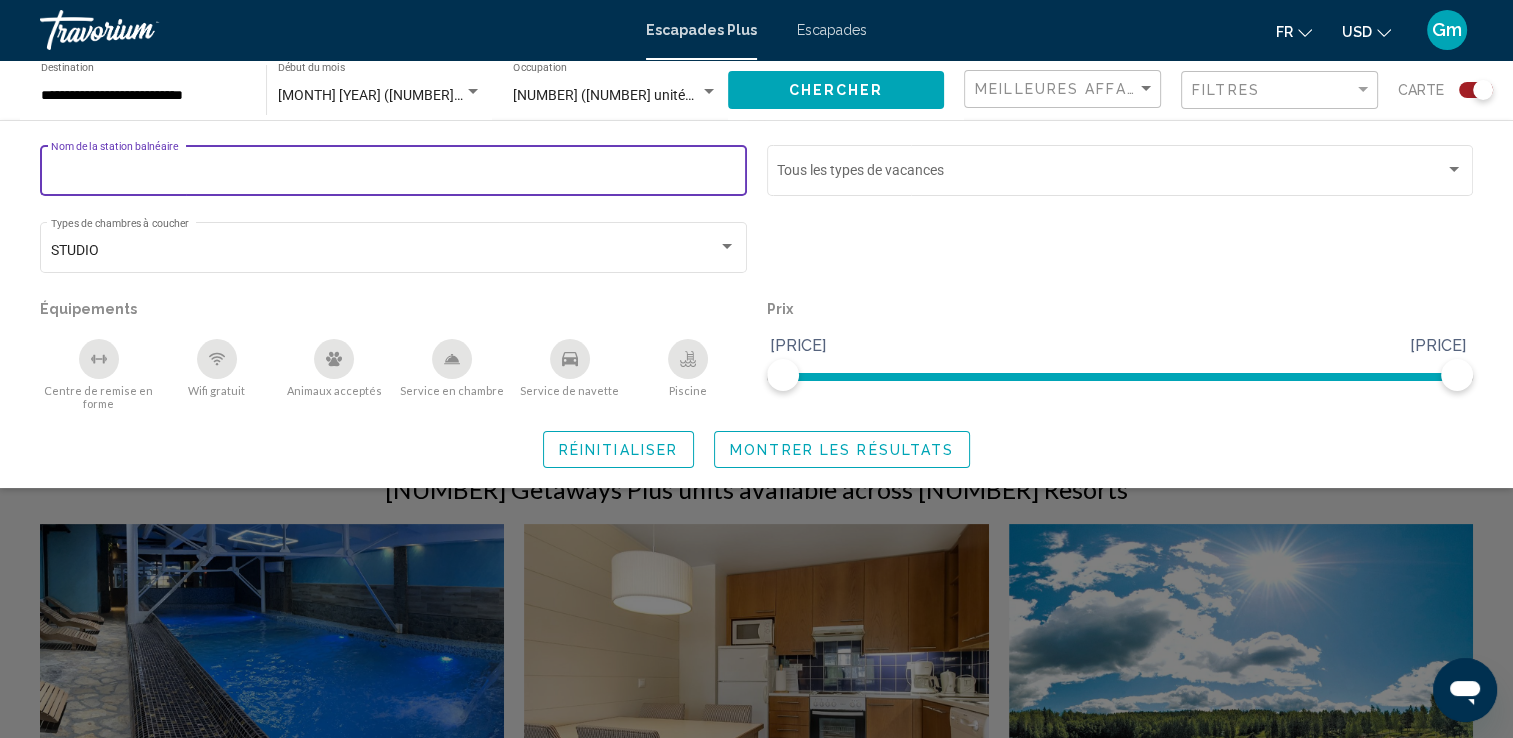 click on "Nom de la station balnéaire" at bounding box center [394, 174] 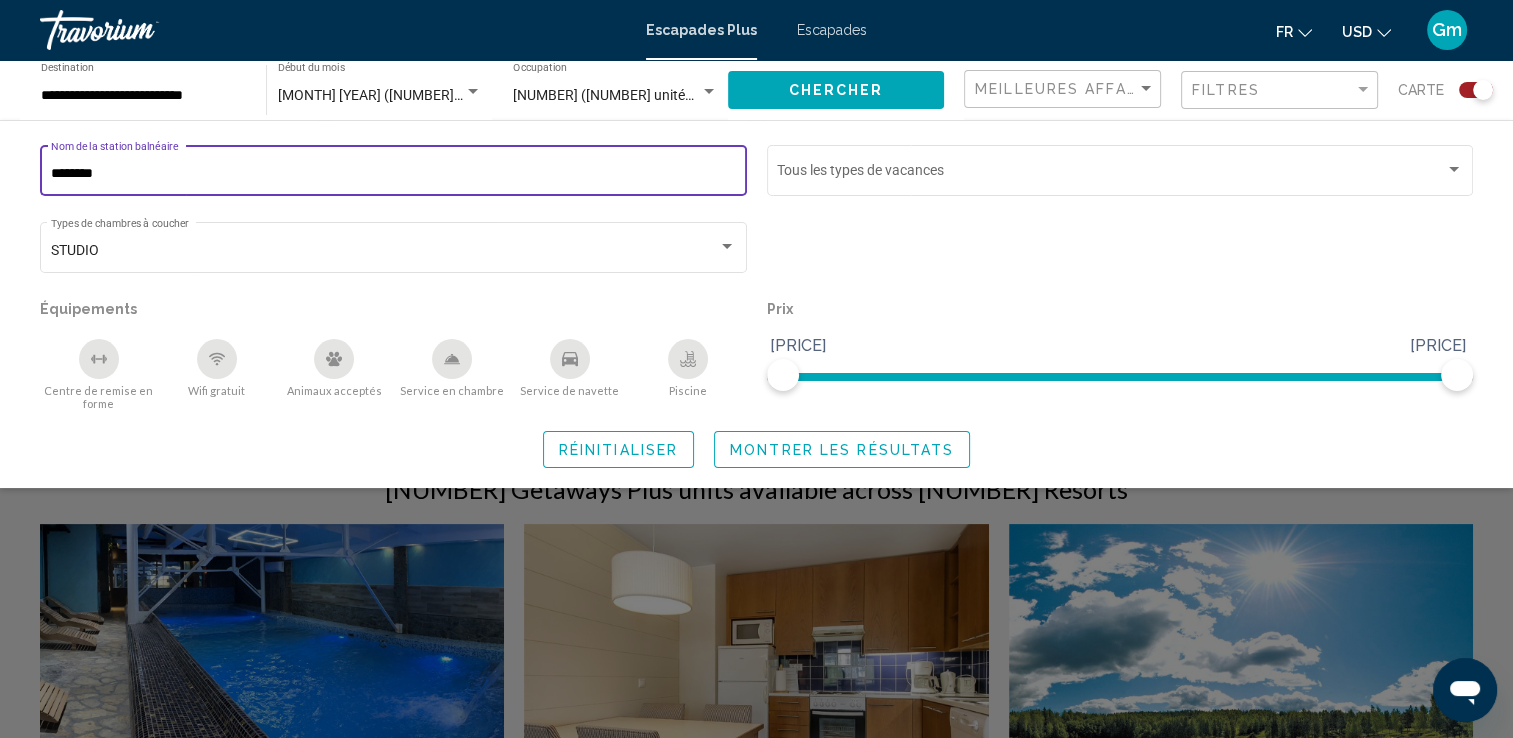 type on "********" 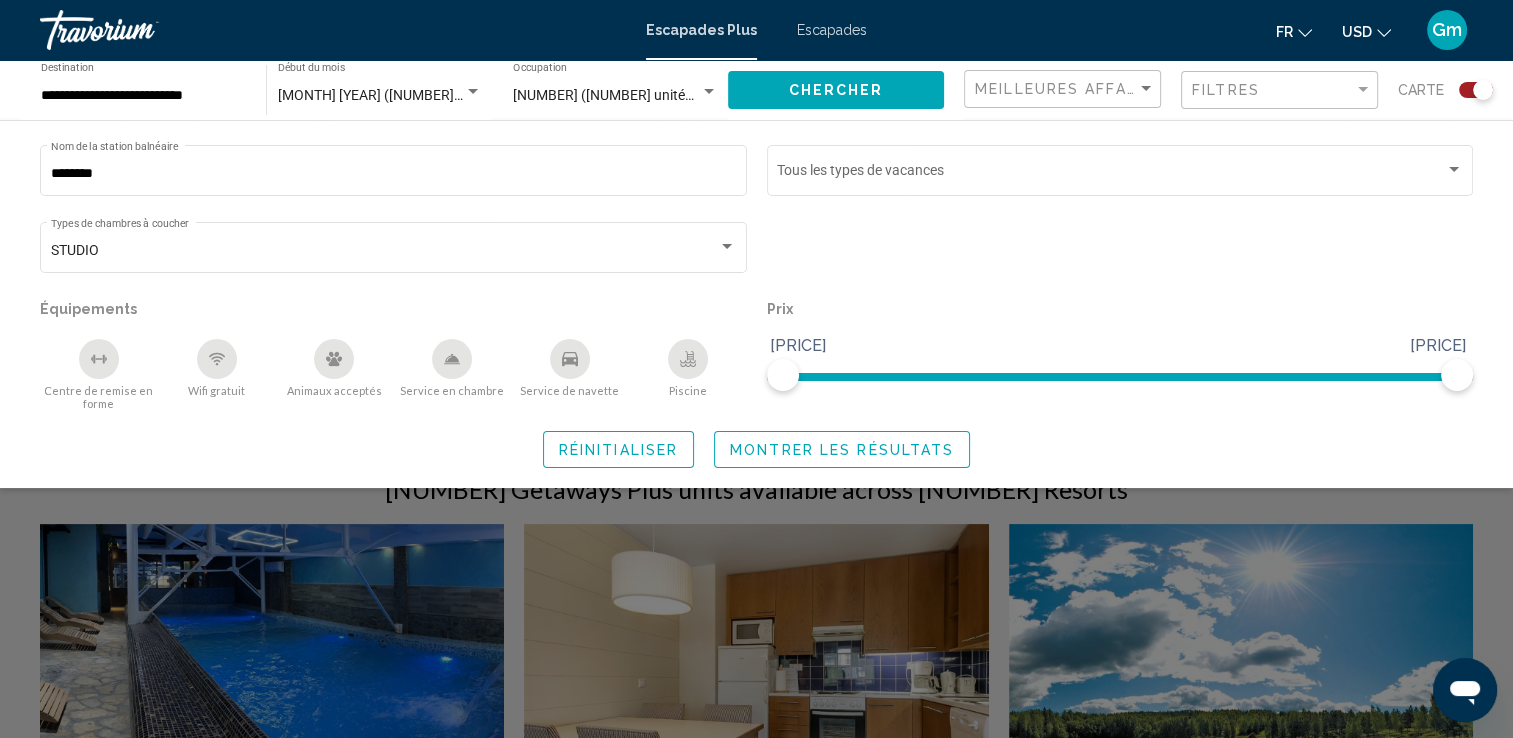 click 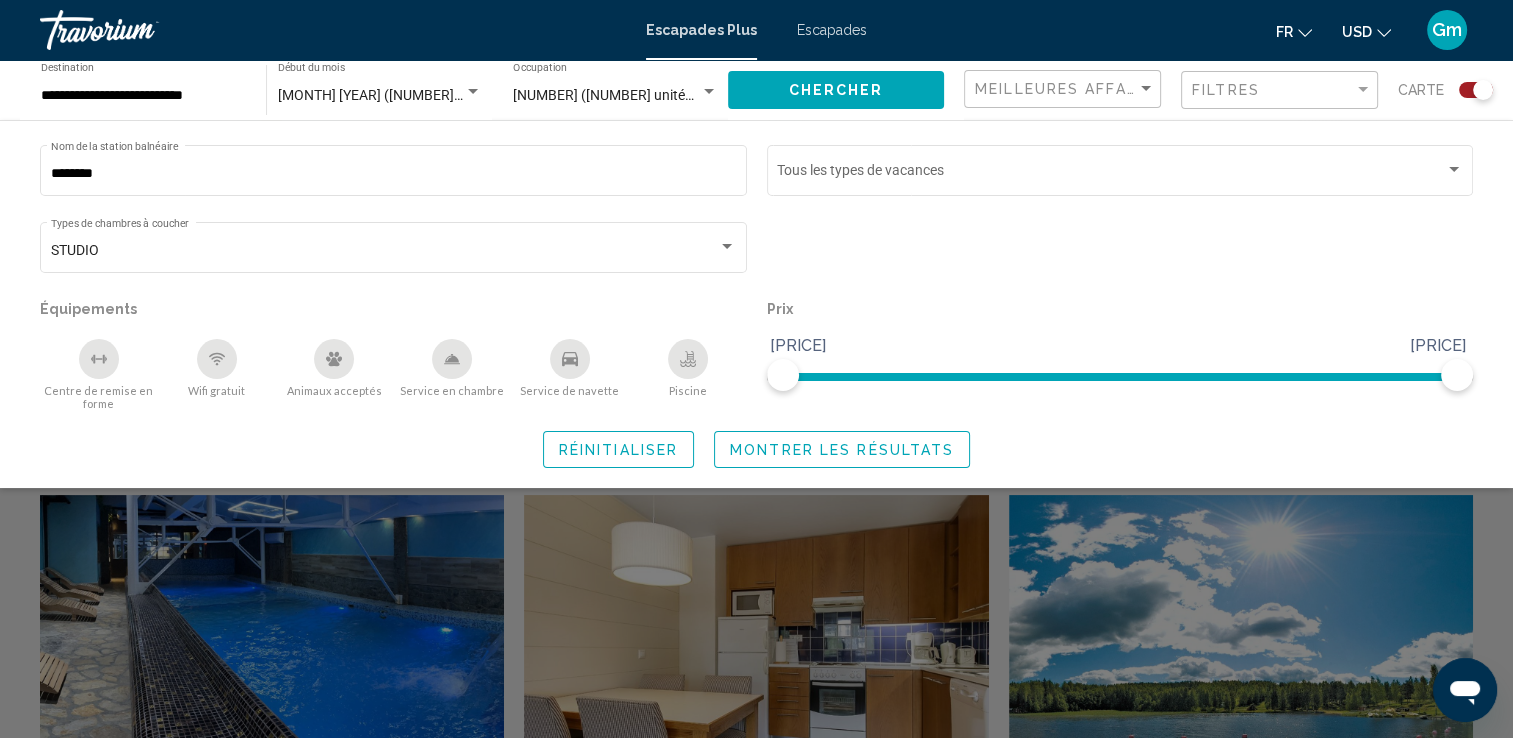 scroll, scrollTop: 338, scrollLeft: 0, axis: vertical 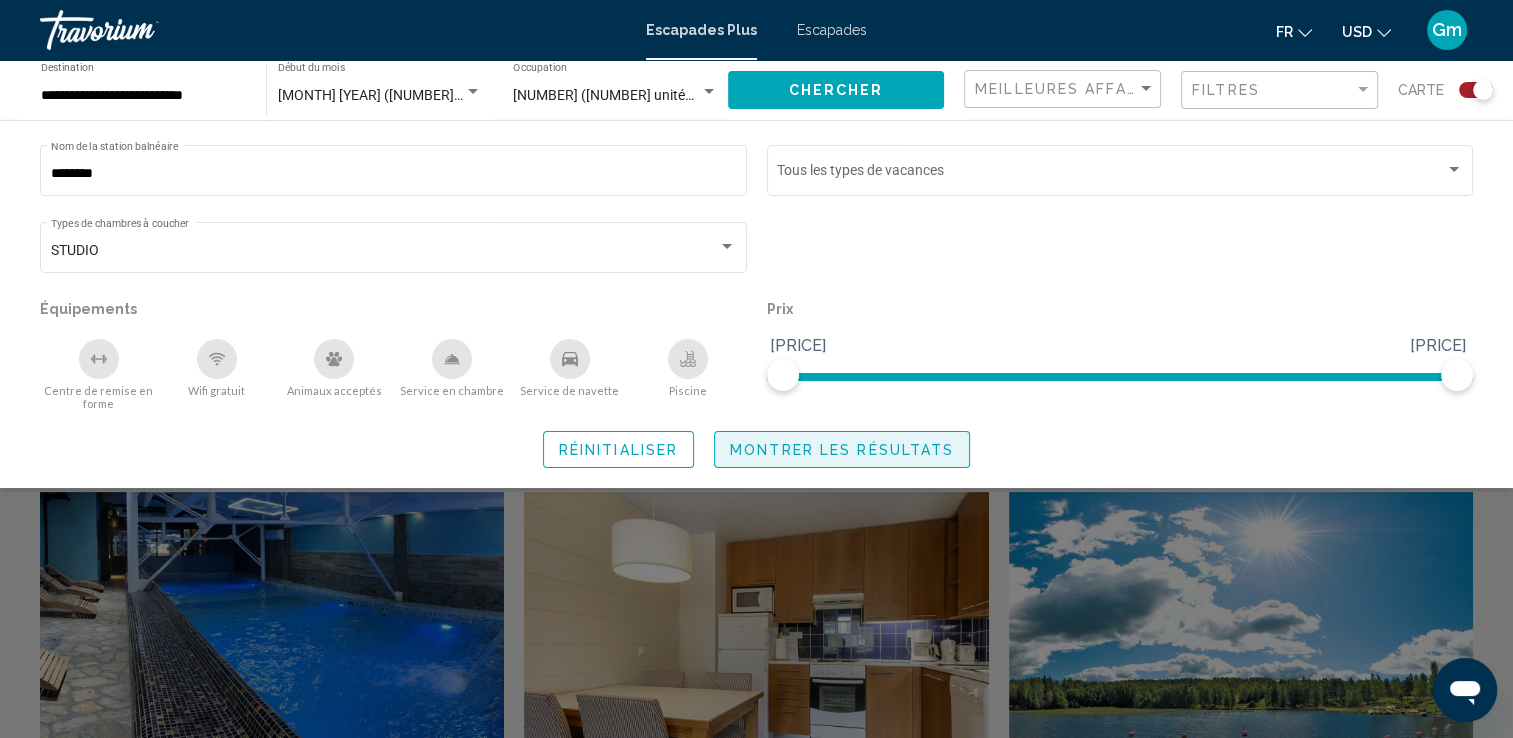 click on "Montrer les résultats" 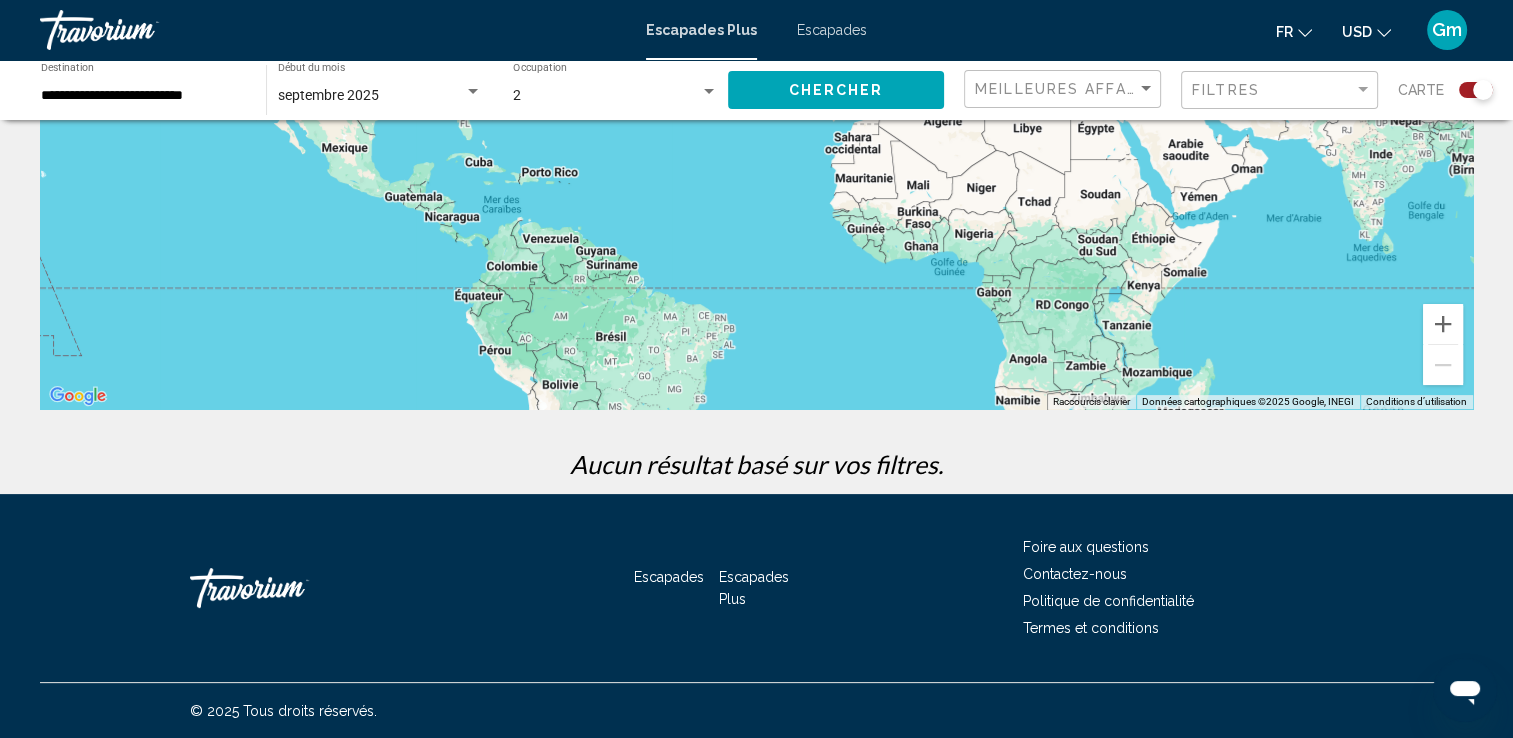 scroll, scrollTop: 0, scrollLeft: 0, axis: both 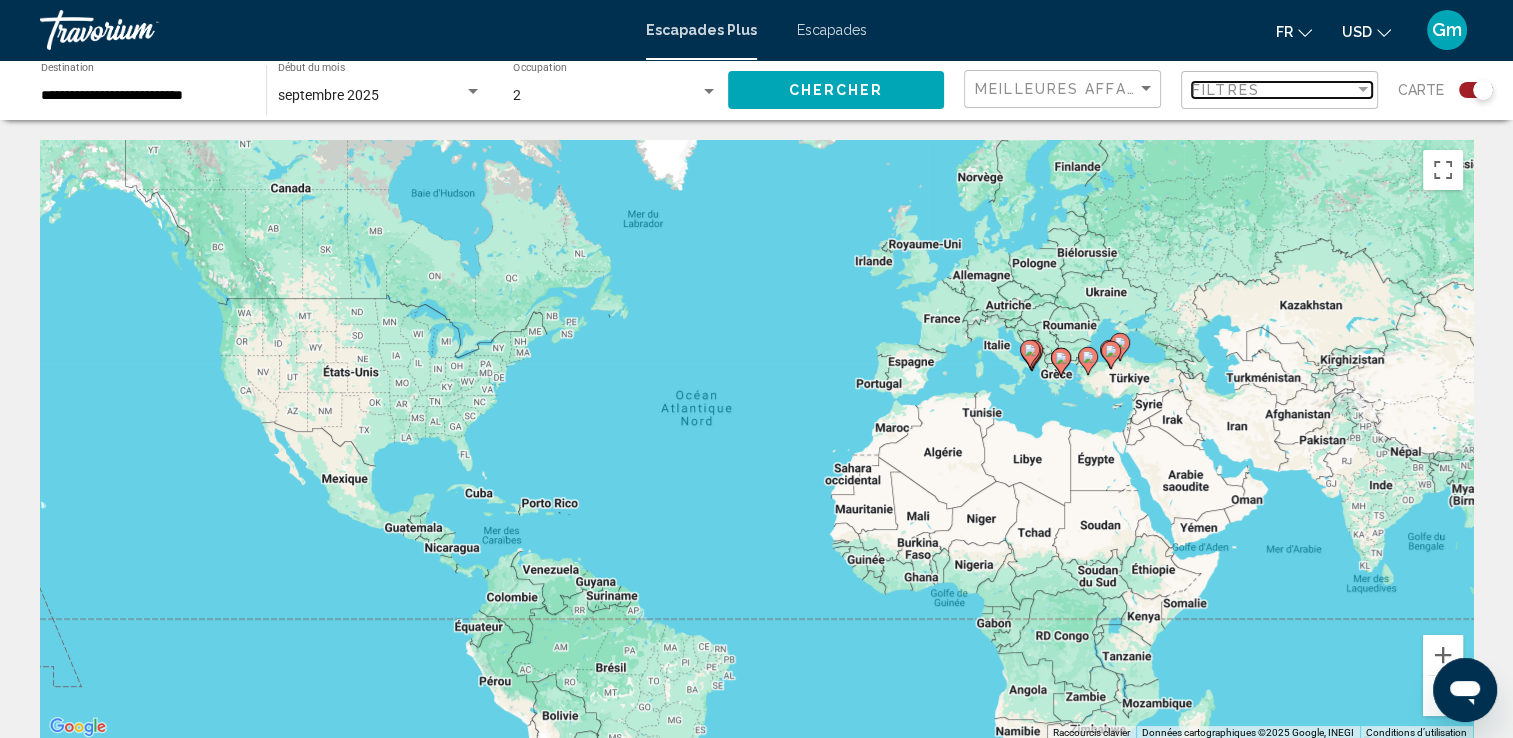click on "Filtres" at bounding box center [1226, 90] 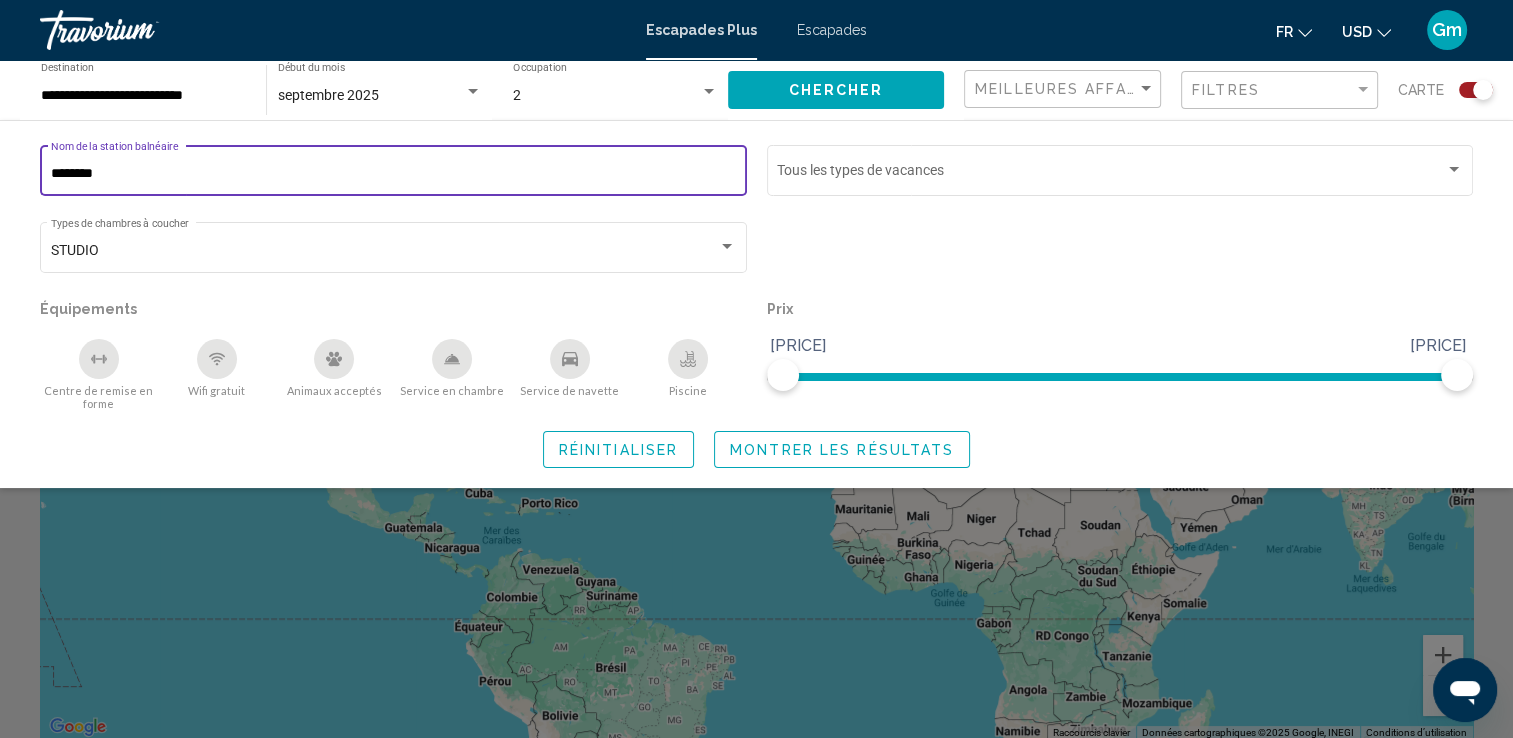 click on "********" at bounding box center [394, 174] 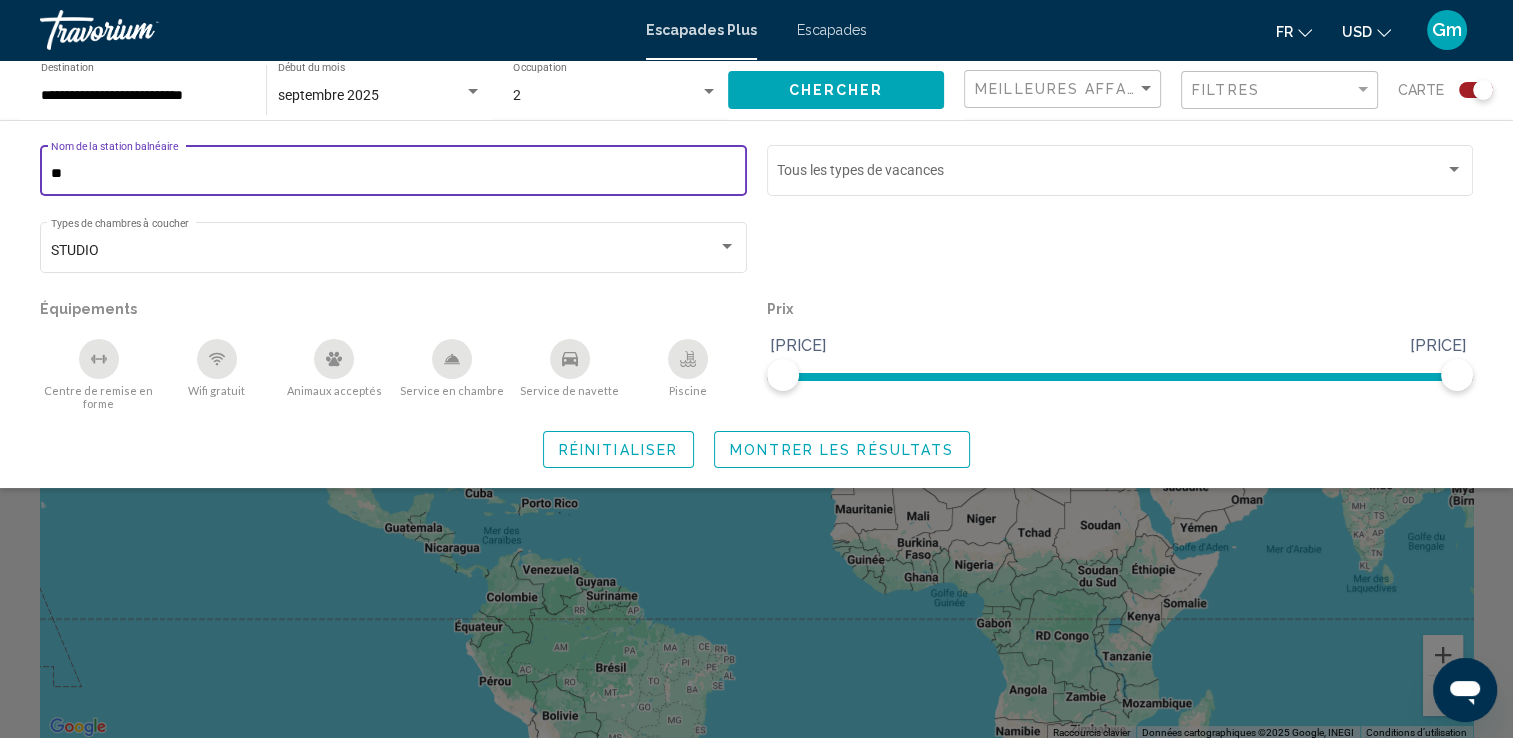 type on "*" 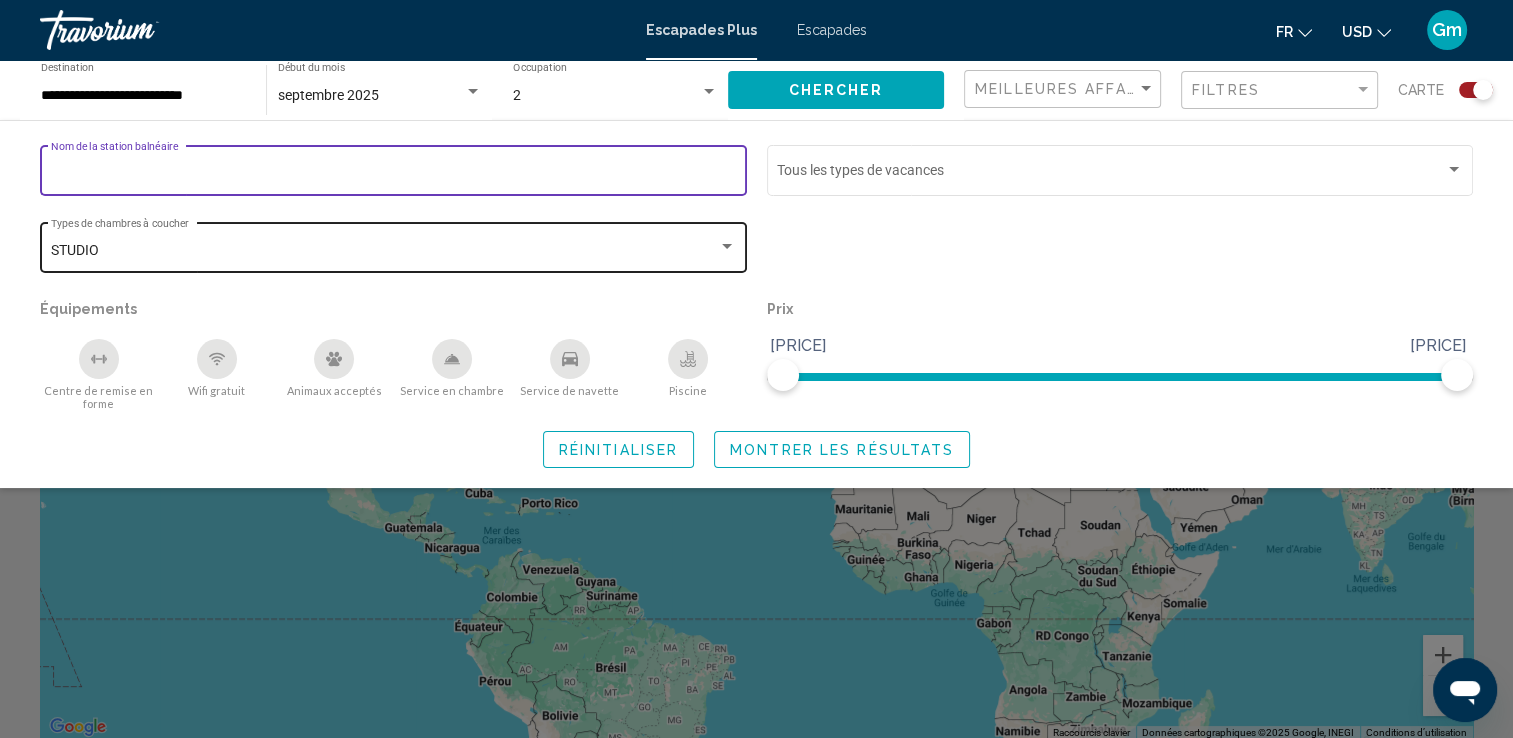 type 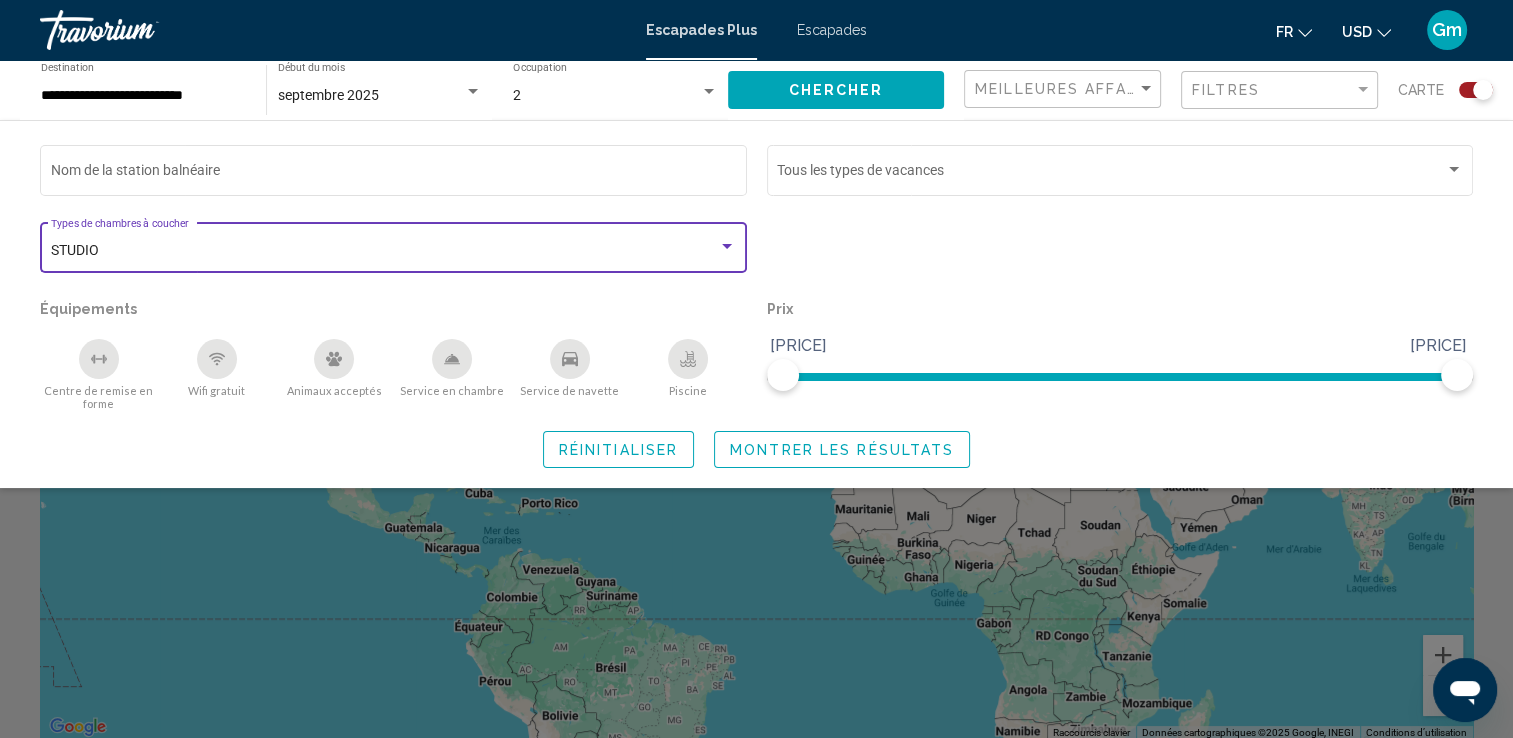 click at bounding box center (727, 246) 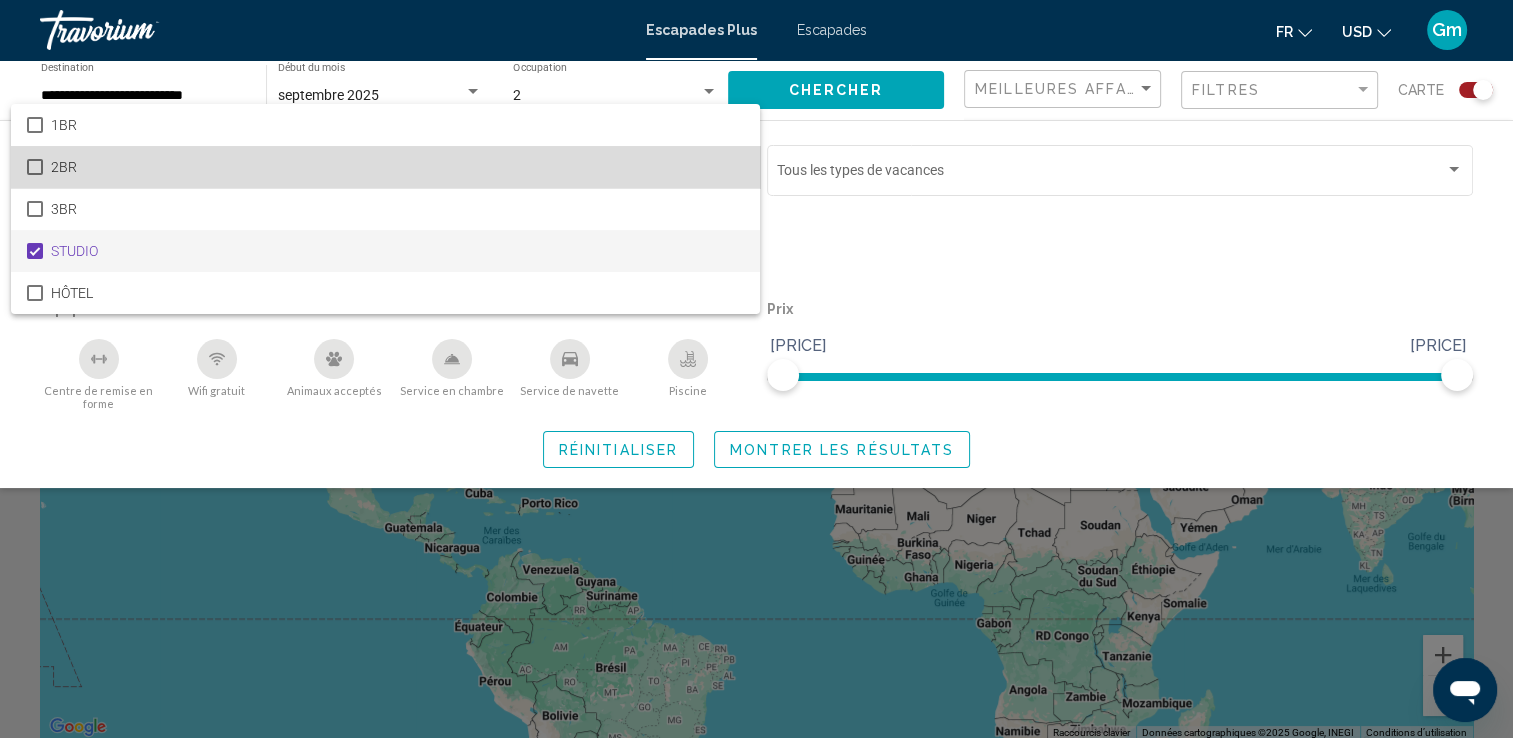 click on "2BR" at bounding box center [397, 167] 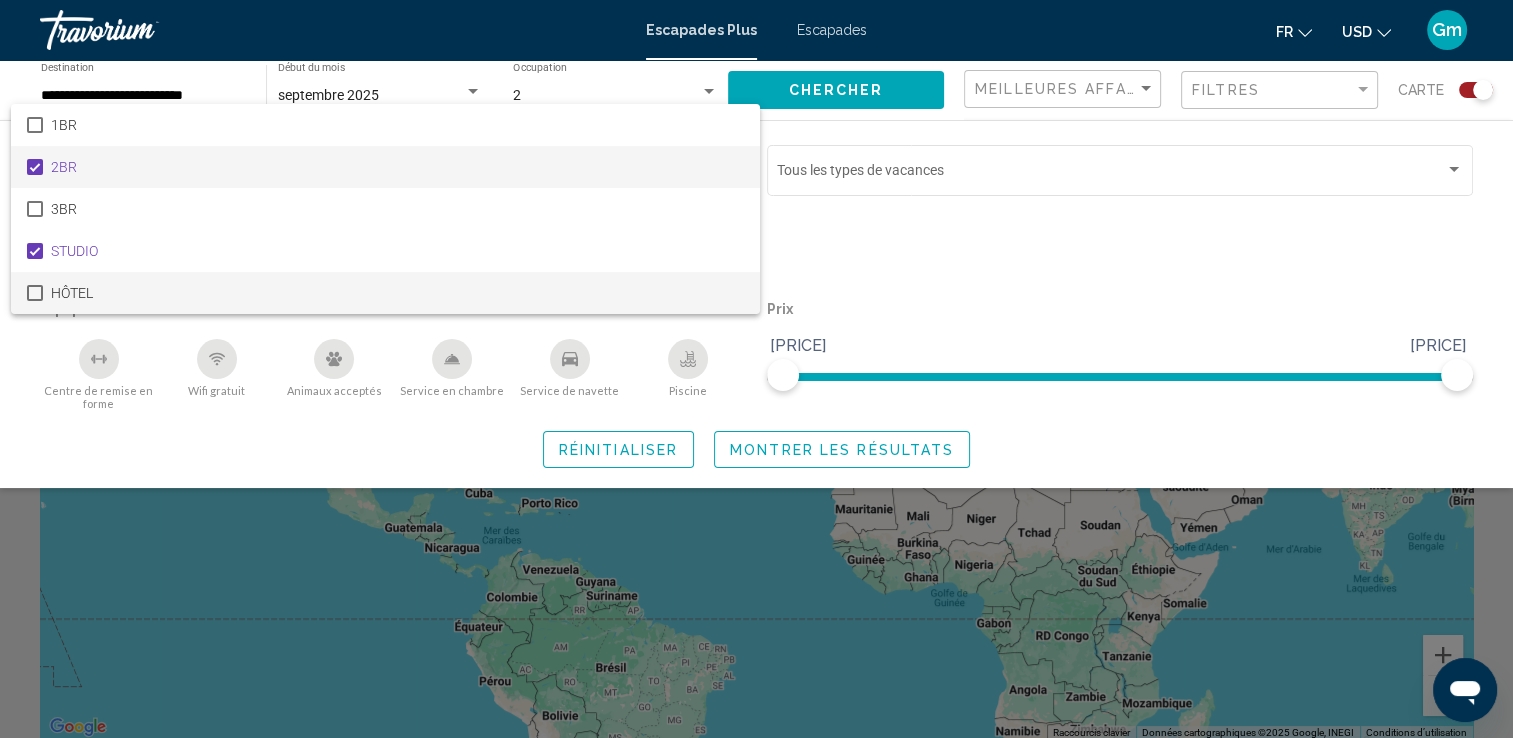 click on "HÔTEL" at bounding box center [397, 293] 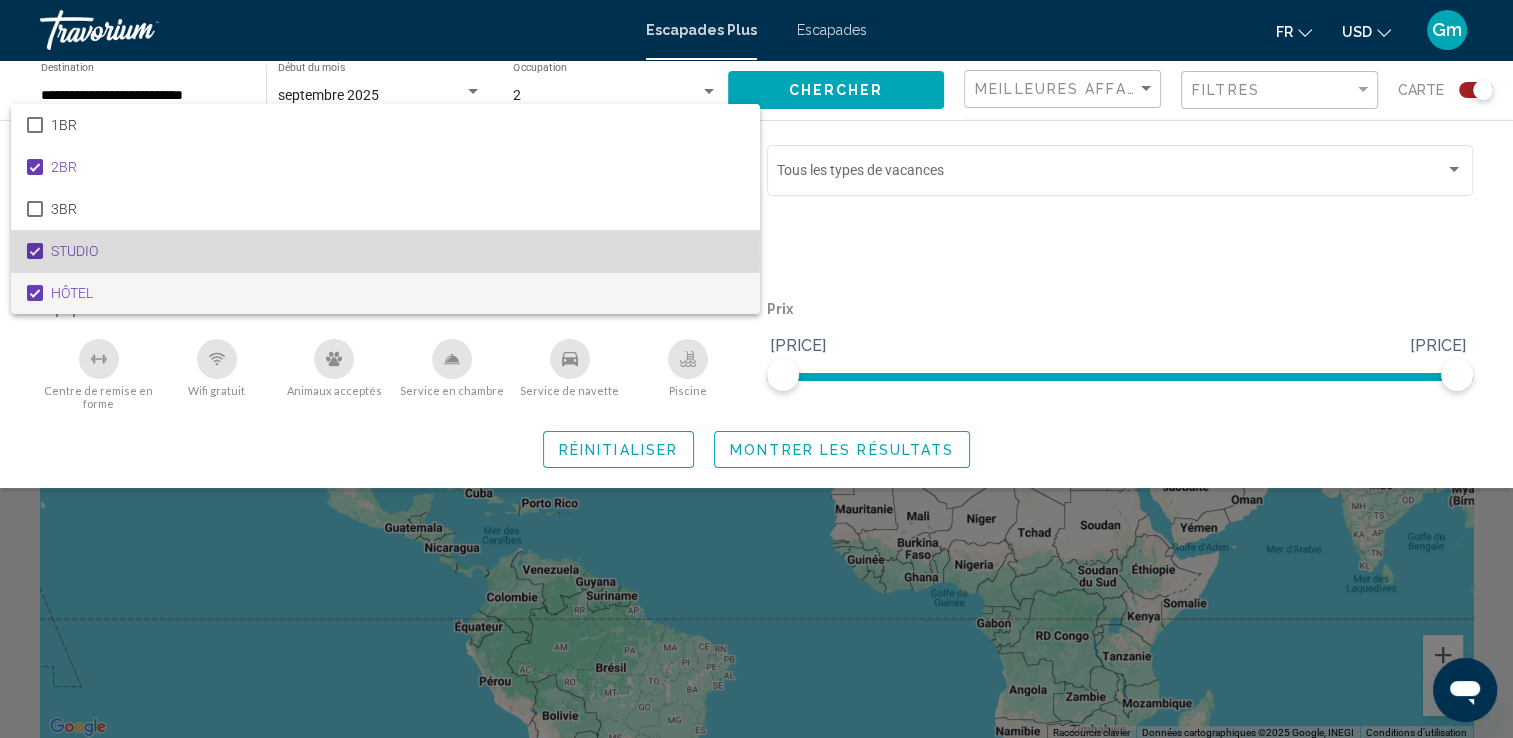 click at bounding box center [35, 251] 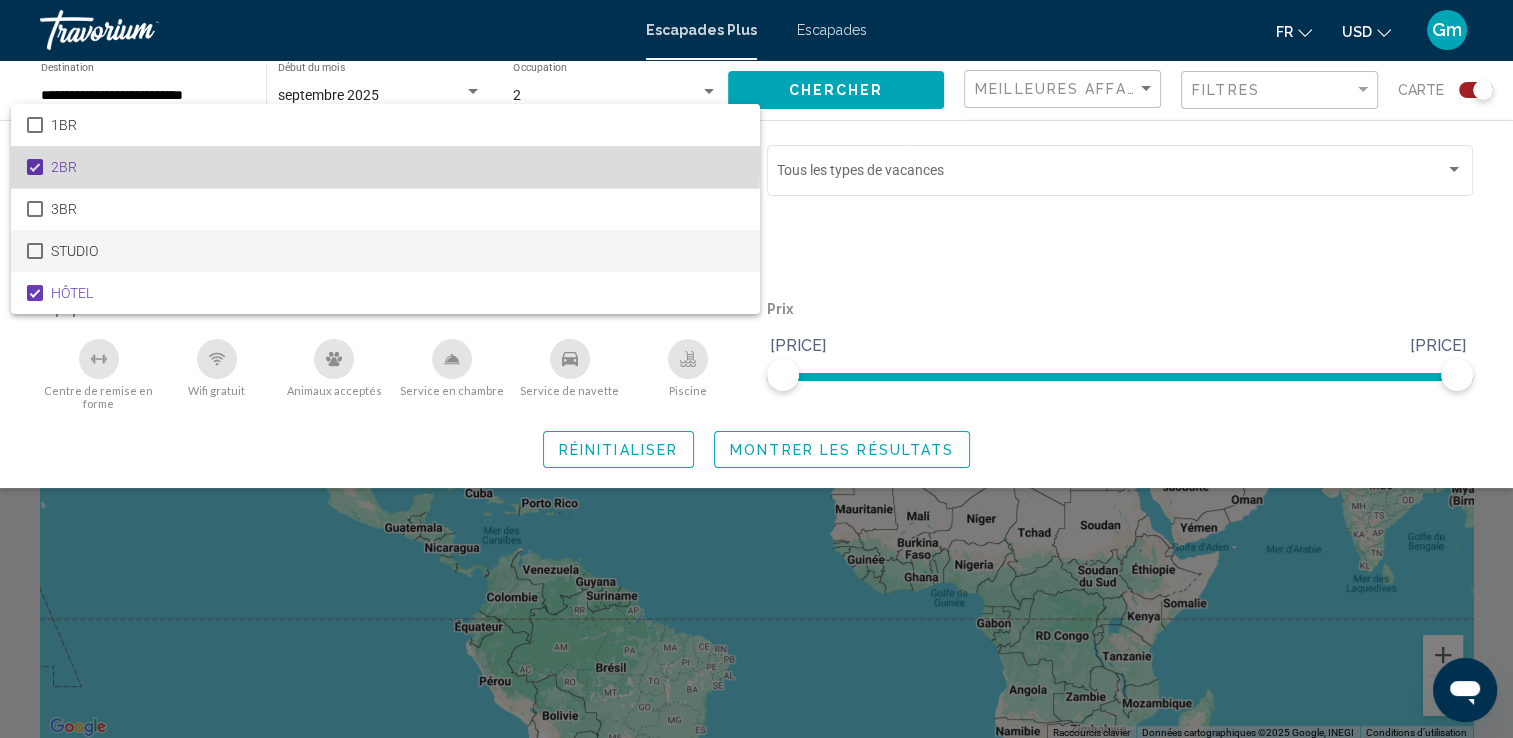 click at bounding box center [35, 167] 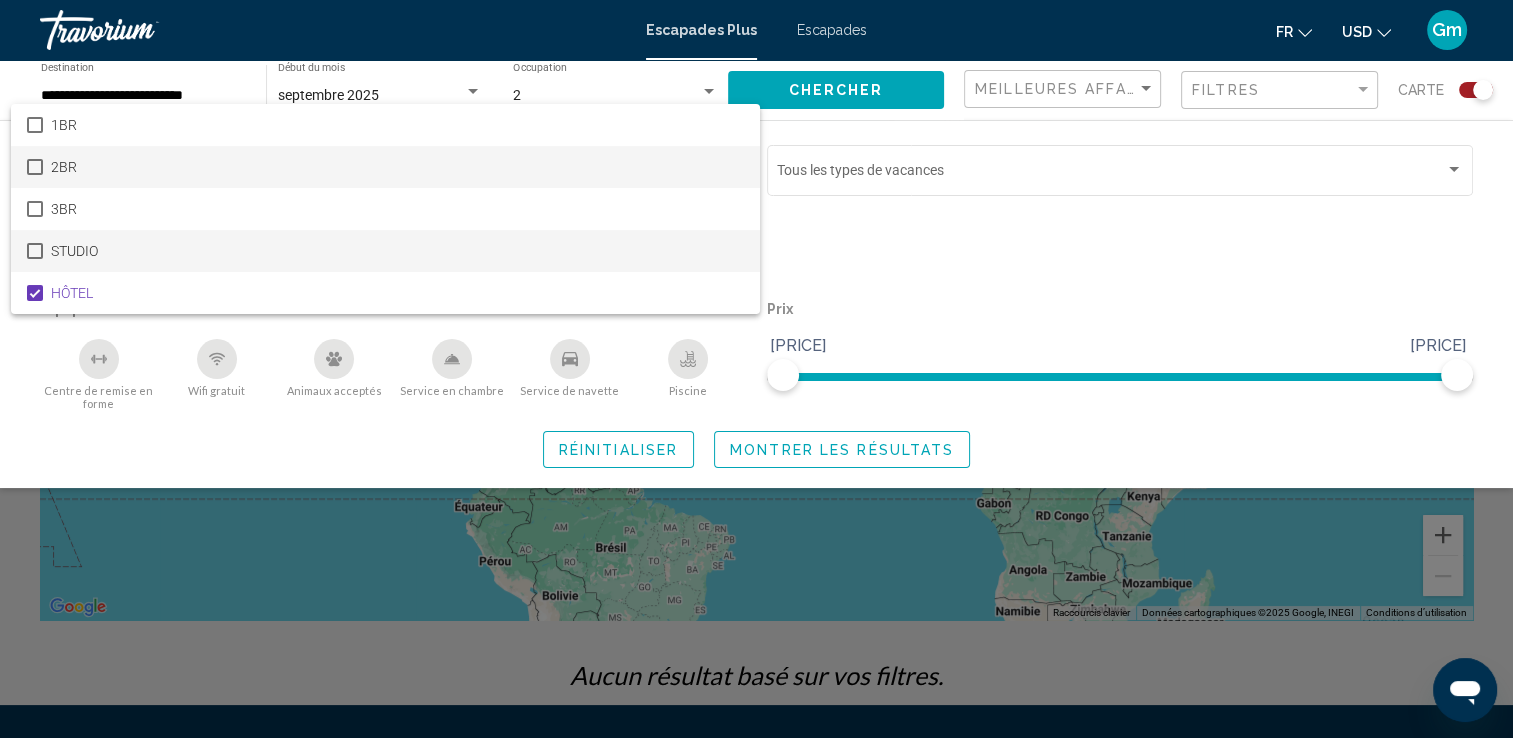 scroll, scrollTop: 123, scrollLeft: 0, axis: vertical 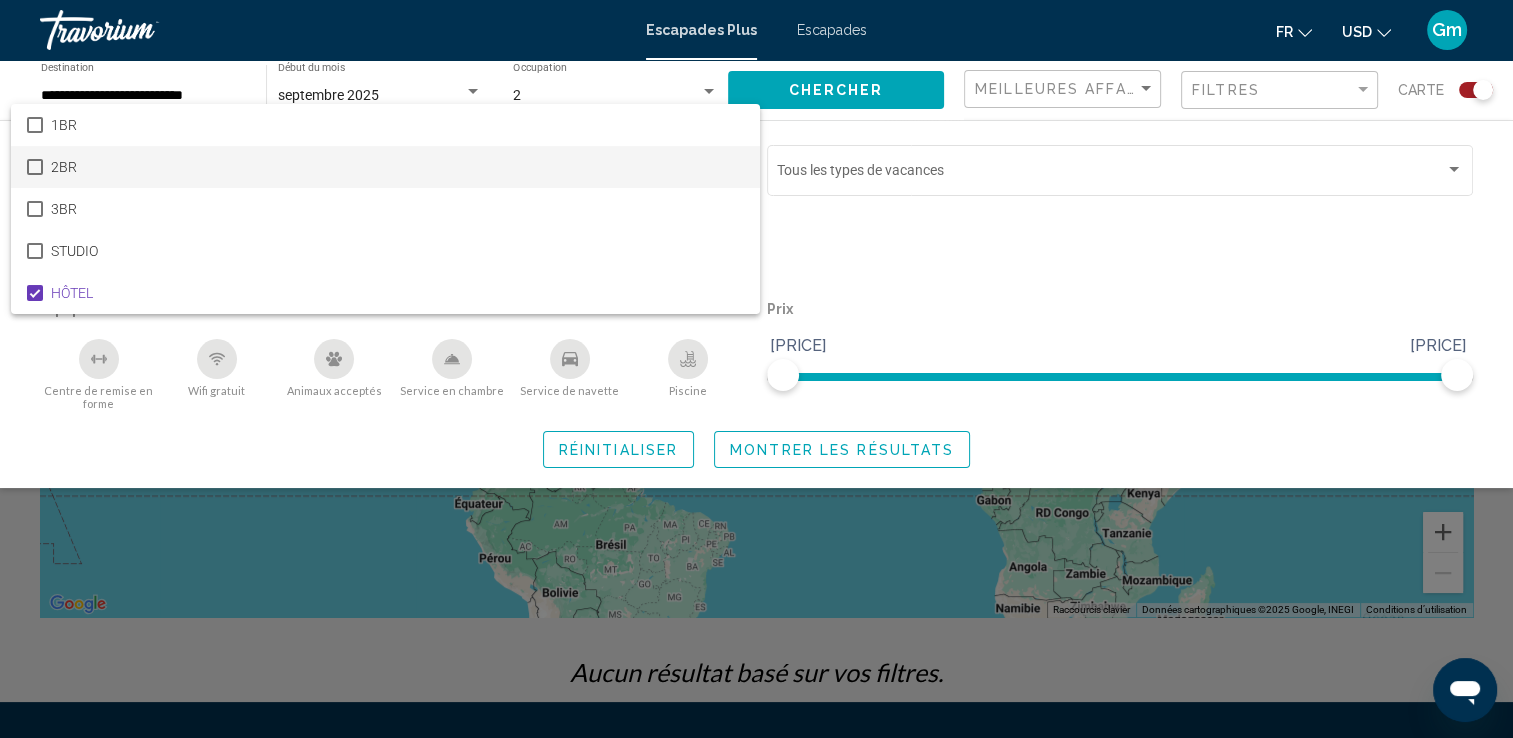 click at bounding box center [756, 369] 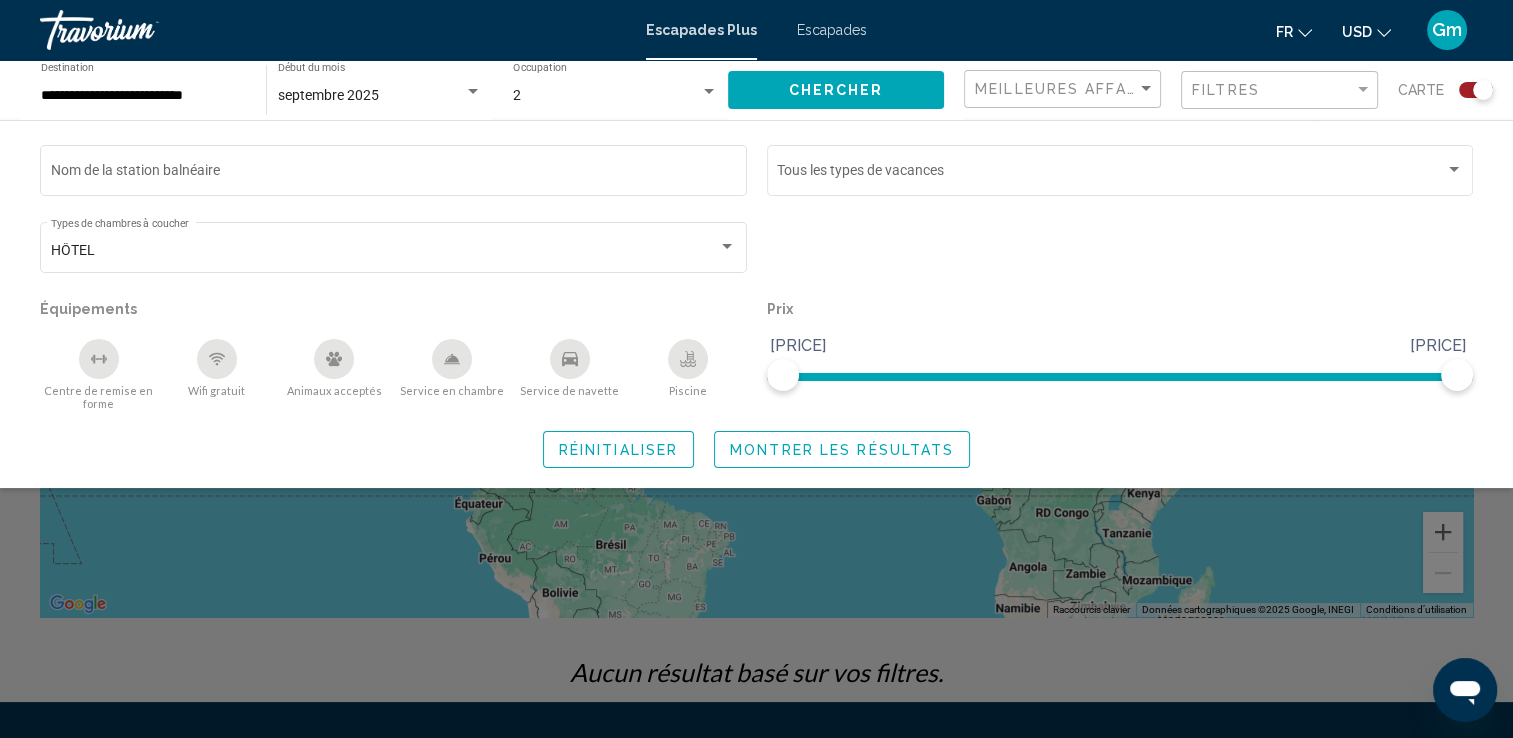 click on "Montrer les résultats" 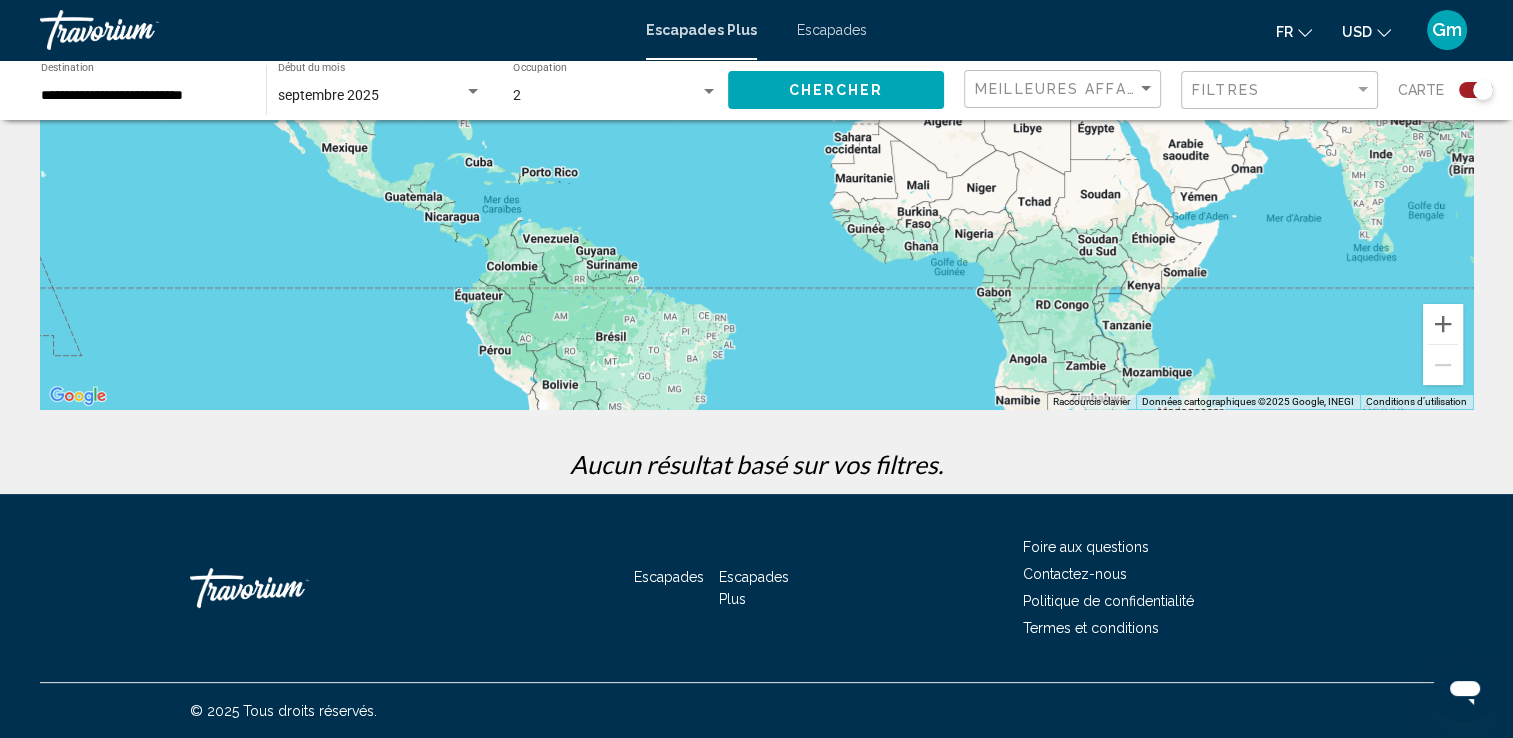 scroll, scrollTop: 0, scrollLeft: 0, axis: both 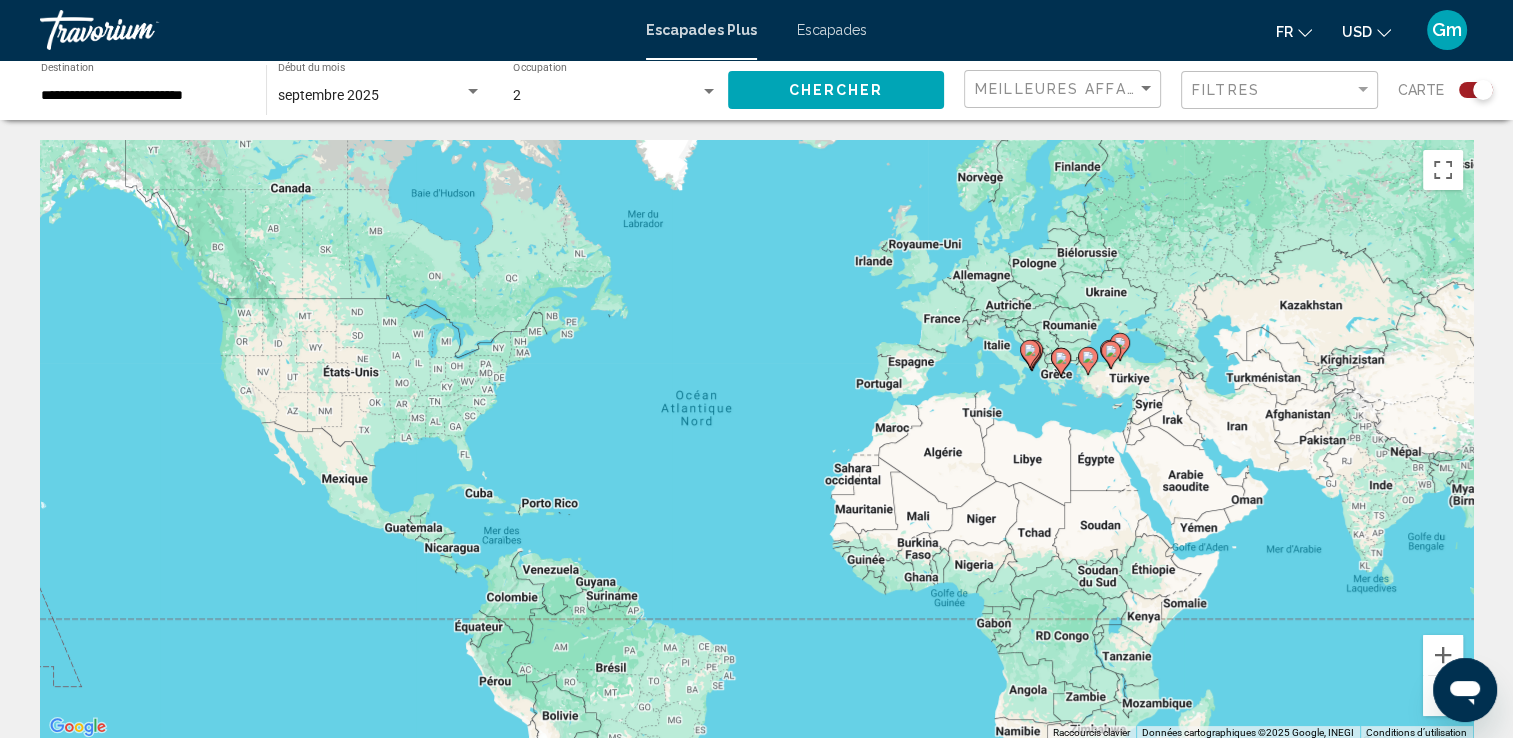 click on "**********" 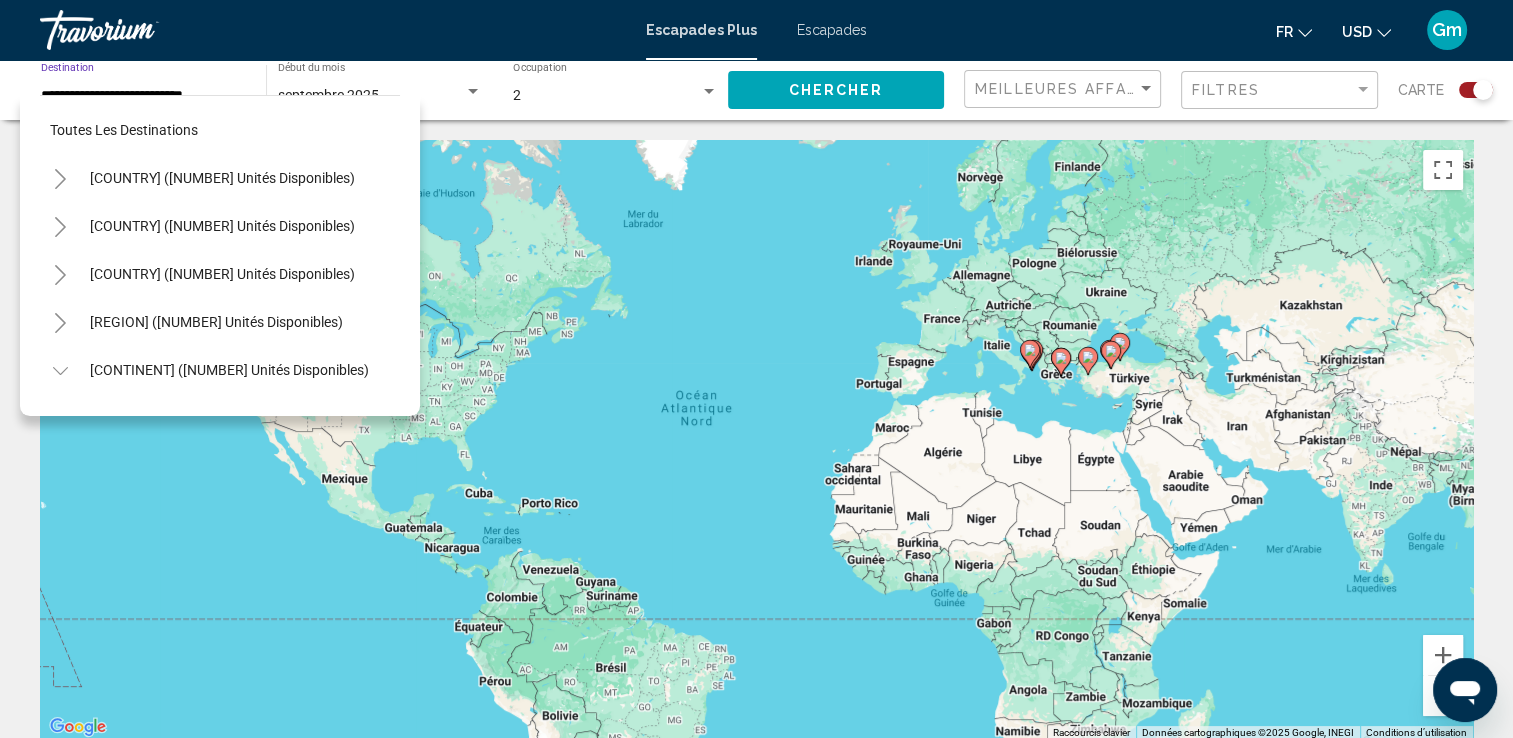 scroll, scrollTop: 846, scrollLeft: 0, axis: vertical 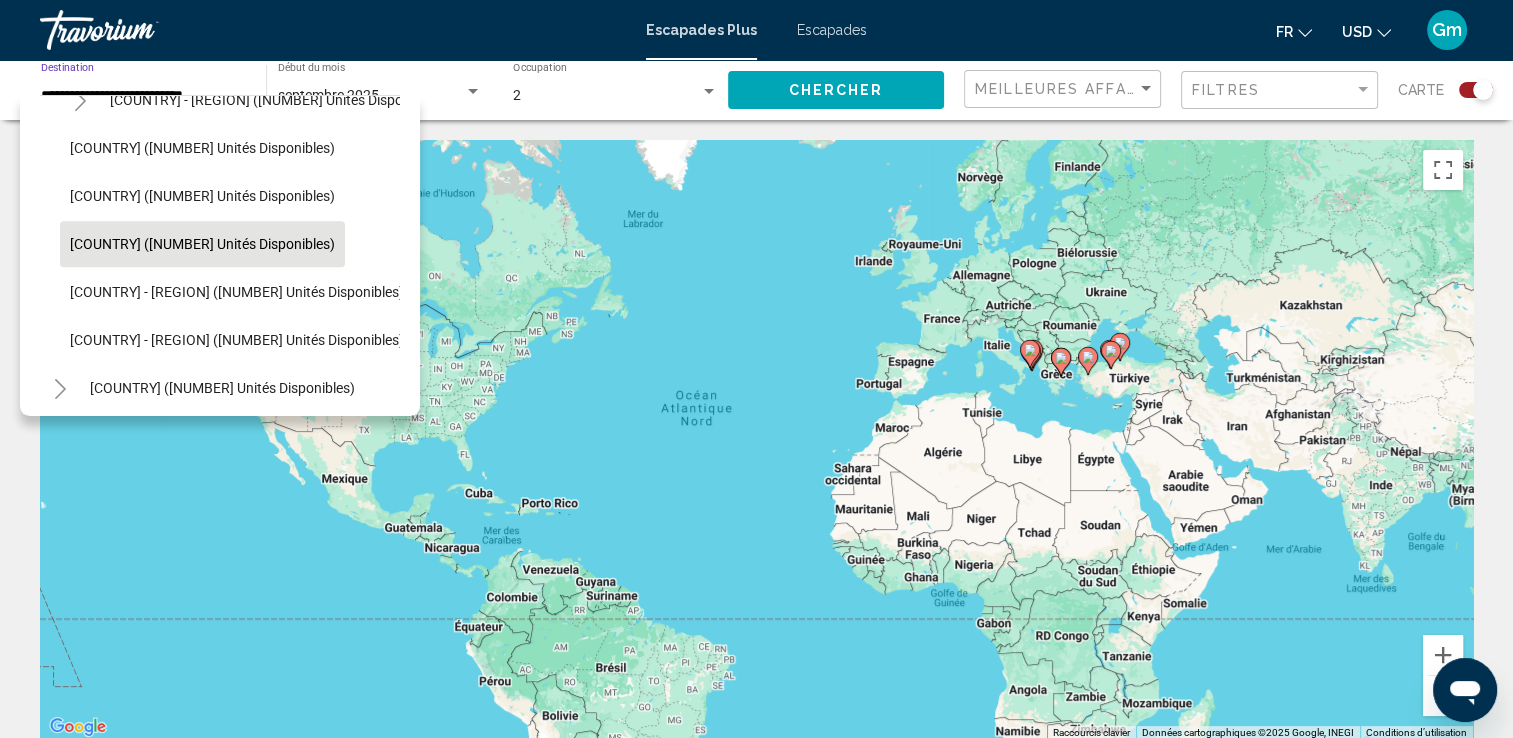 click on "Turquie (105 unités disponibles)" 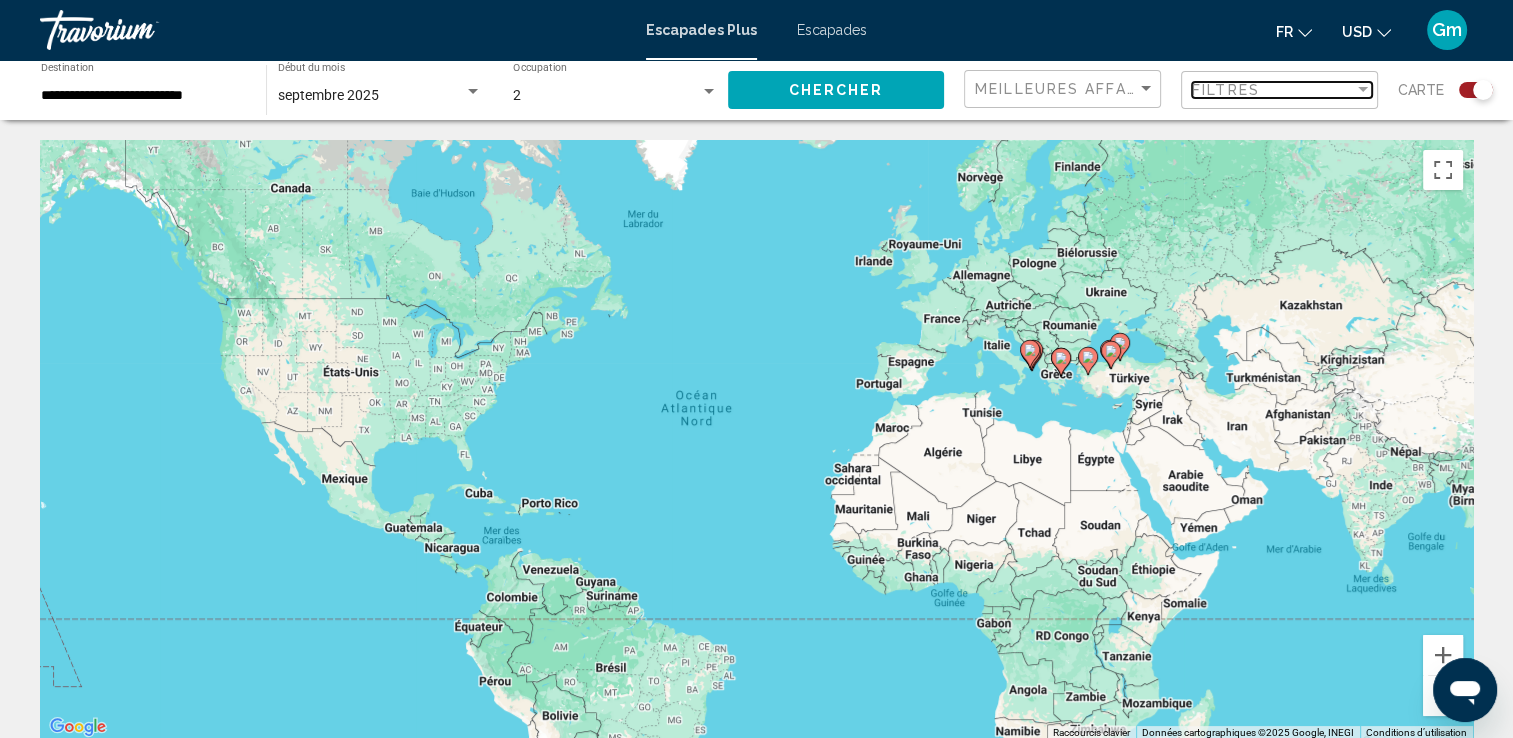 click at bounding box center (1363, 90) 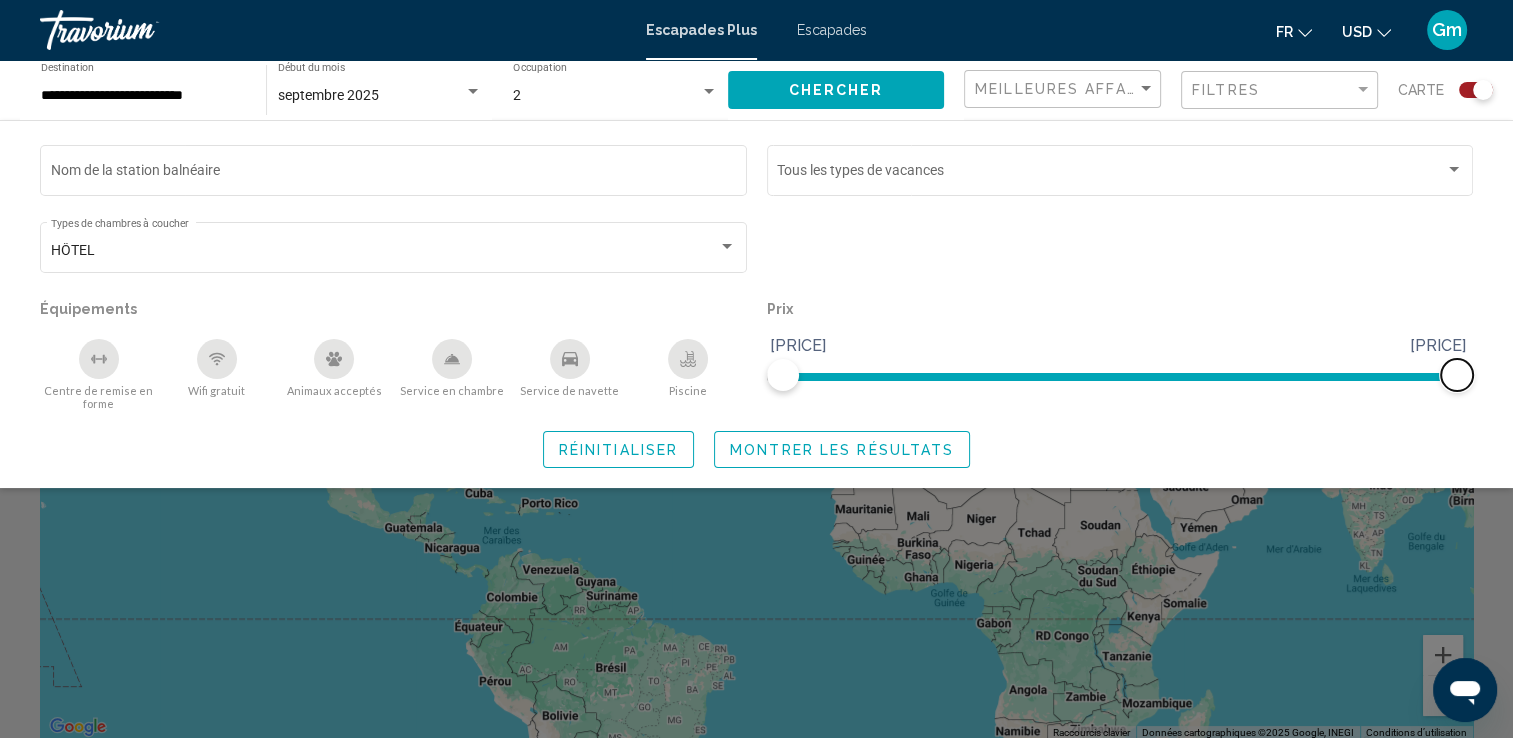 drag, startPoint x: 1448, startPoint y: 374, endPoint x: 1504, endPoint y: 359, distance: 57.974133 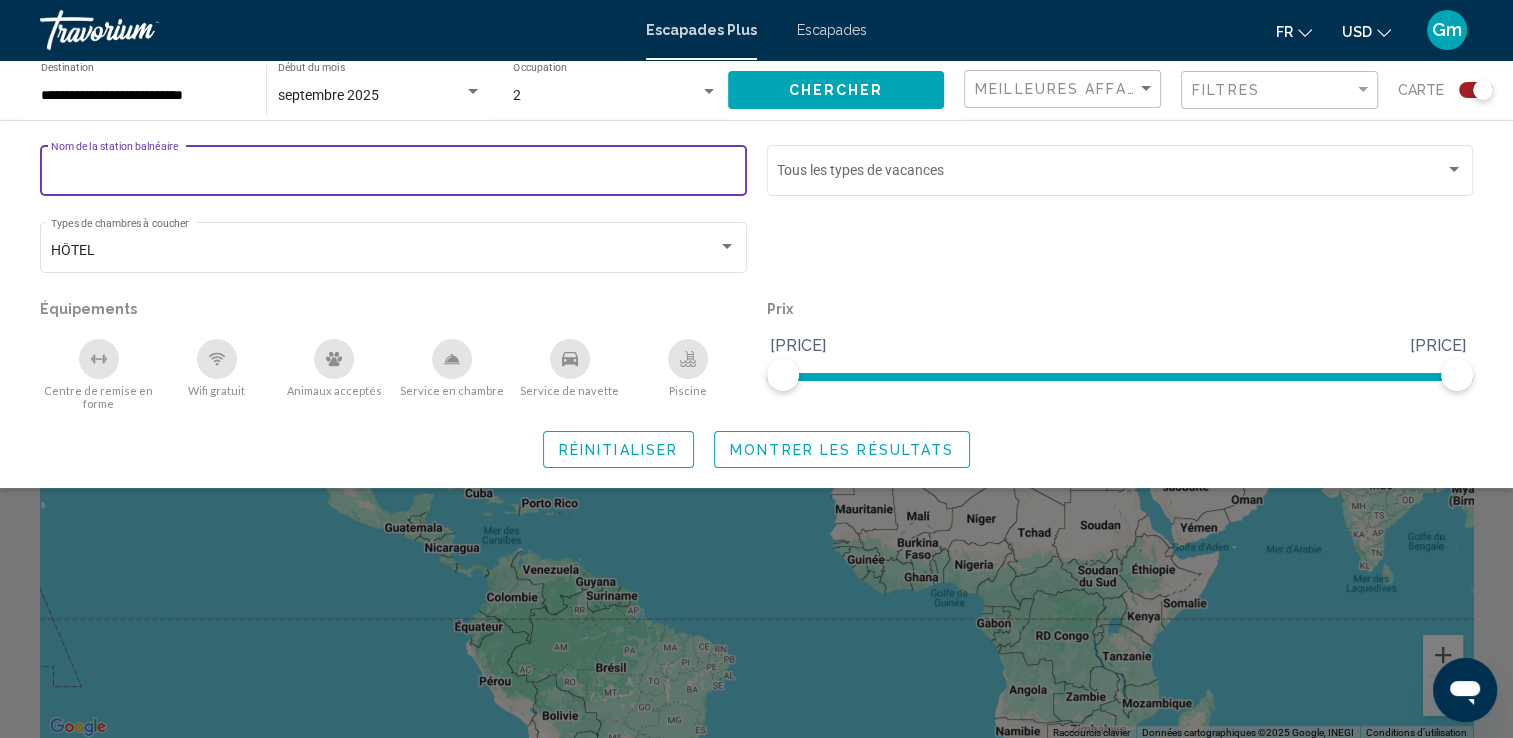 click on "Nom de la station balnéaire" at bounding box center [394, 174] 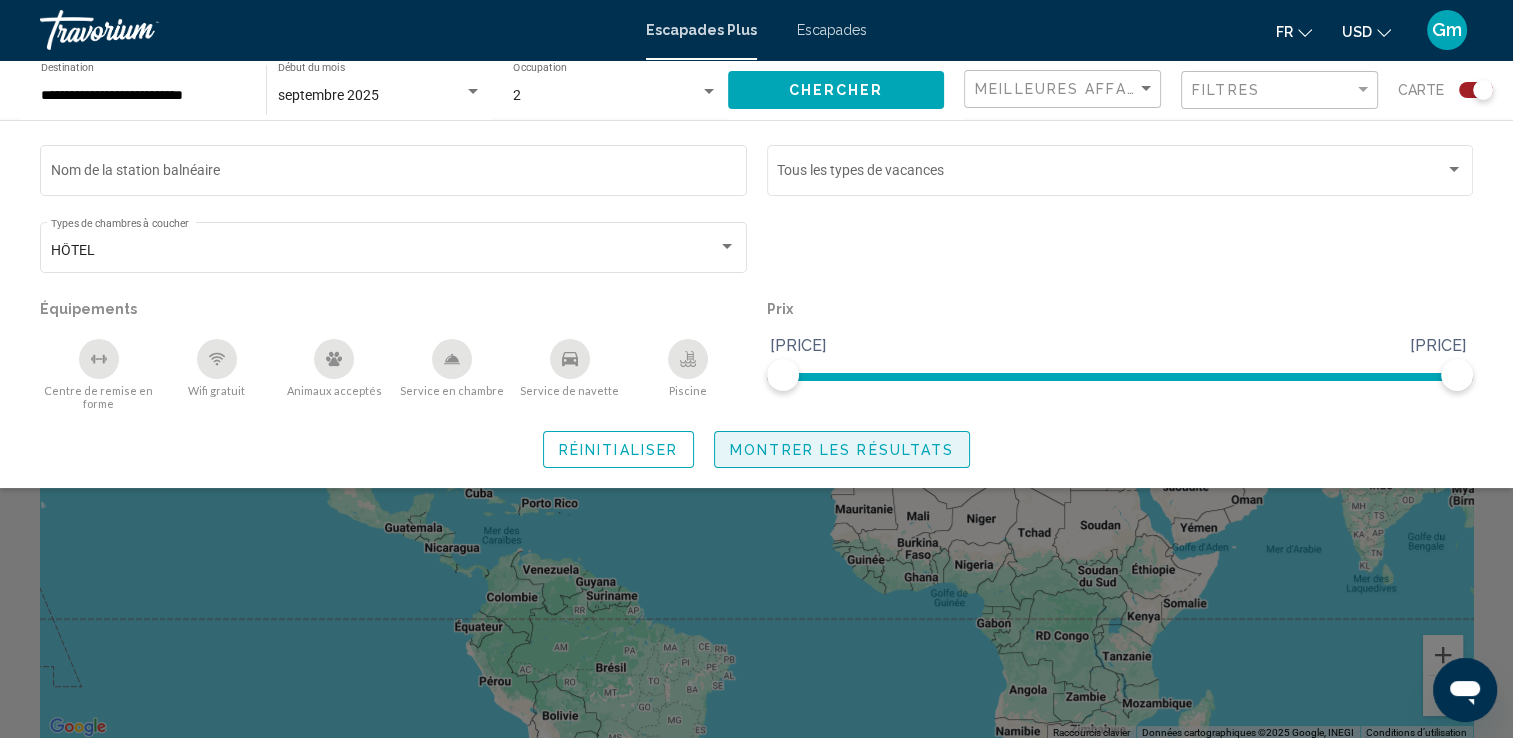 click on "Montrer les résultats" 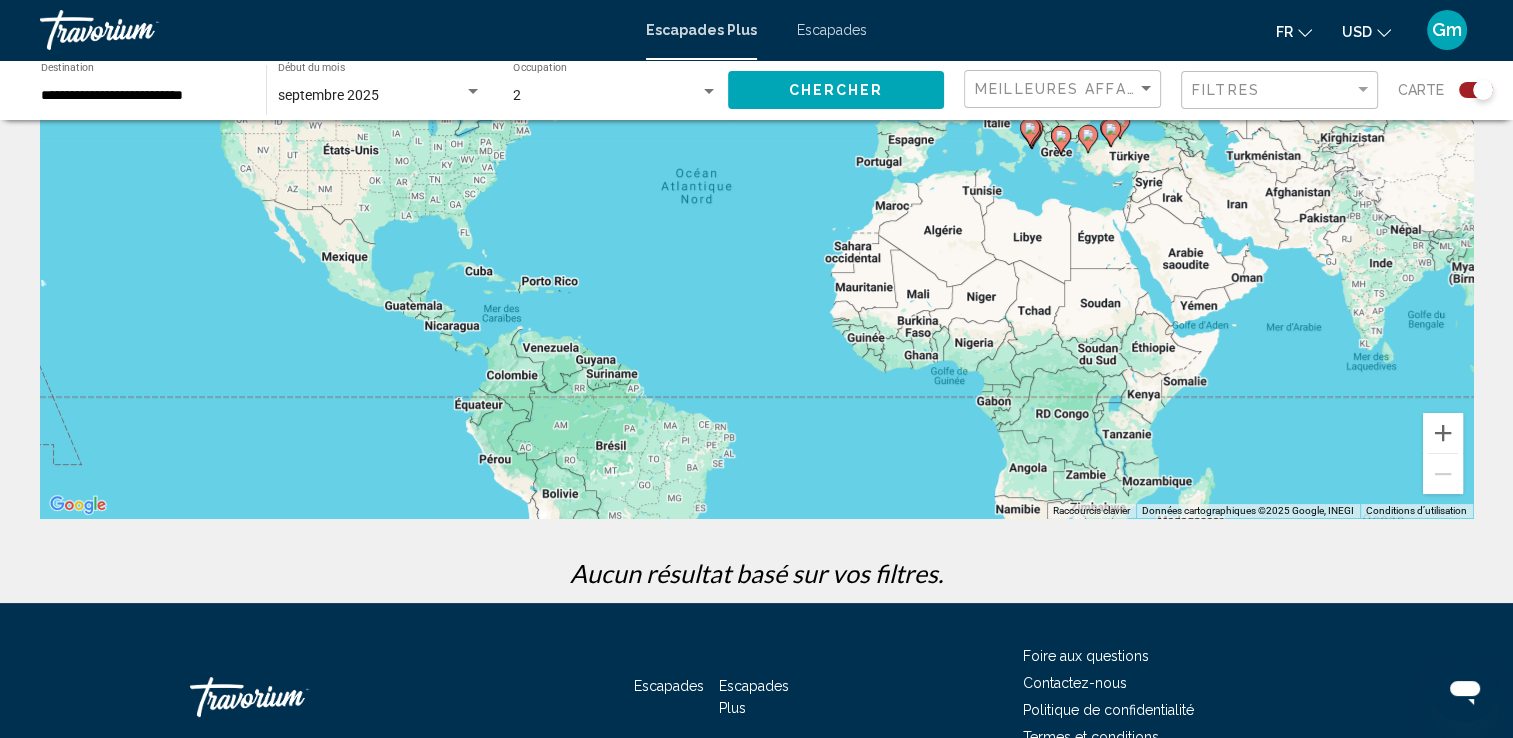 scroll, scrollTop: 0, scrollLeft: 0, axis: both 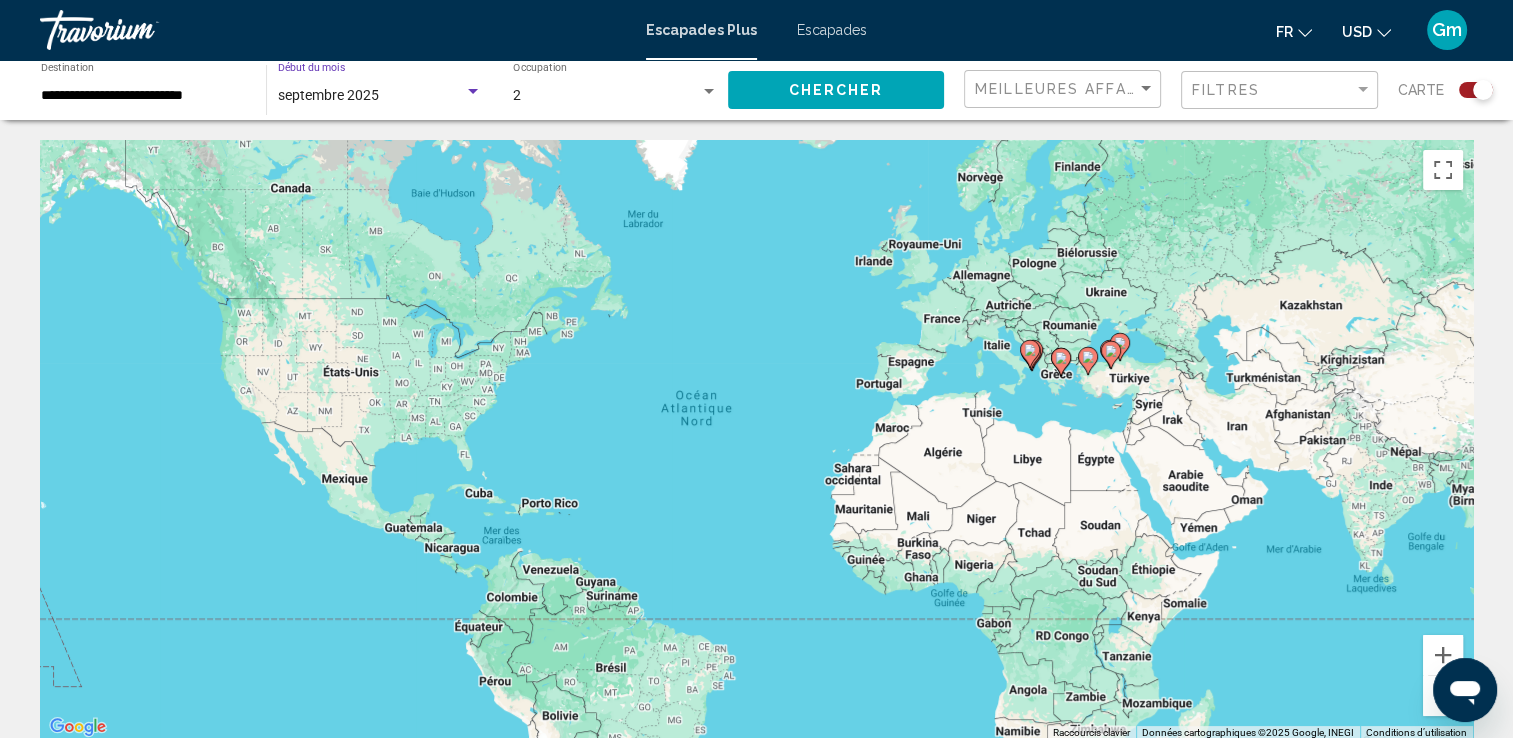 click at bounding box center (473, 92) 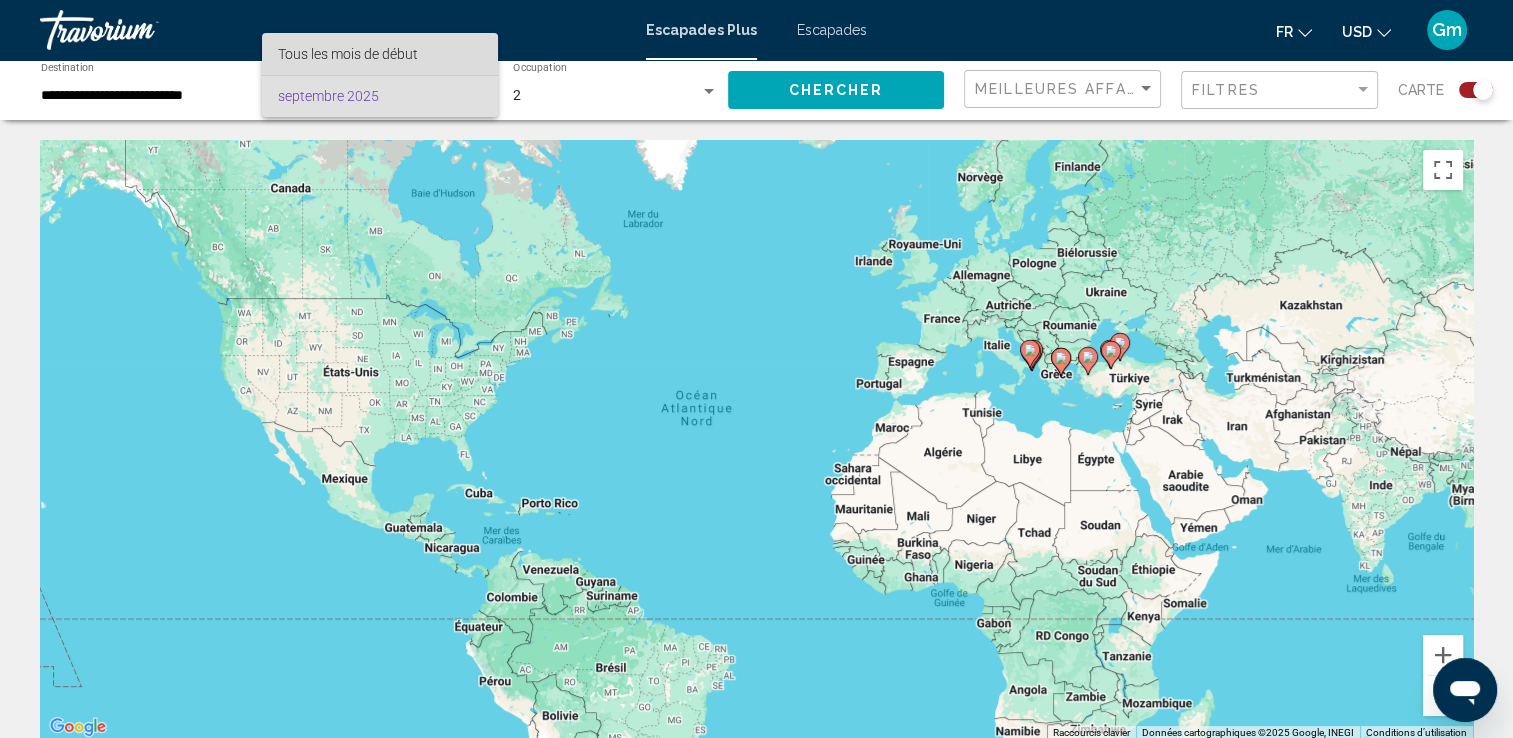 click on "Tous les mois de début" at bounding box center (380, 54) 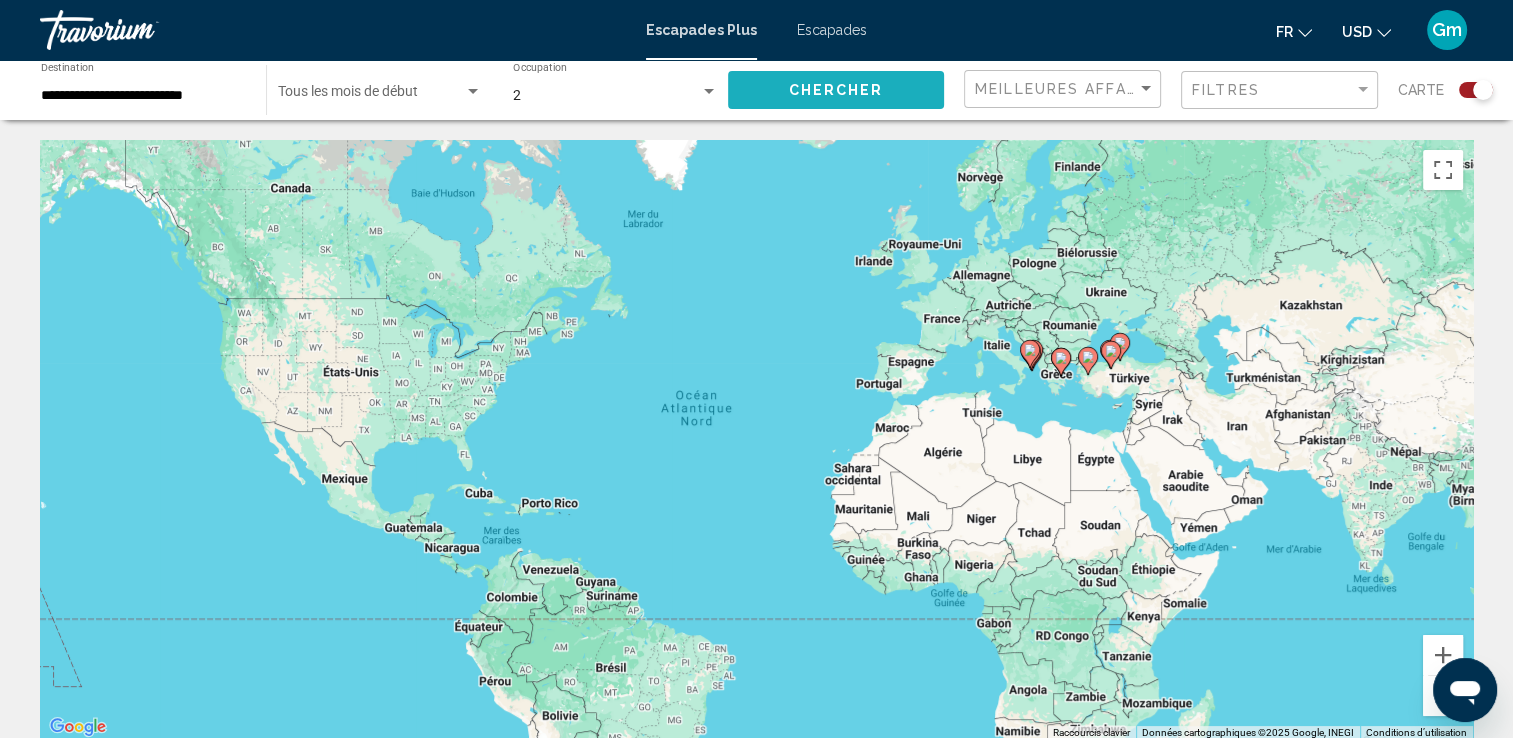 click on "Chercher" 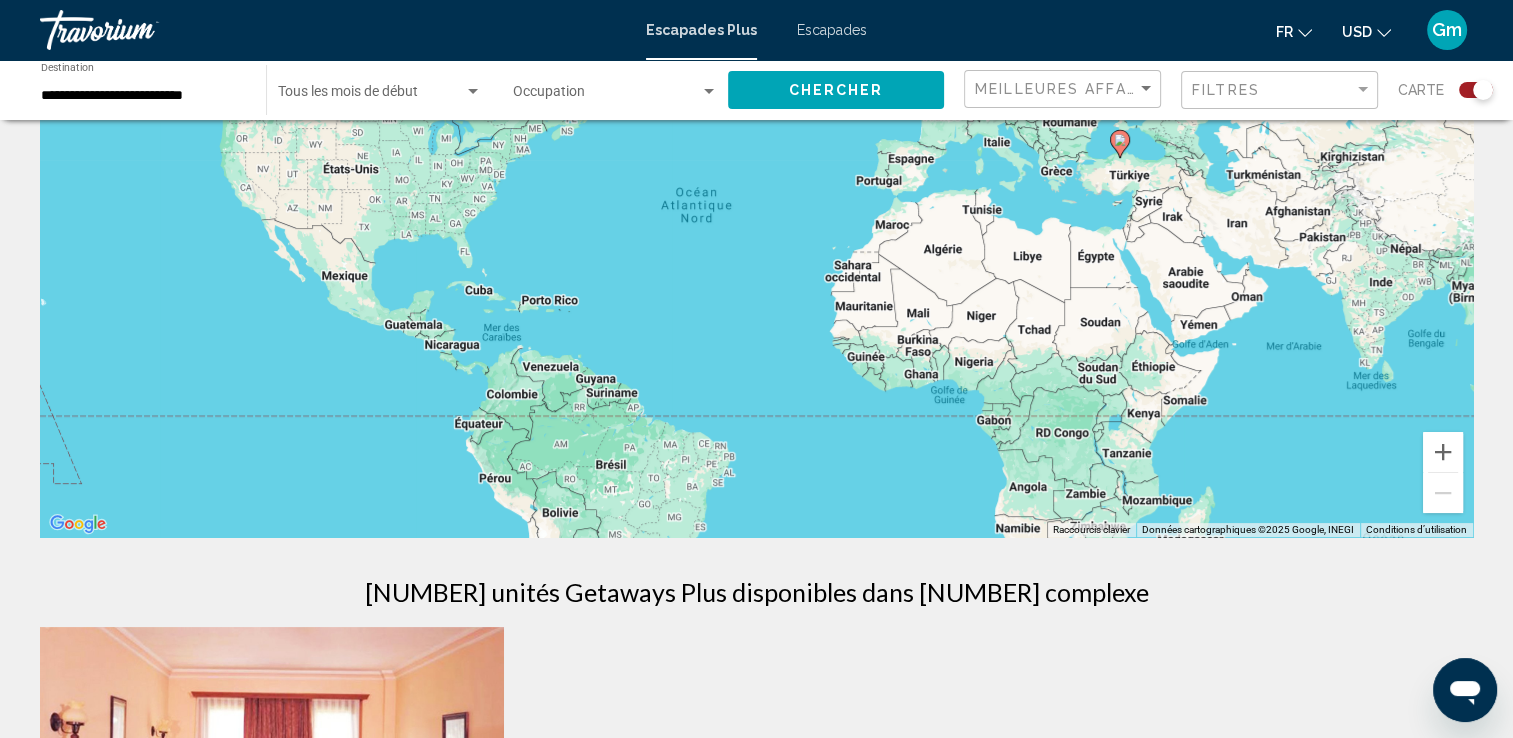 scroll, scrollTop: 0, scrollLeft: 0, axis: both 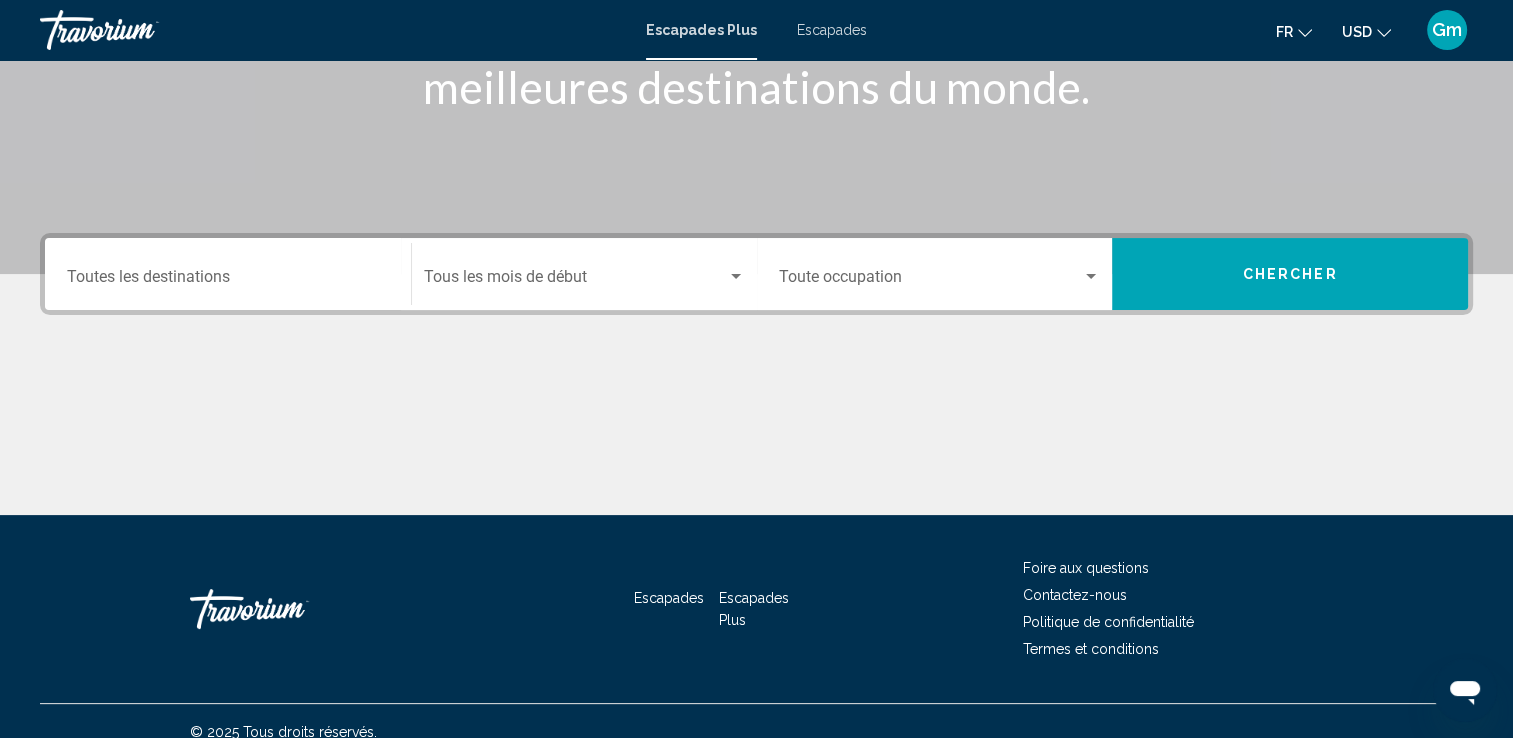 click at bounding box center (736, 277) 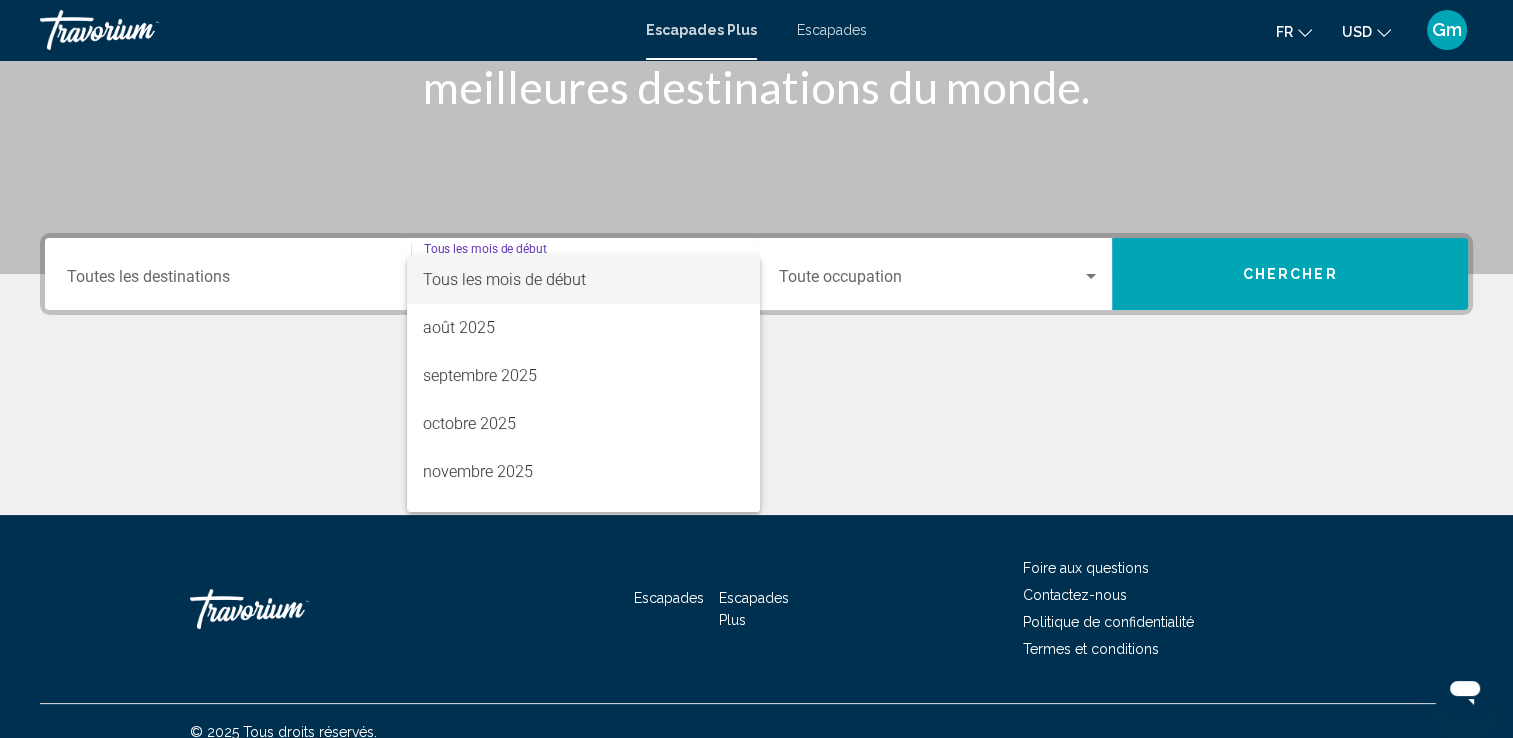 scroll, scrollTop: 347, scrollLeft: 0, axis: vertical 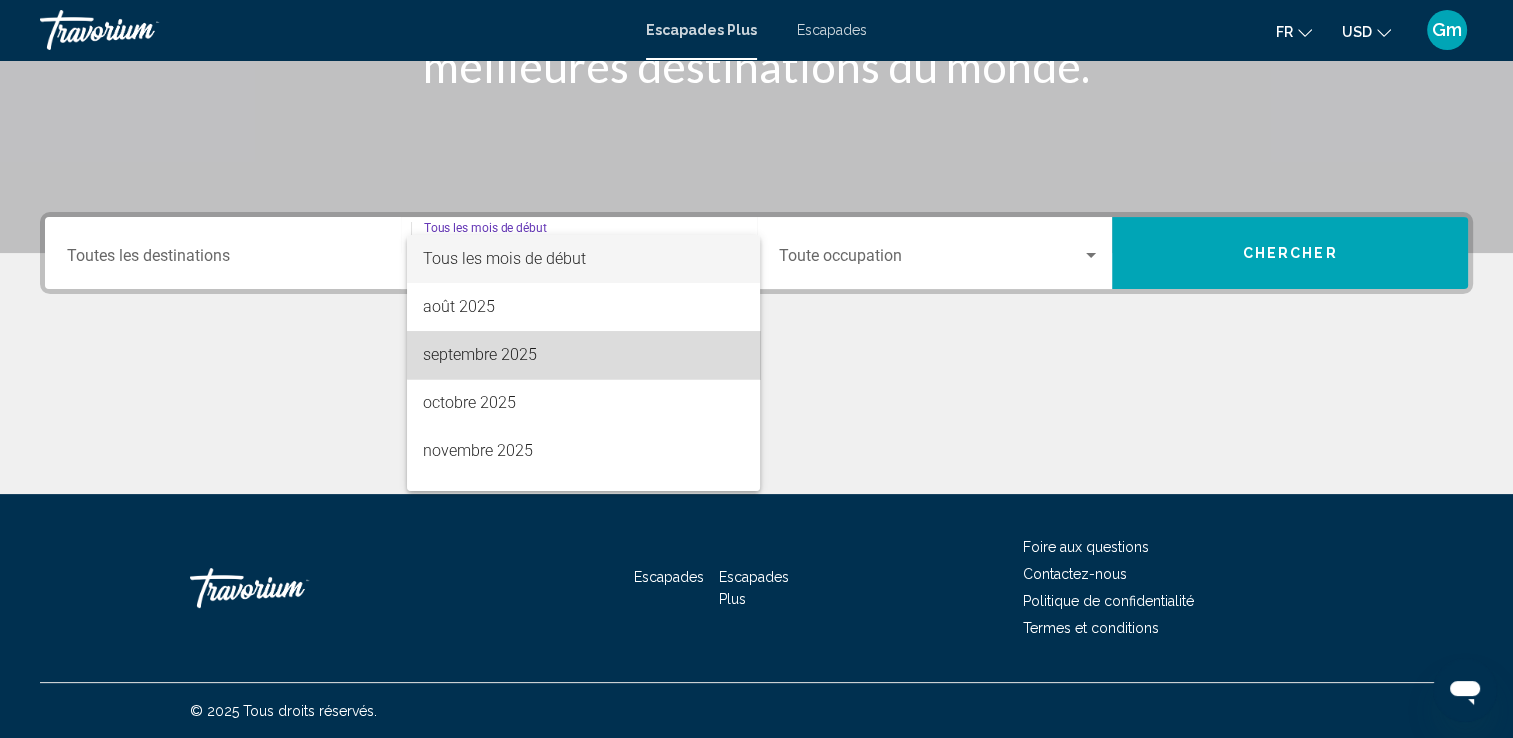click on "septembre 2025" at bounding box center (583, 355) 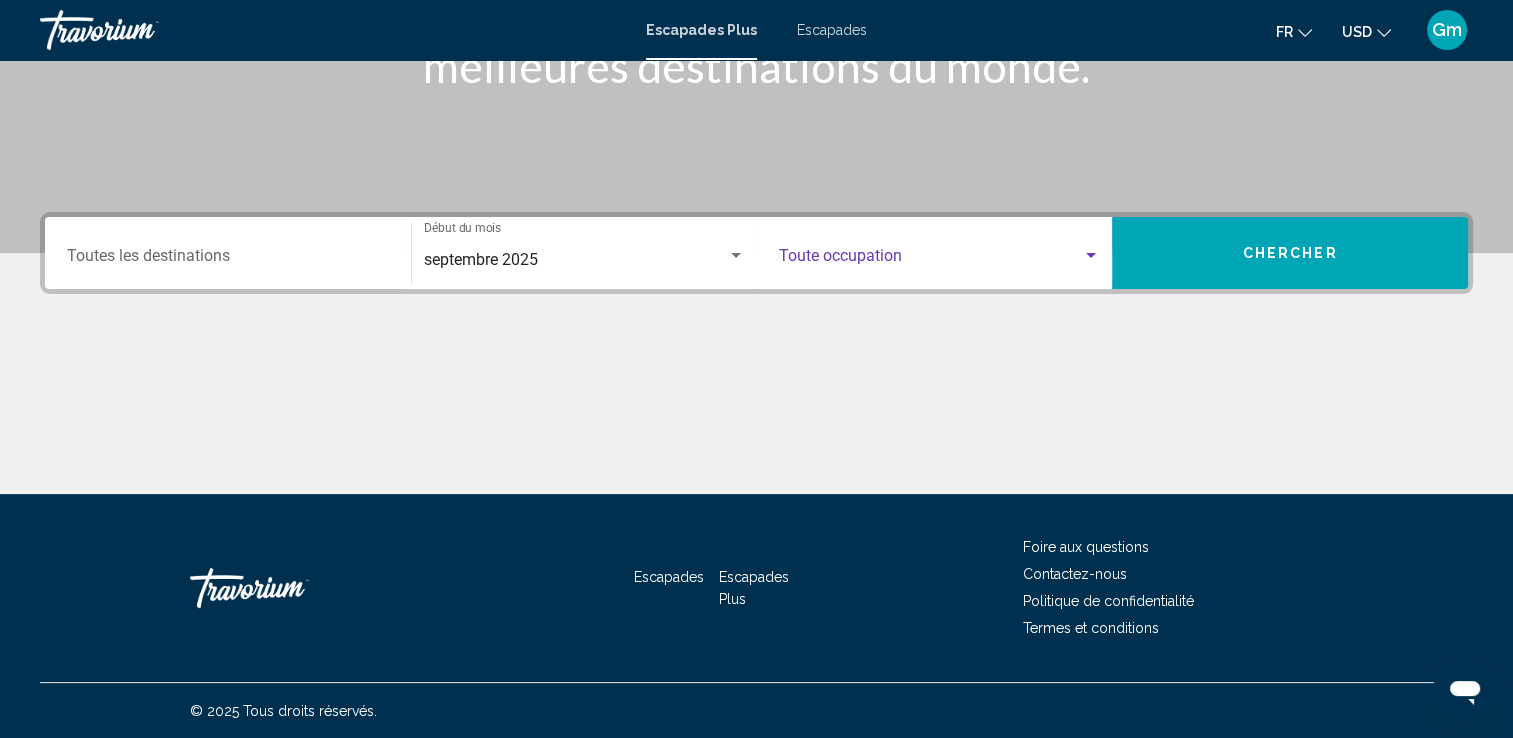 click at bounding box center [1091, 255] 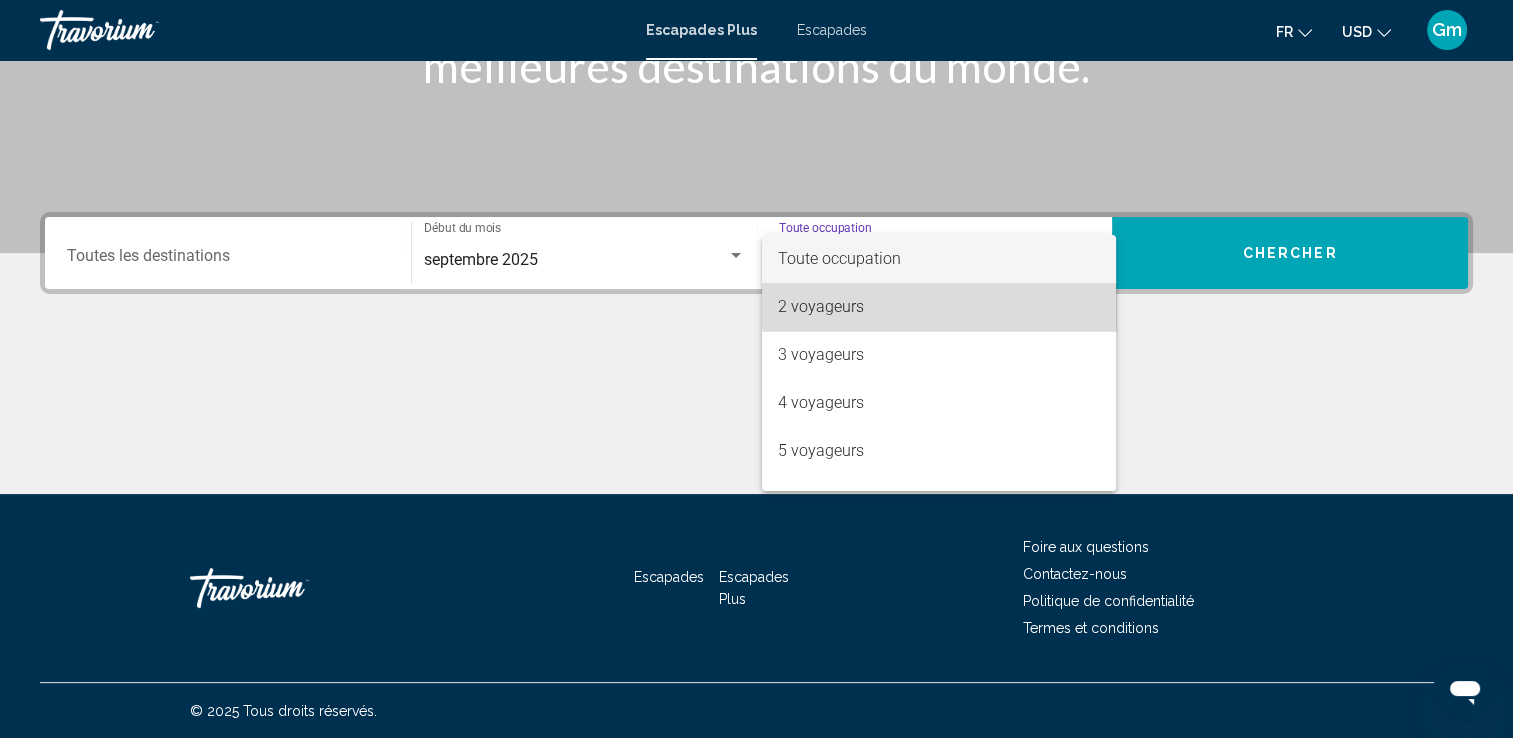 click on "2 voyageurs" at bounding box center [939, 307] 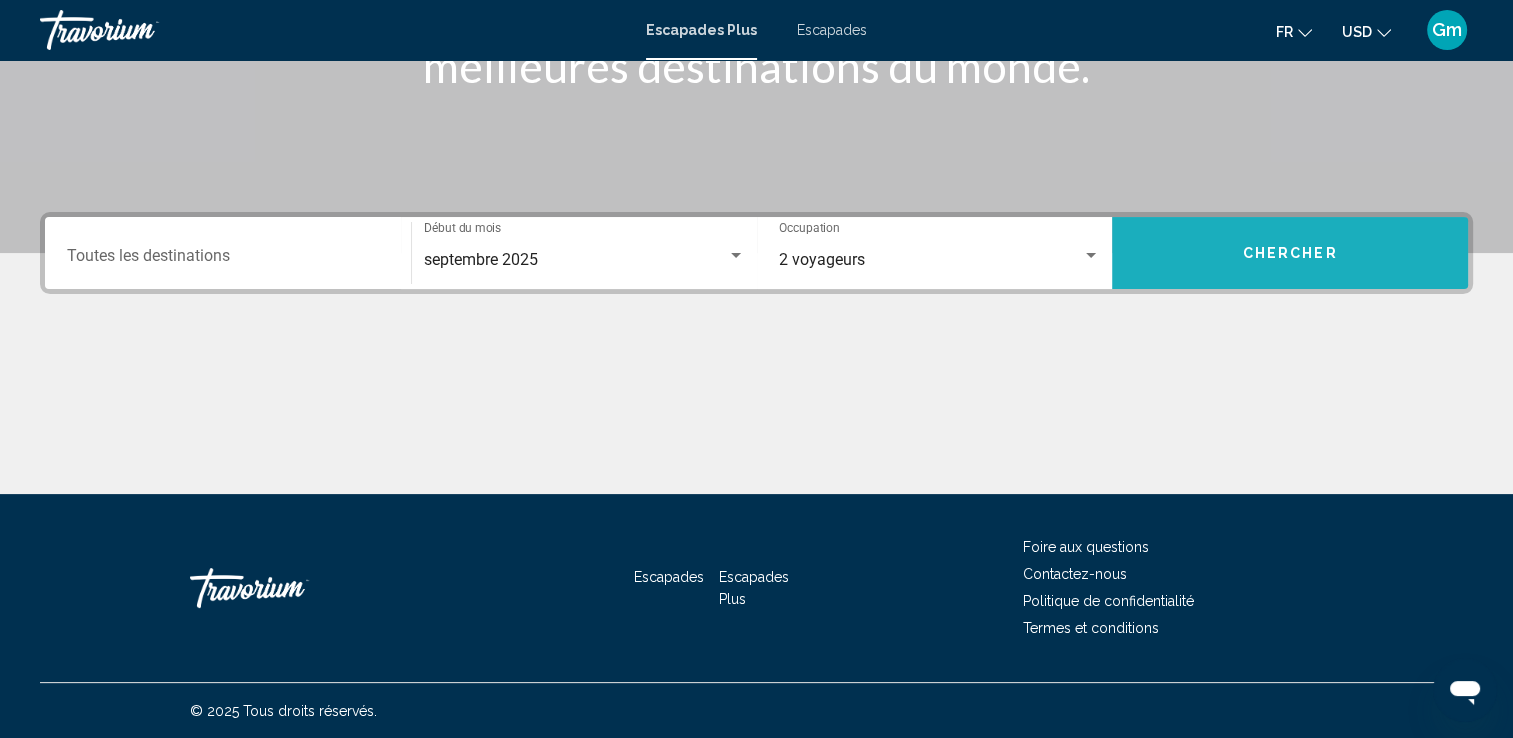 click on "Chercher" at bounding box center (1290, 253) 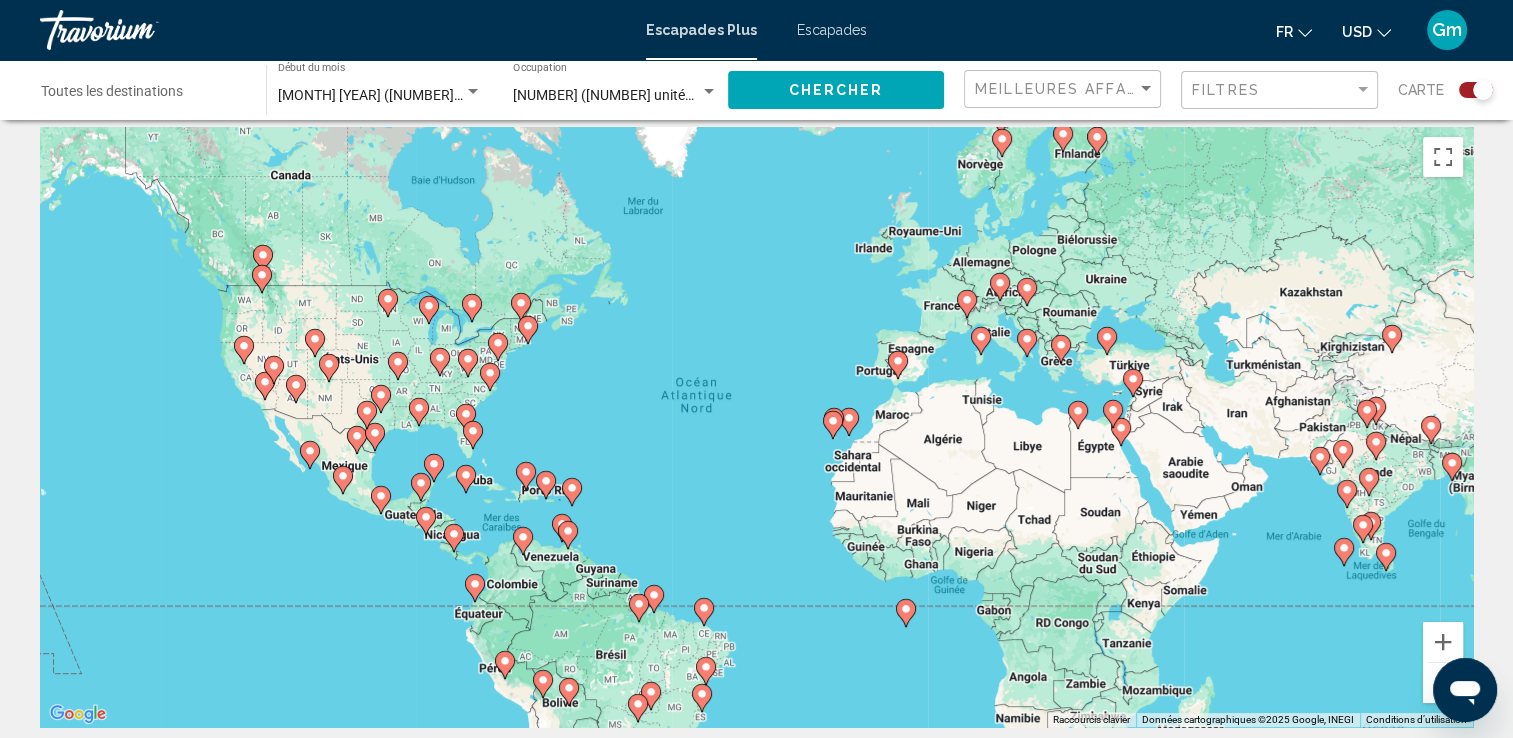 scroll, scrollTop: 0, scrollLeft: 0, axis: both 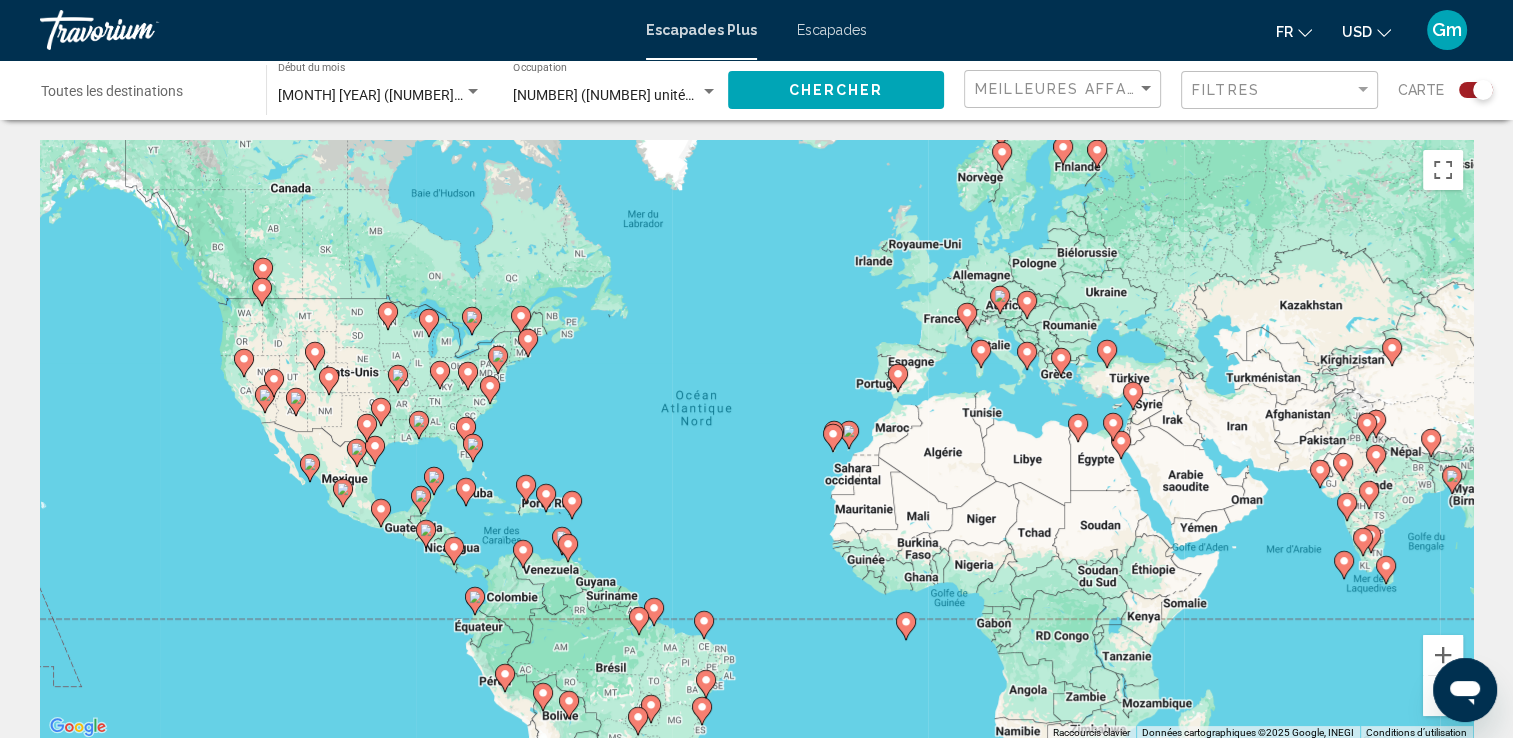 click on "Destination Toutes les destinations" 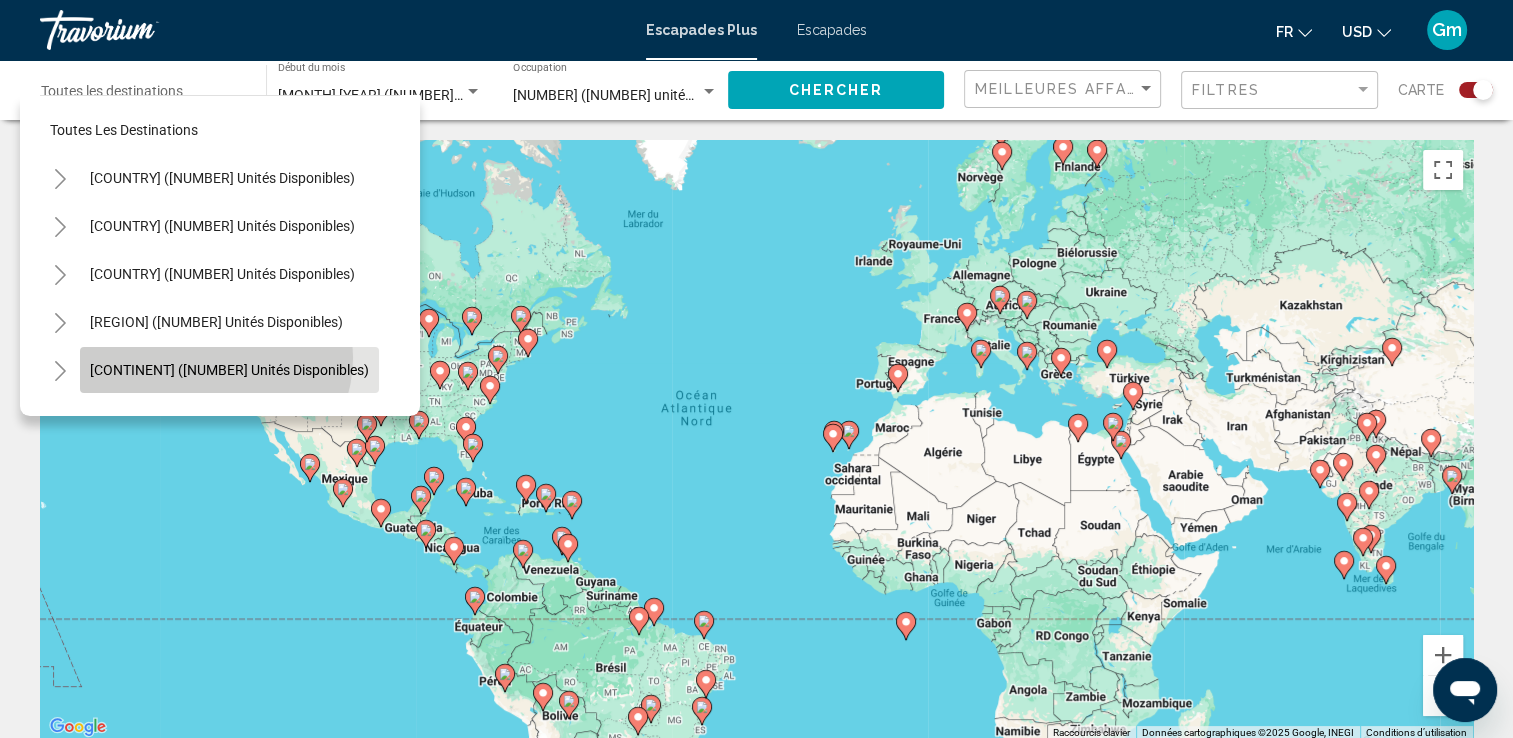 click on "Europe (3 476 unités disponibles)" 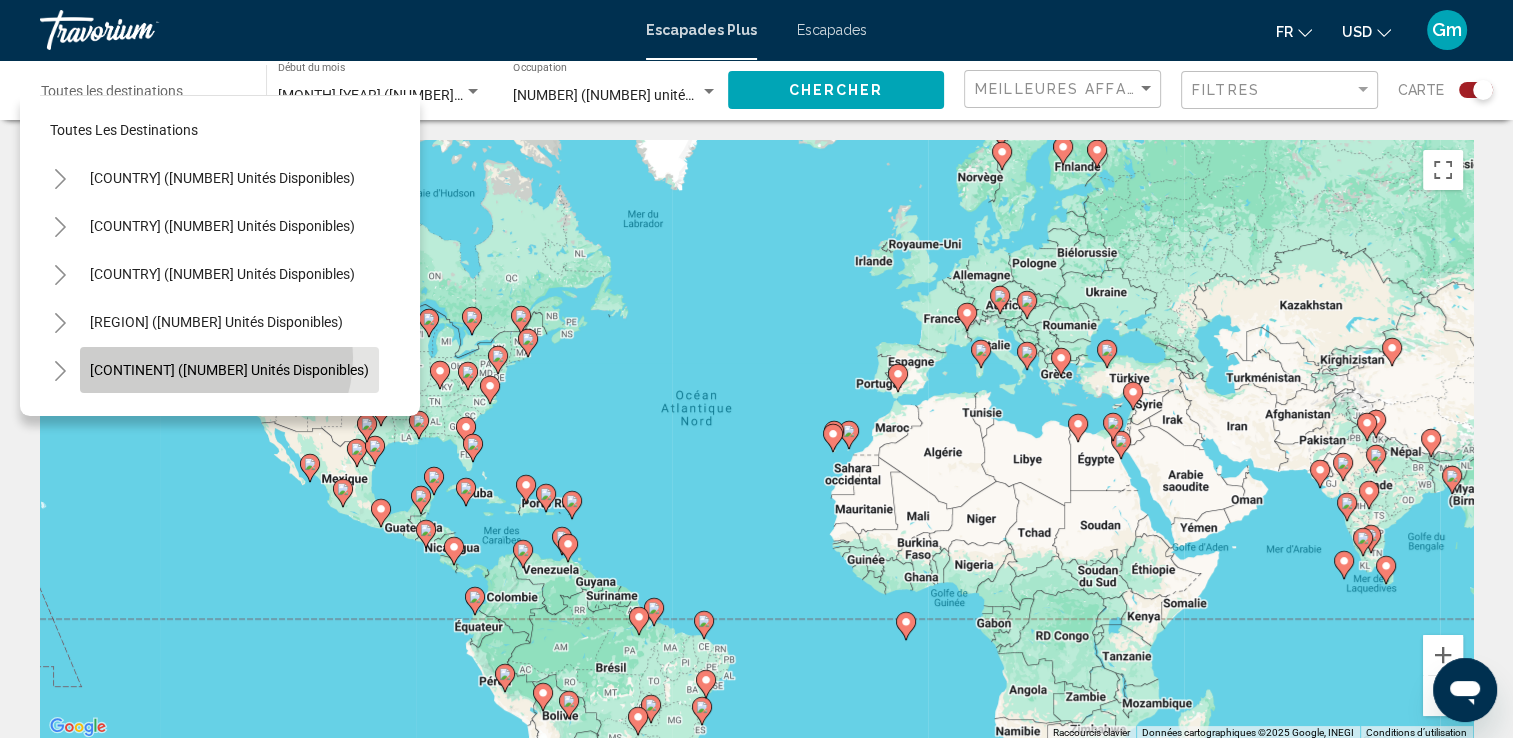 type on "**********" 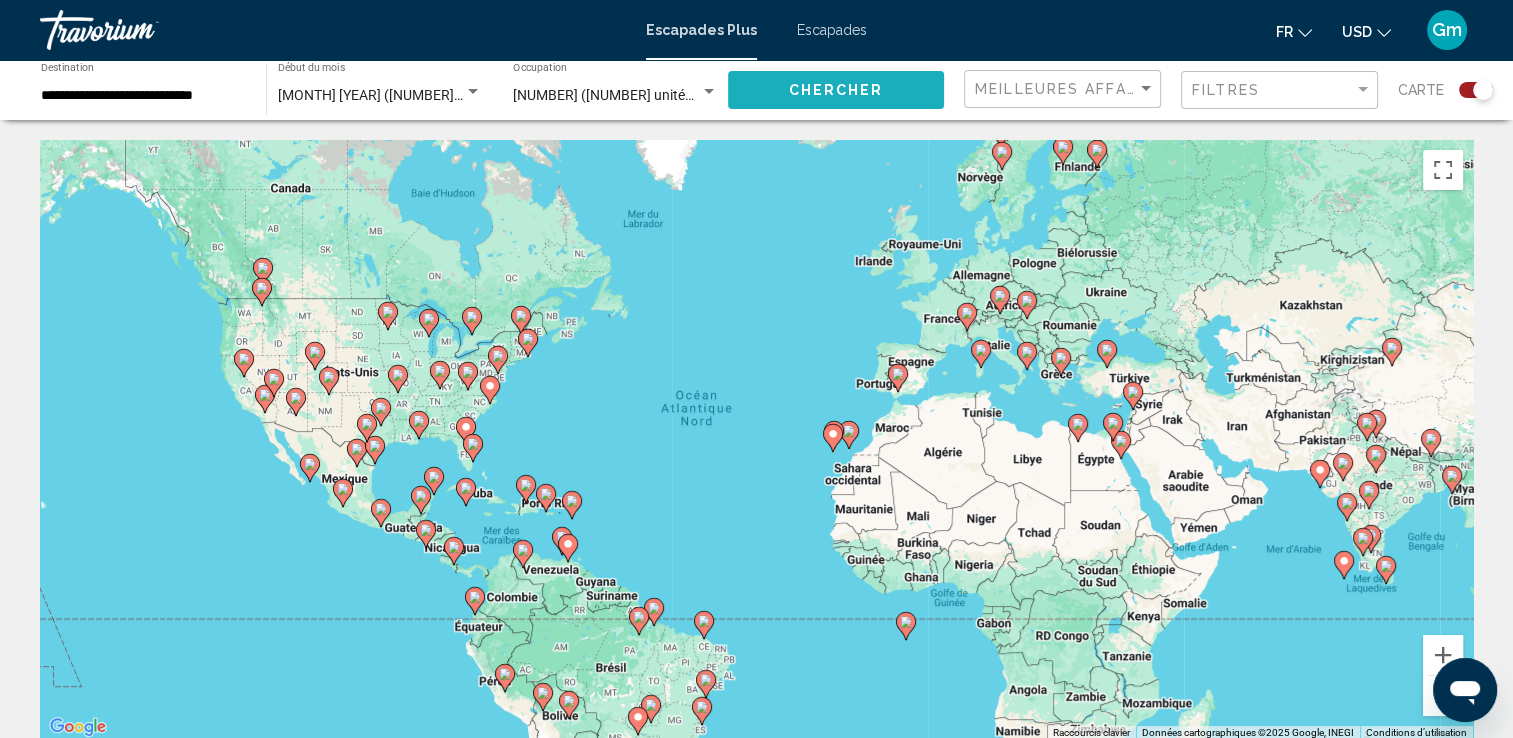 click on "Chercher" 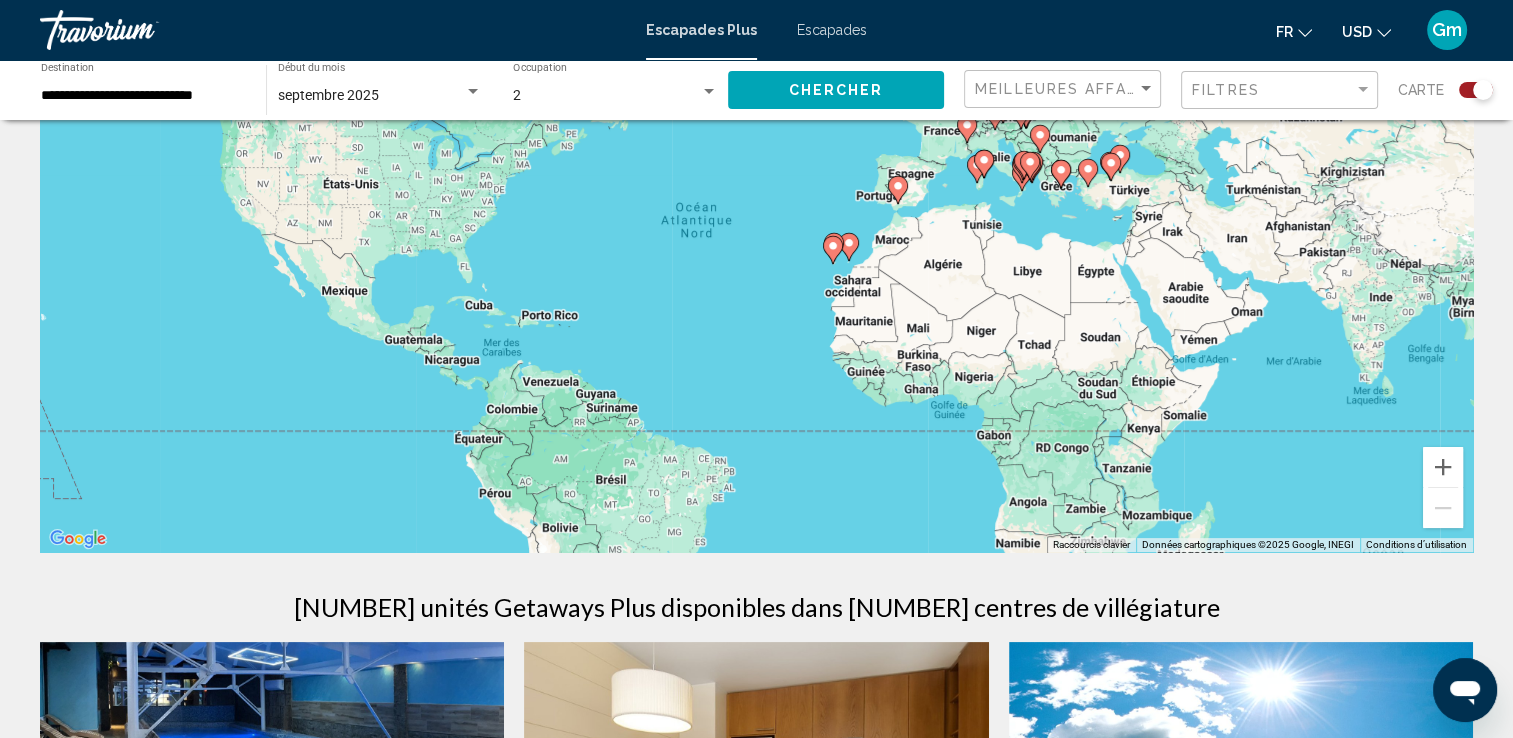 scroll, scrollTop: 0, scrollLeft: 0, axis: both 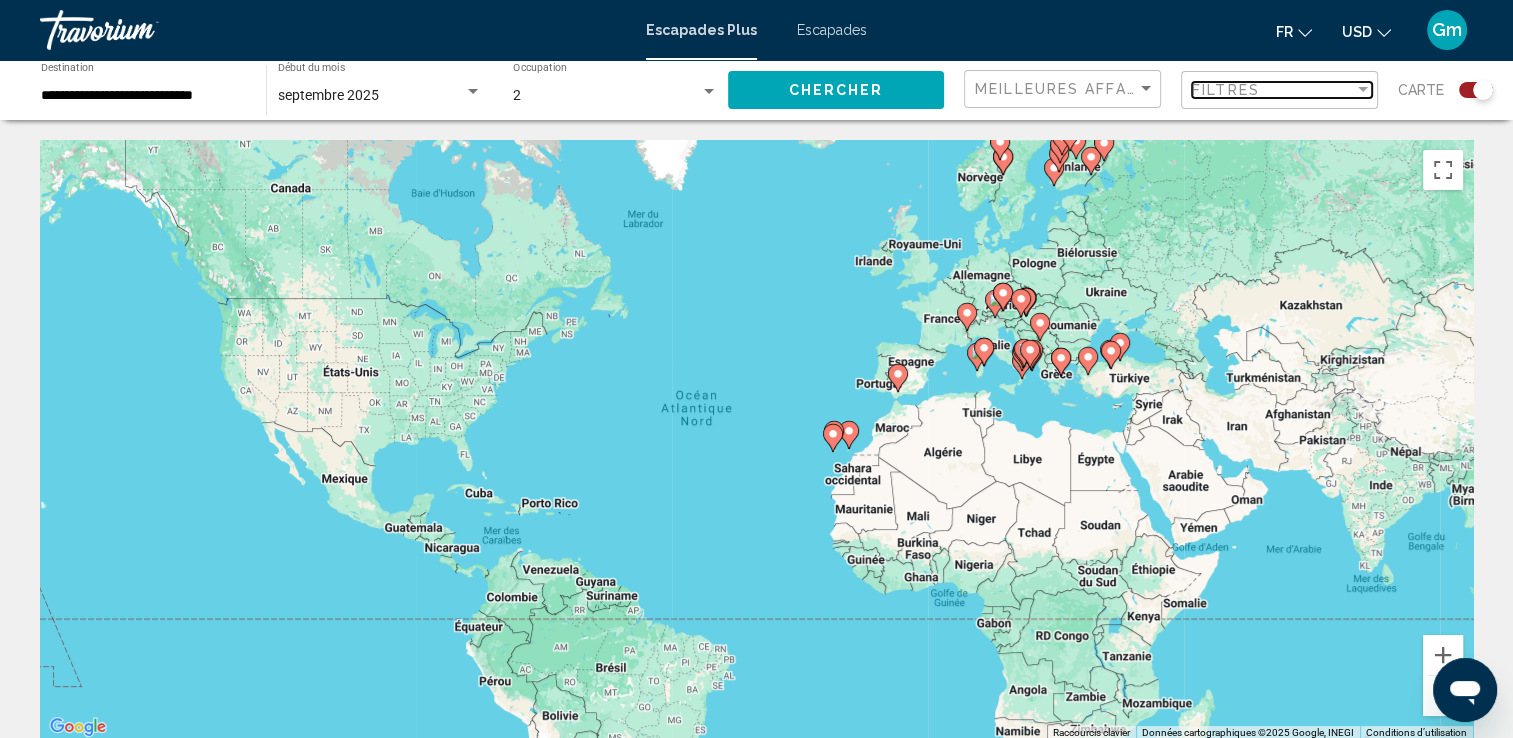 click at bounding box center (1363, 90) 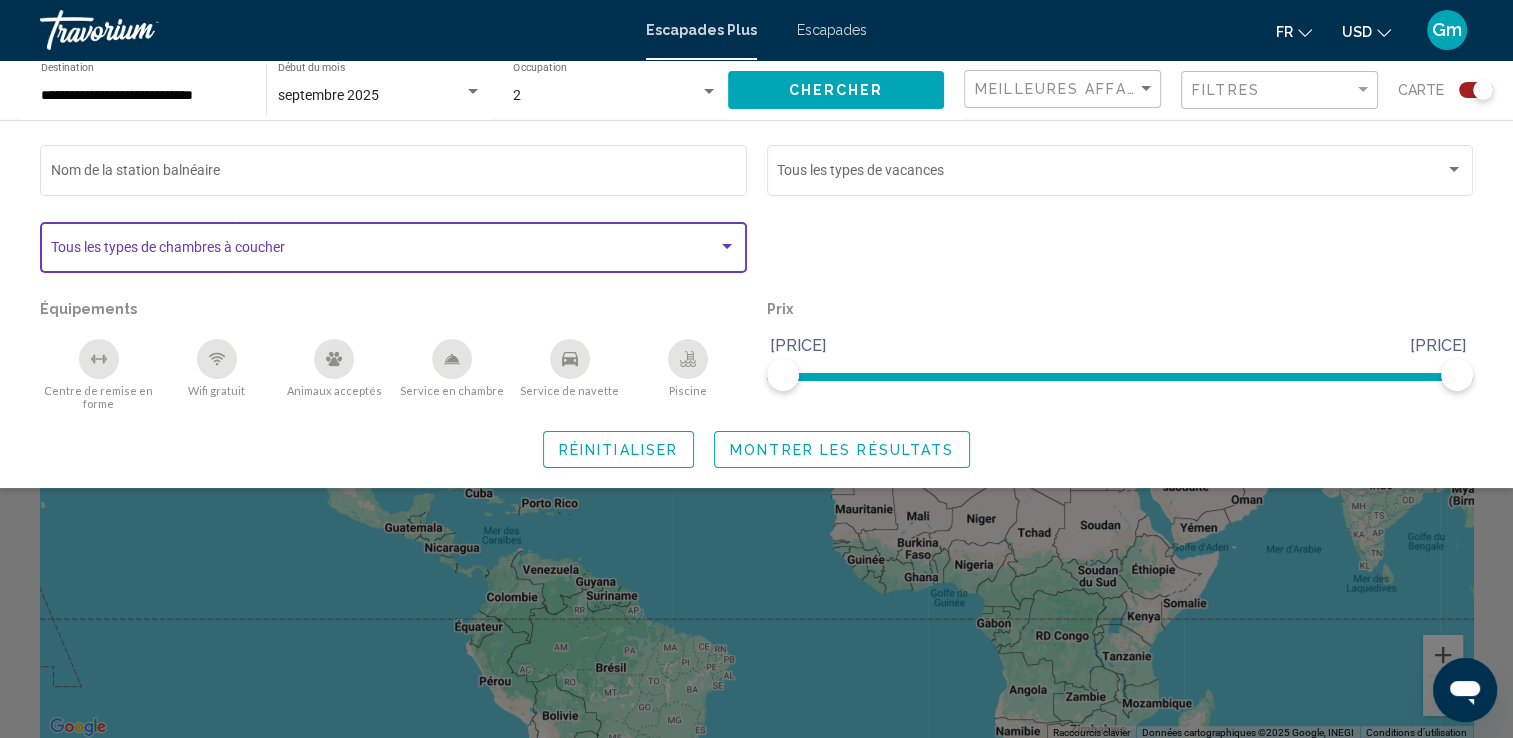 click at bounding box center (727, 247) 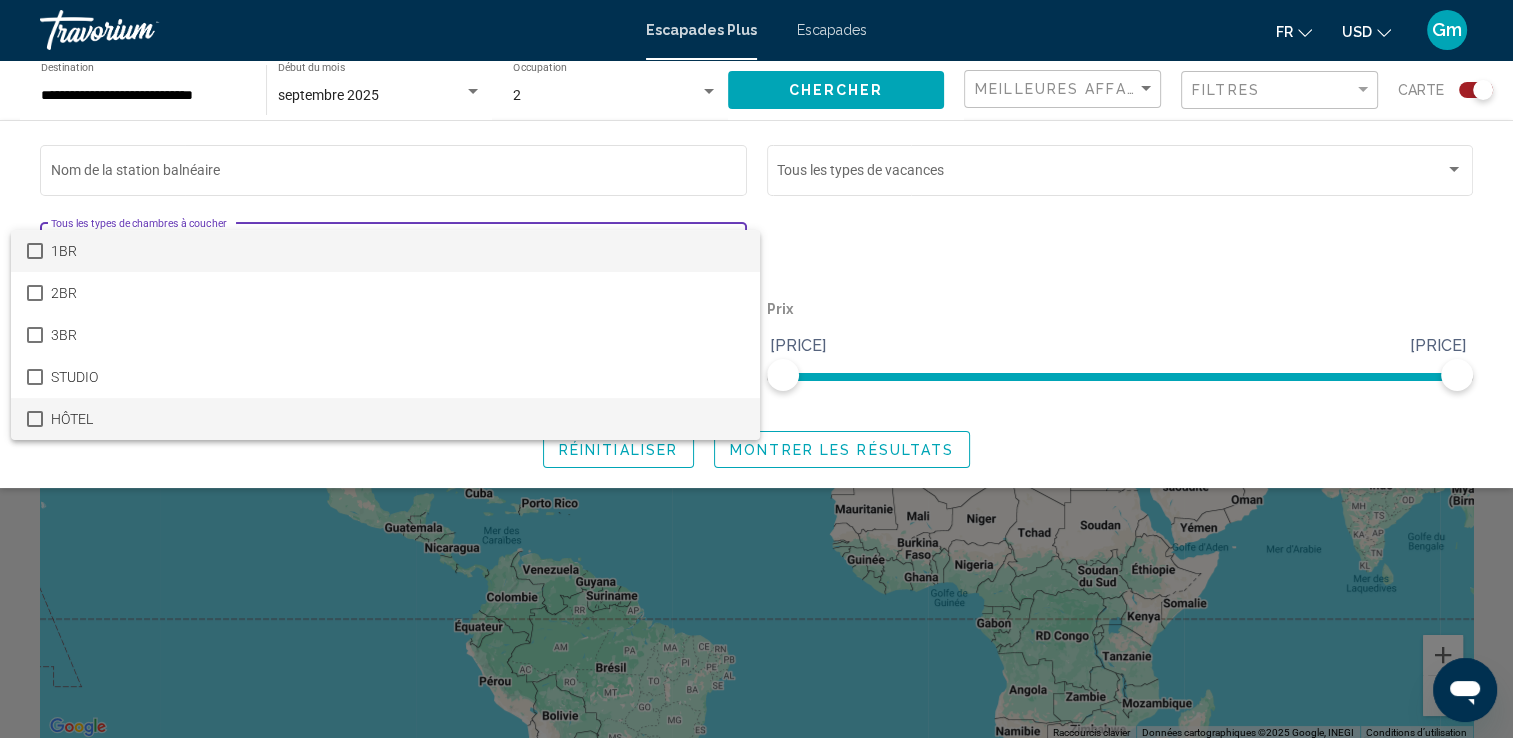click on "HÔTEL" at bounding box center [397, 419] 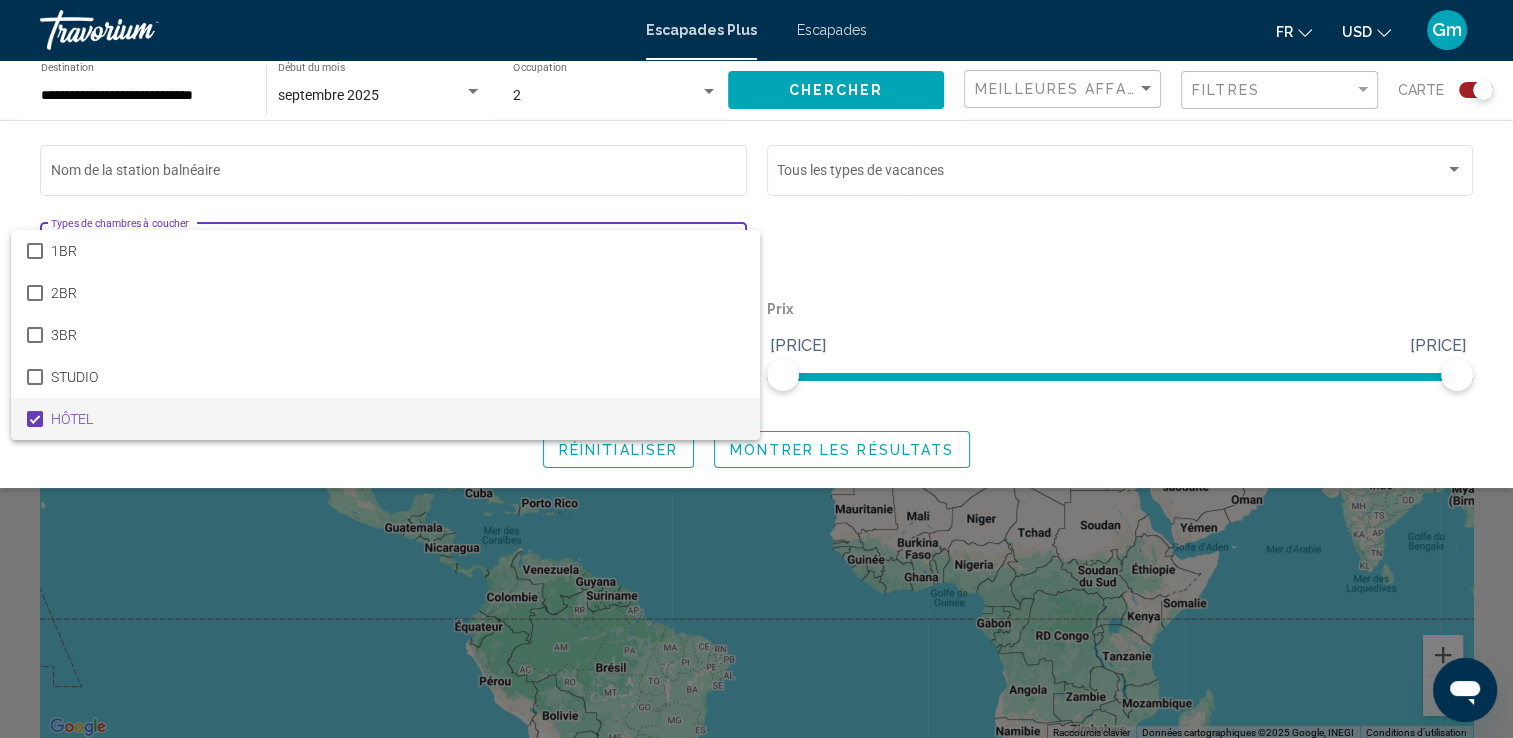 click at bounding box center (756, 369) 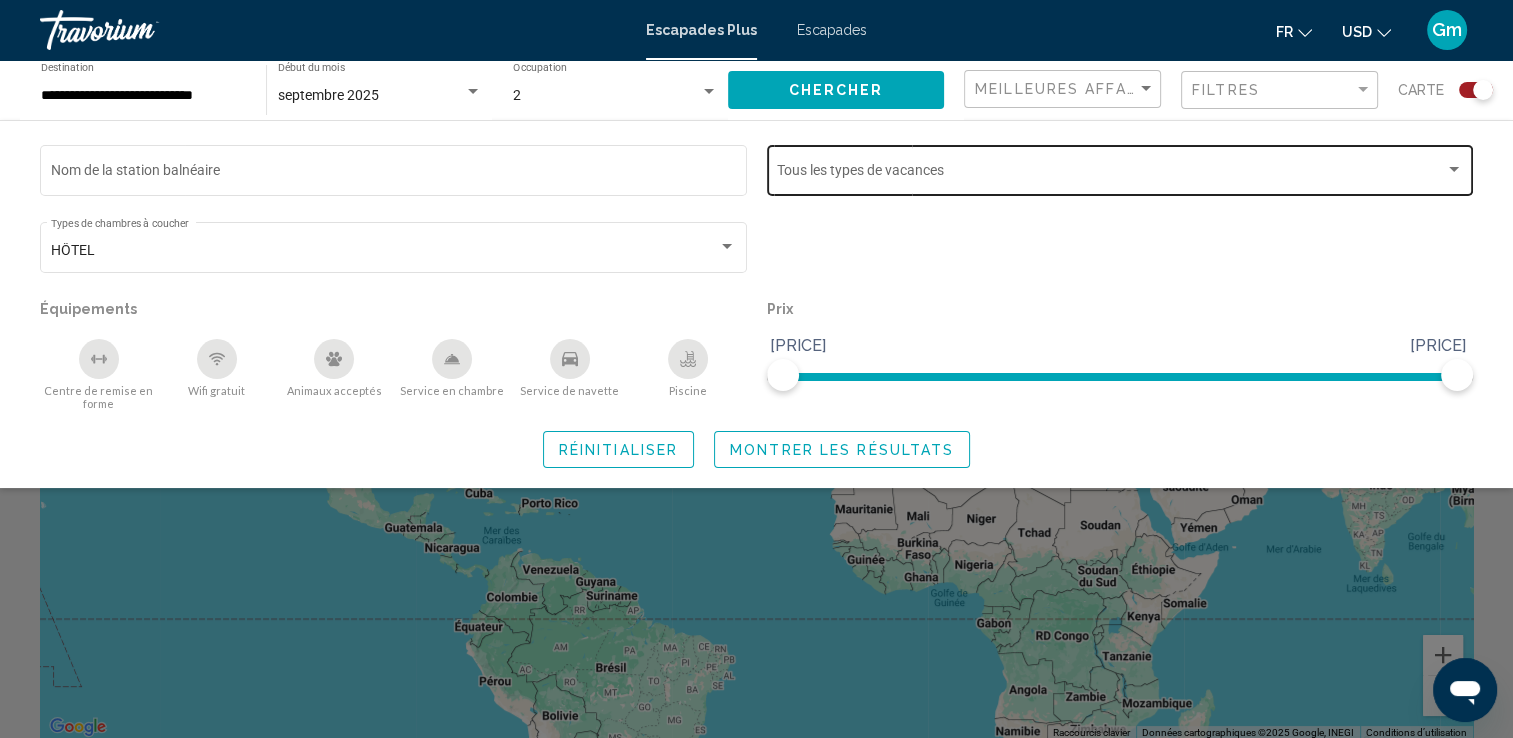 click at bounding box center [1454, 170] 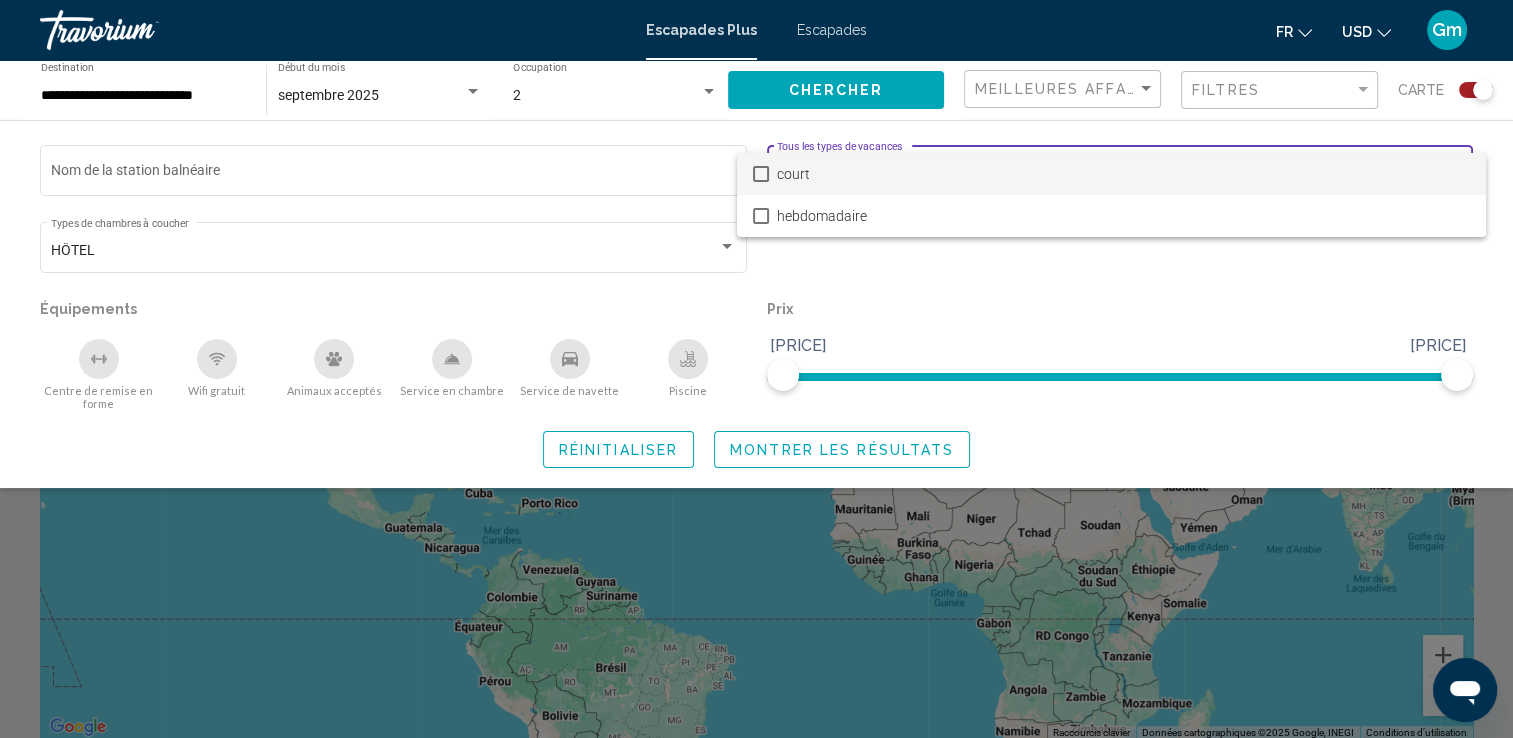 click at bounding box center [756, 369] 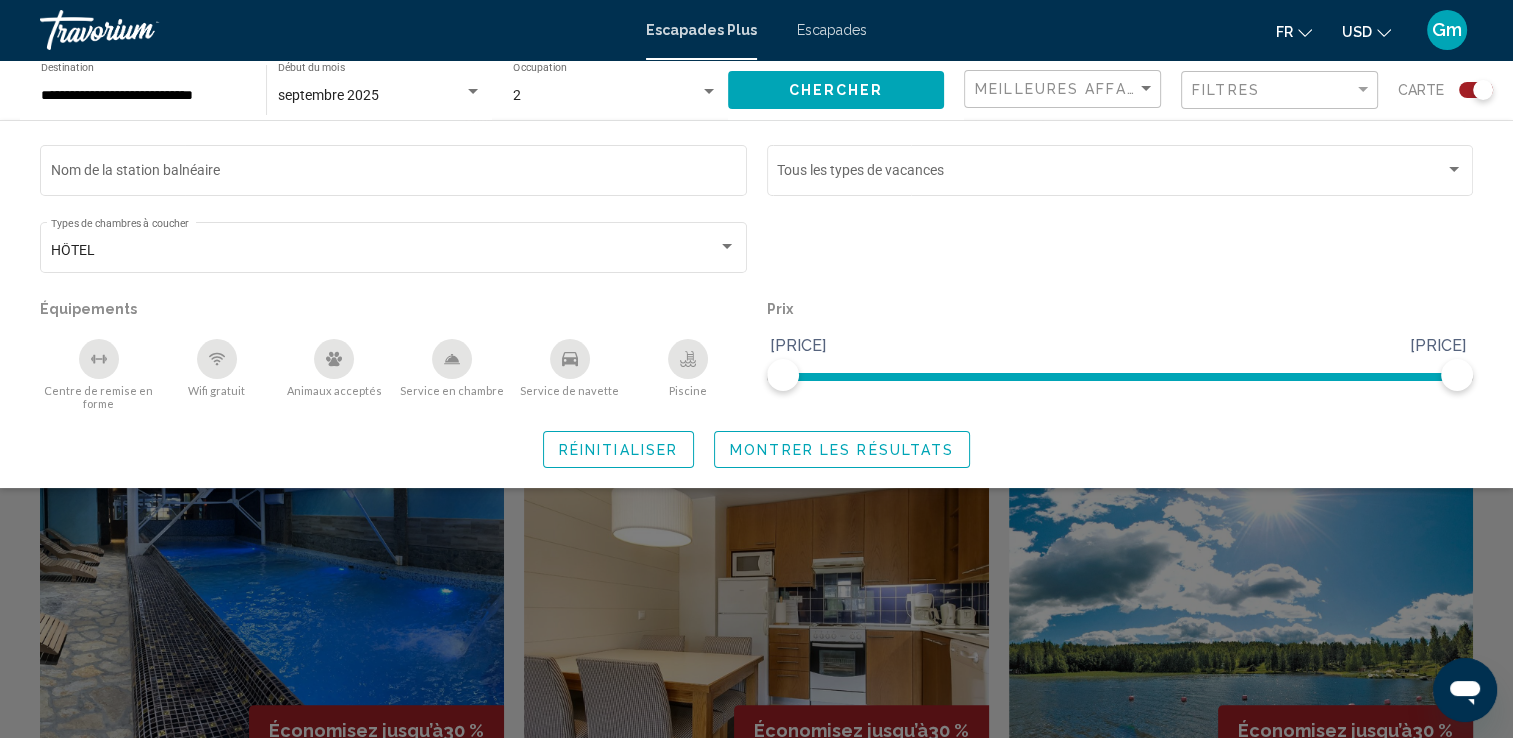scroll, scrollTop: 375, scrollLeft: 0, axis: vertical 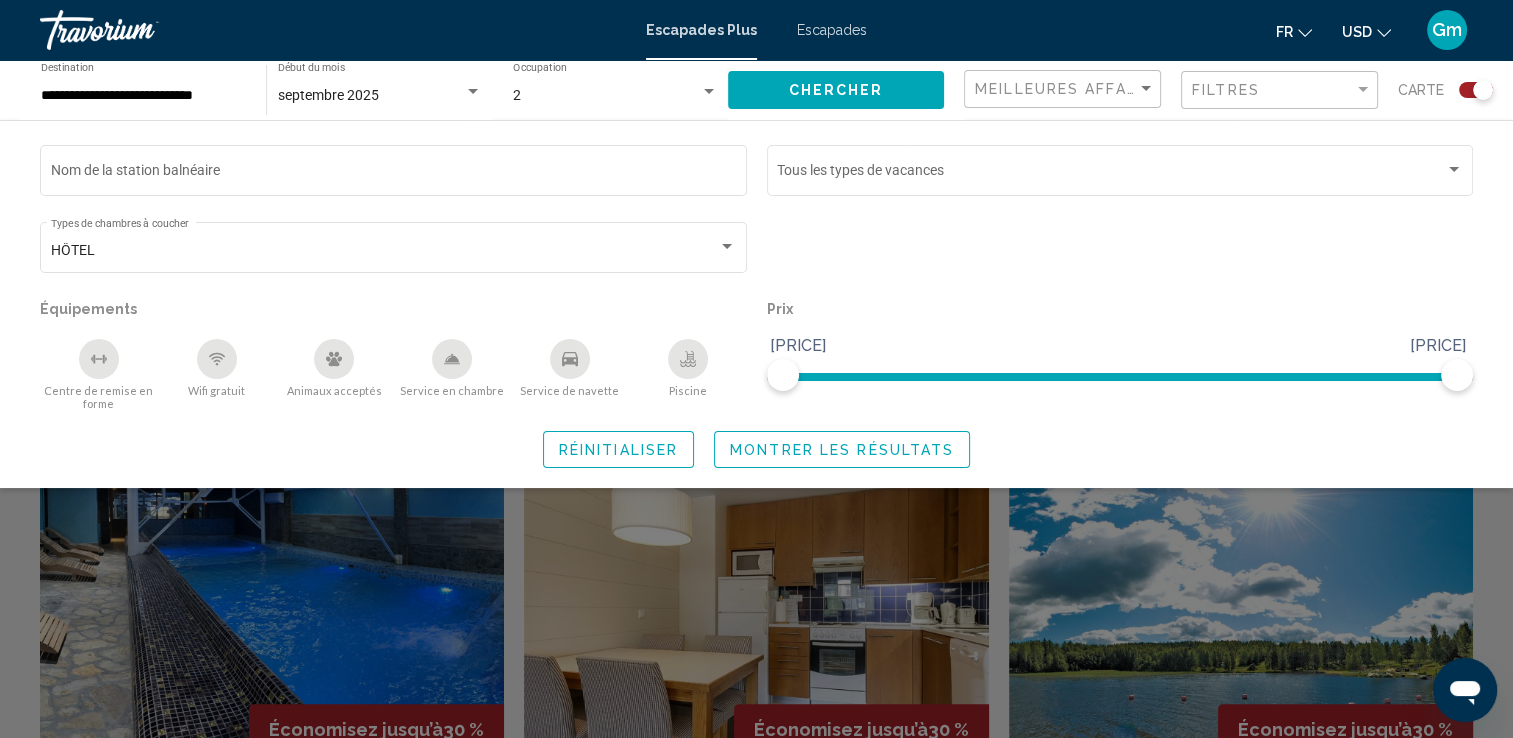 click on "Montrer les résultats" 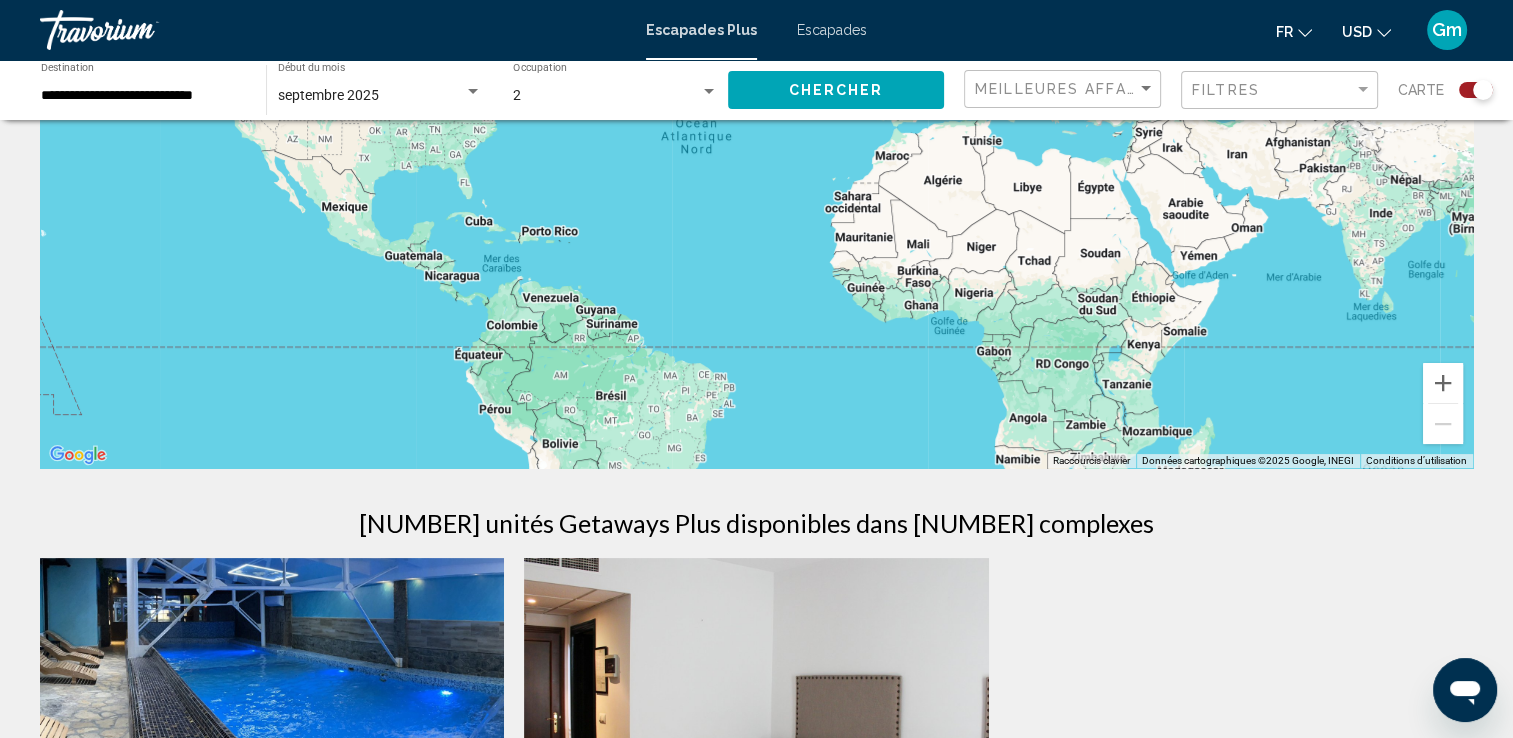 scroll, scrollTop: 267, scrollLeft: 0, axis: vertical 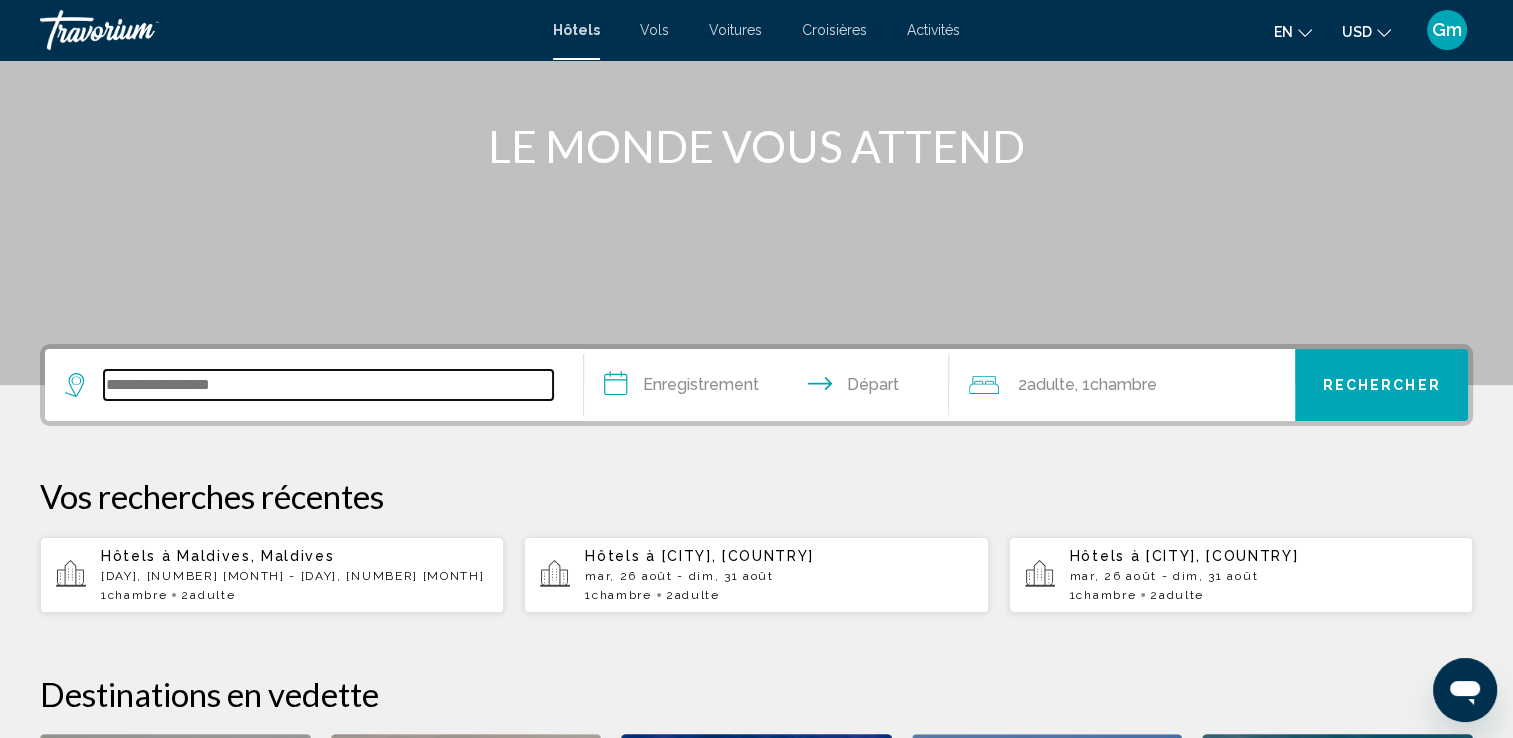 click at bounding box center [328, 385] 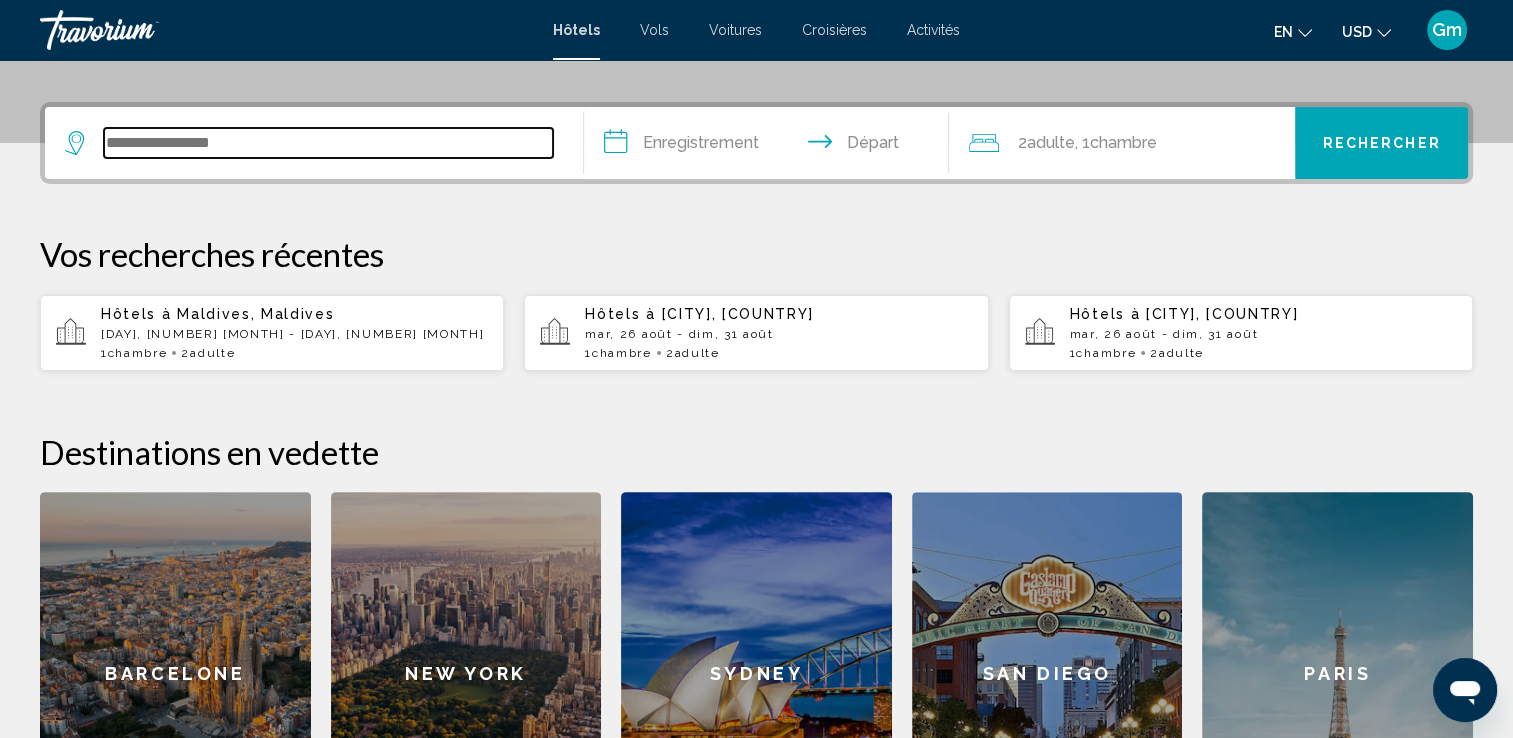 scroll, scrollTop: 493, scrollLeft: 0, axis: vertical 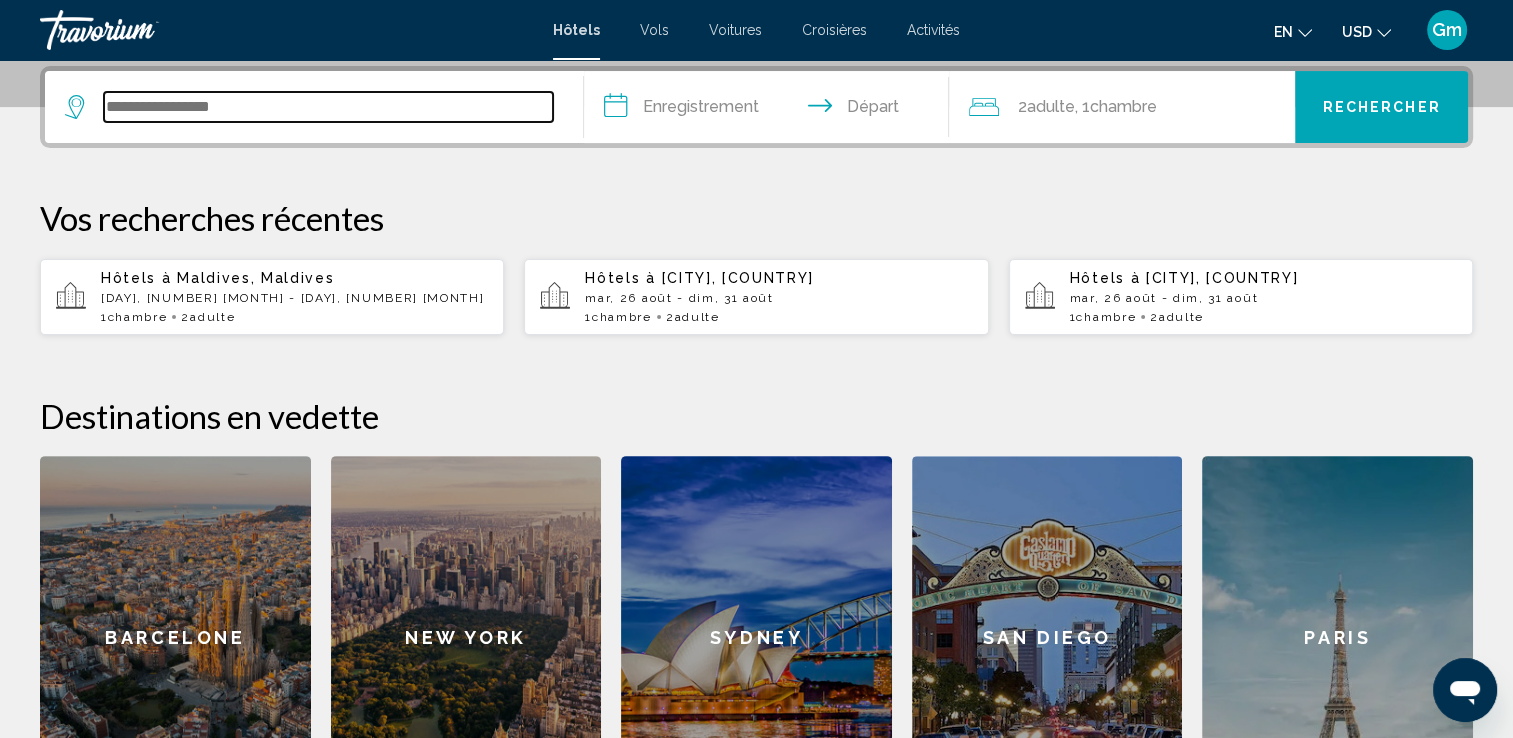 click at bounding box center (328, 107) 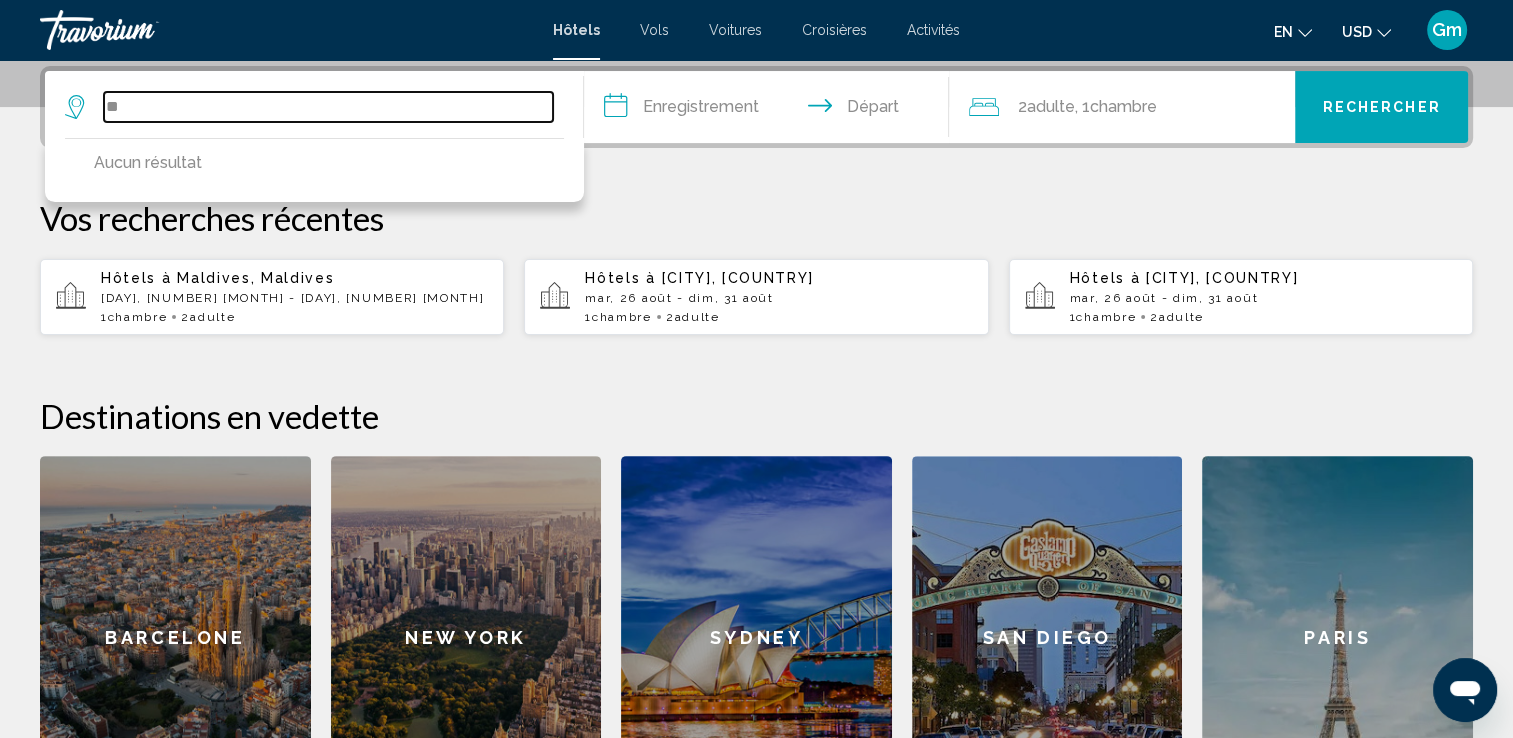 type on "*" 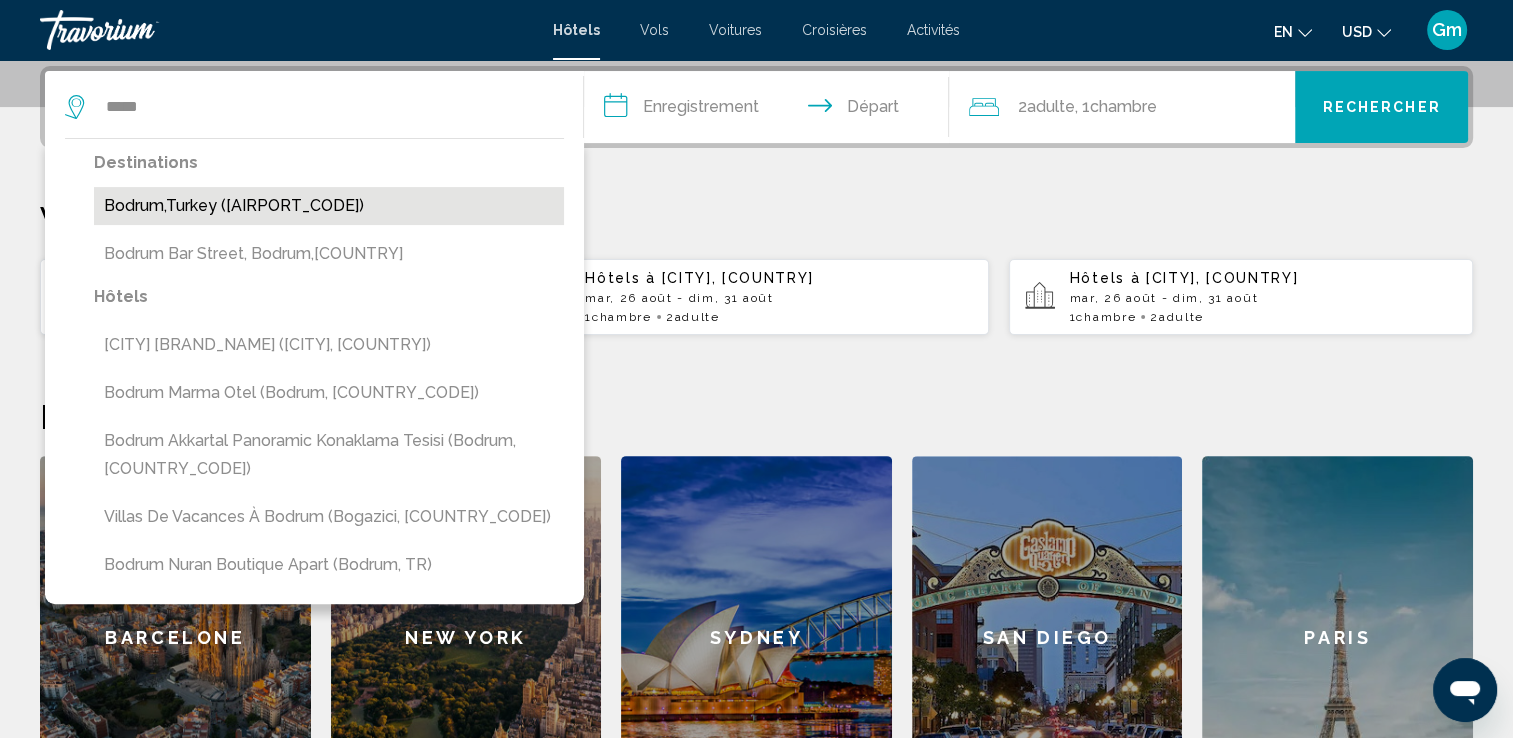 click on "Bodrum,Turkey ([AIRPORT_CODE])" at bounding box center [329, 206] 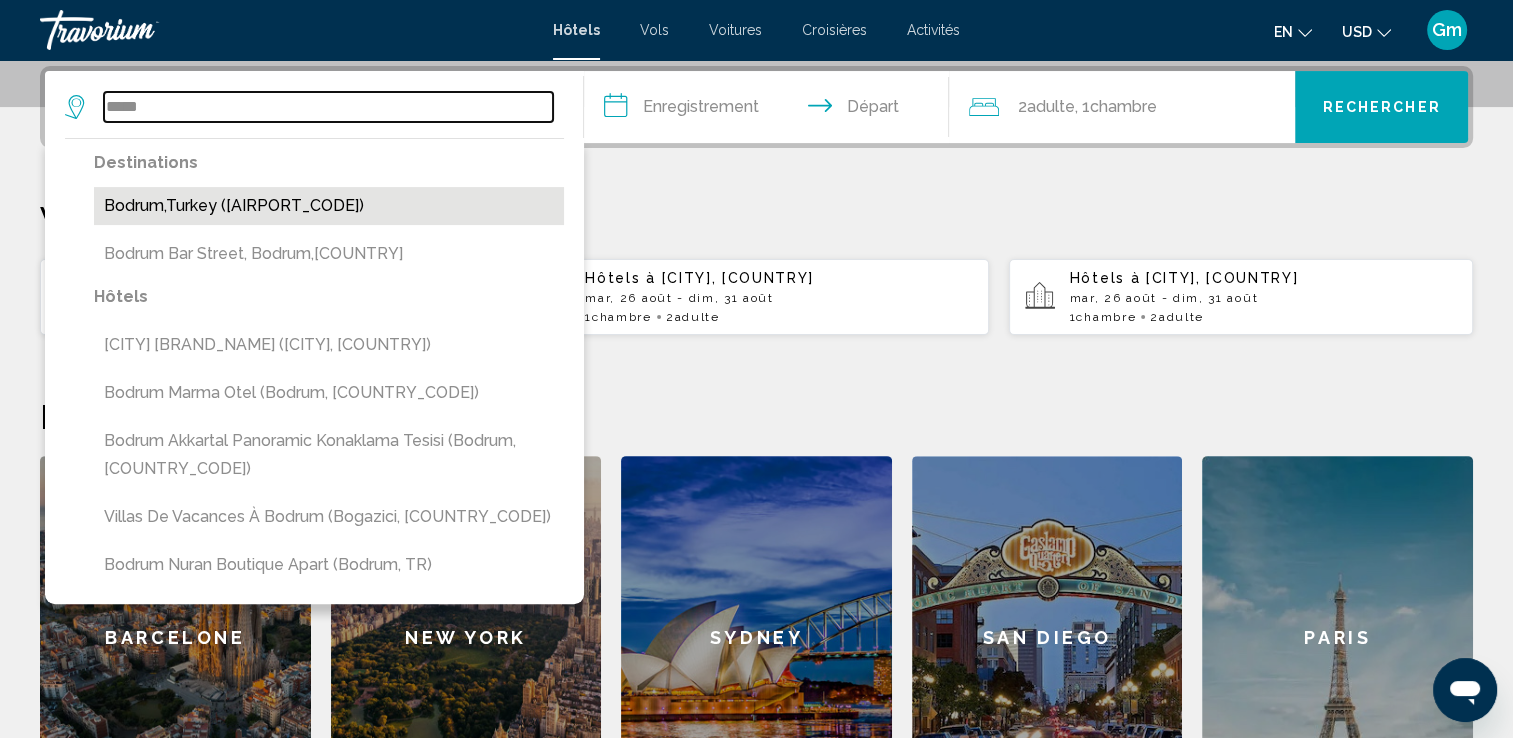 type on "**********" 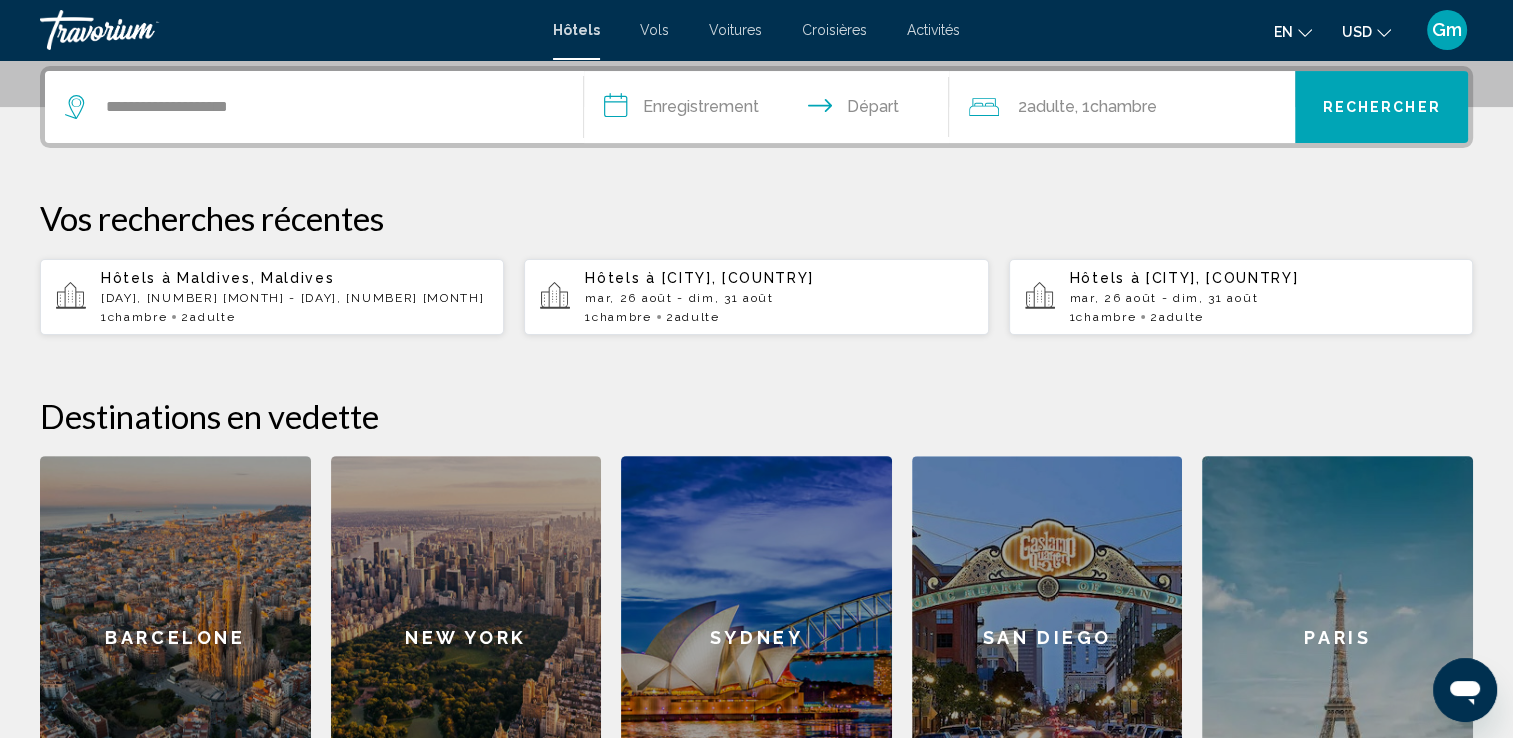click on "**********" at bounding box center (771, 110) 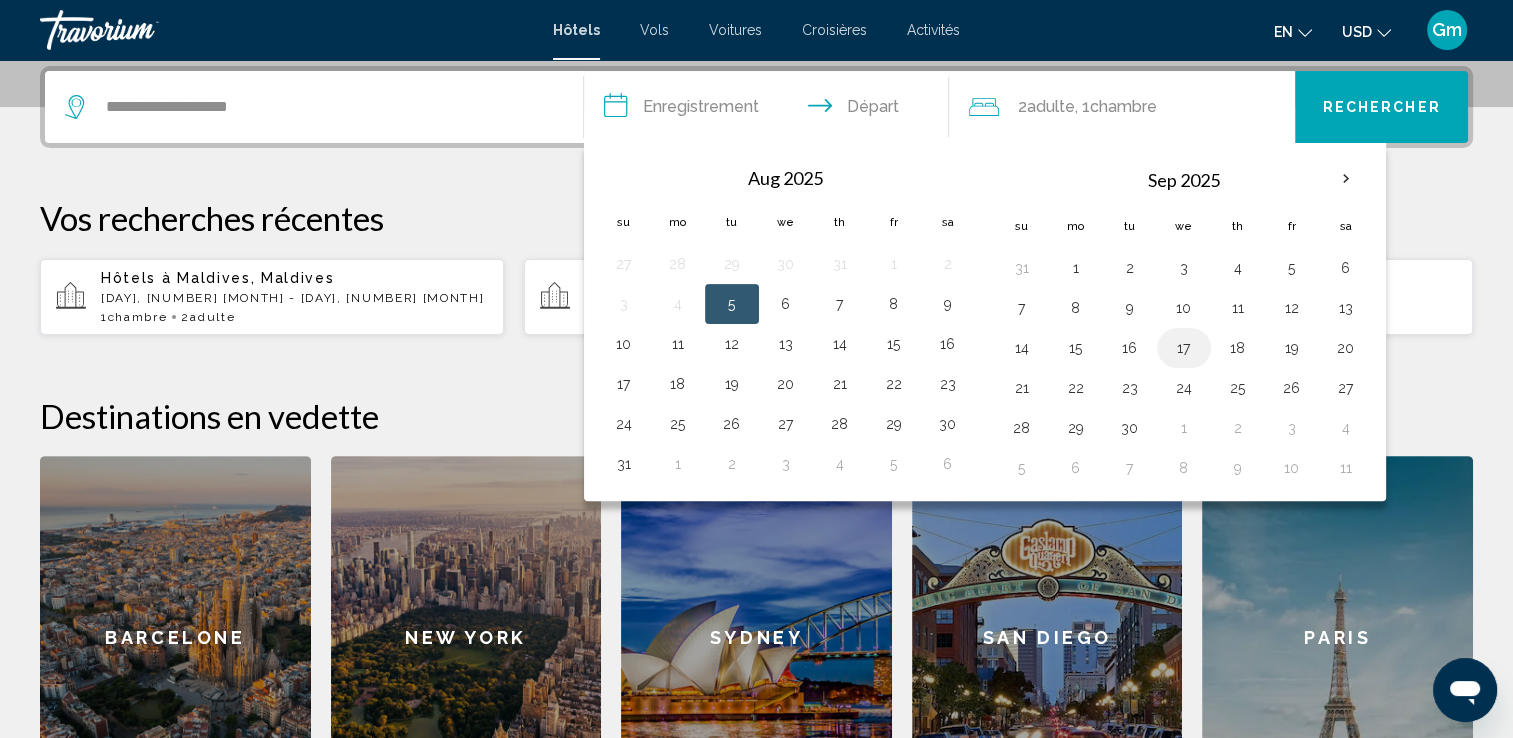 click on "17" at bounding box center [1184, 348] 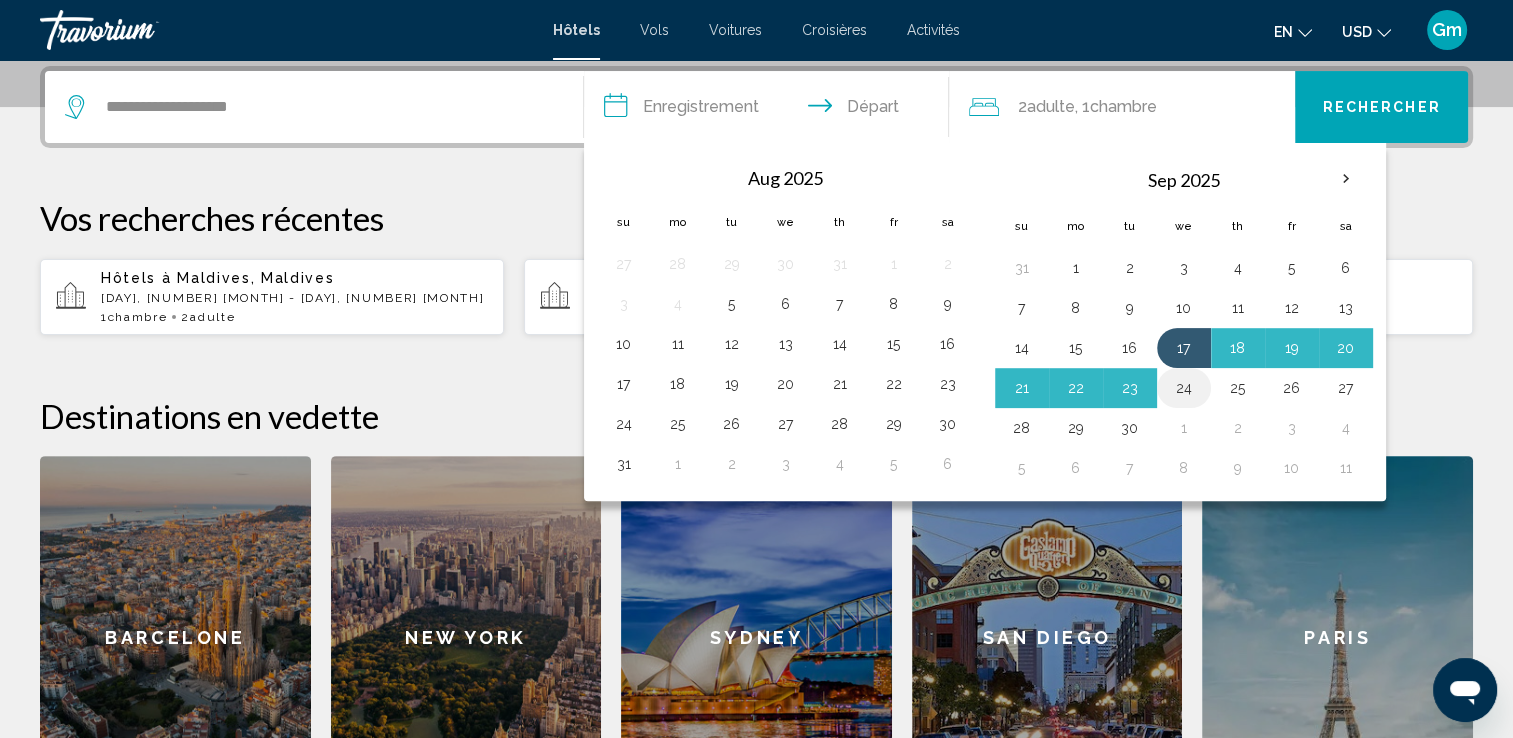 click on "24" at bounding box center [1184, 388] 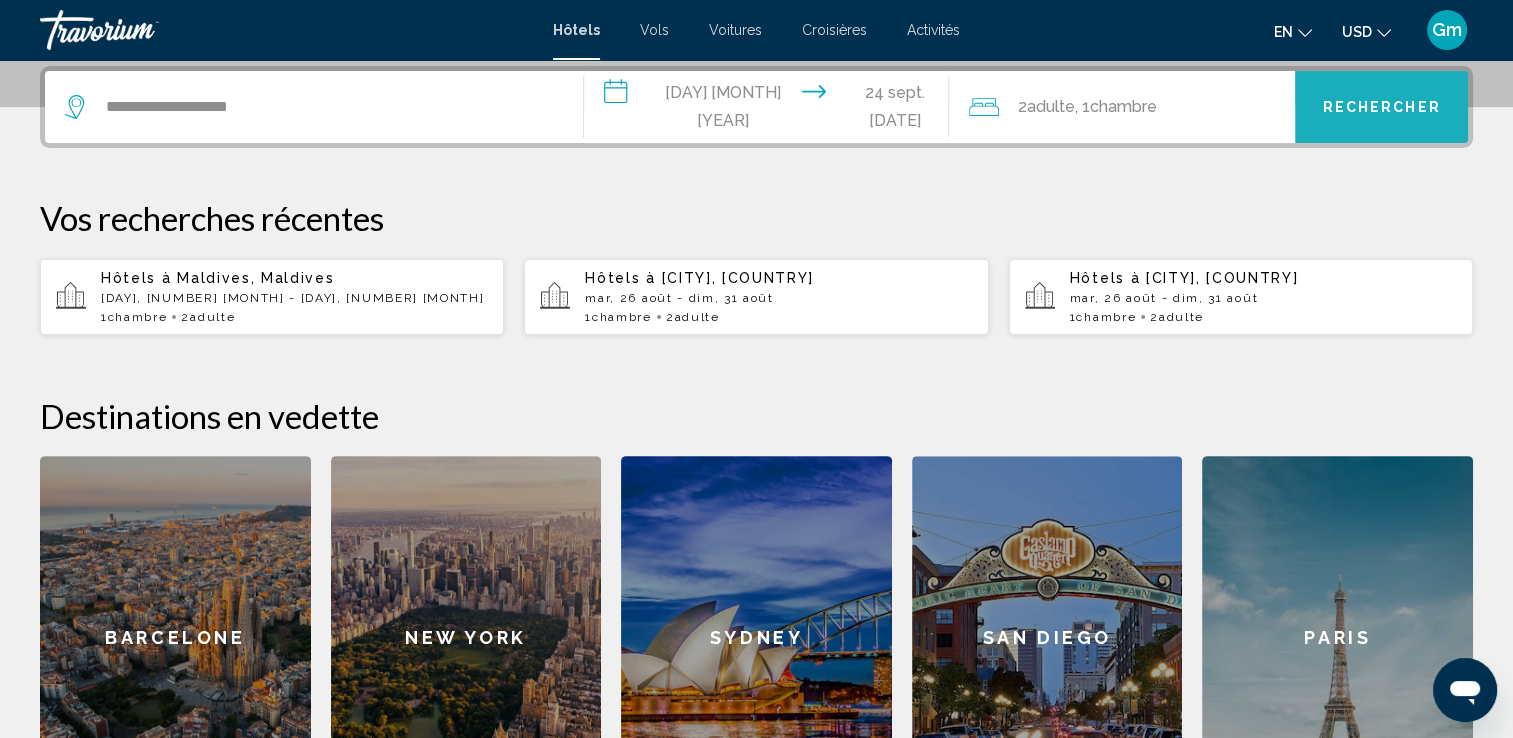 click on "Rechercher" at bounding box center [1382, 108] 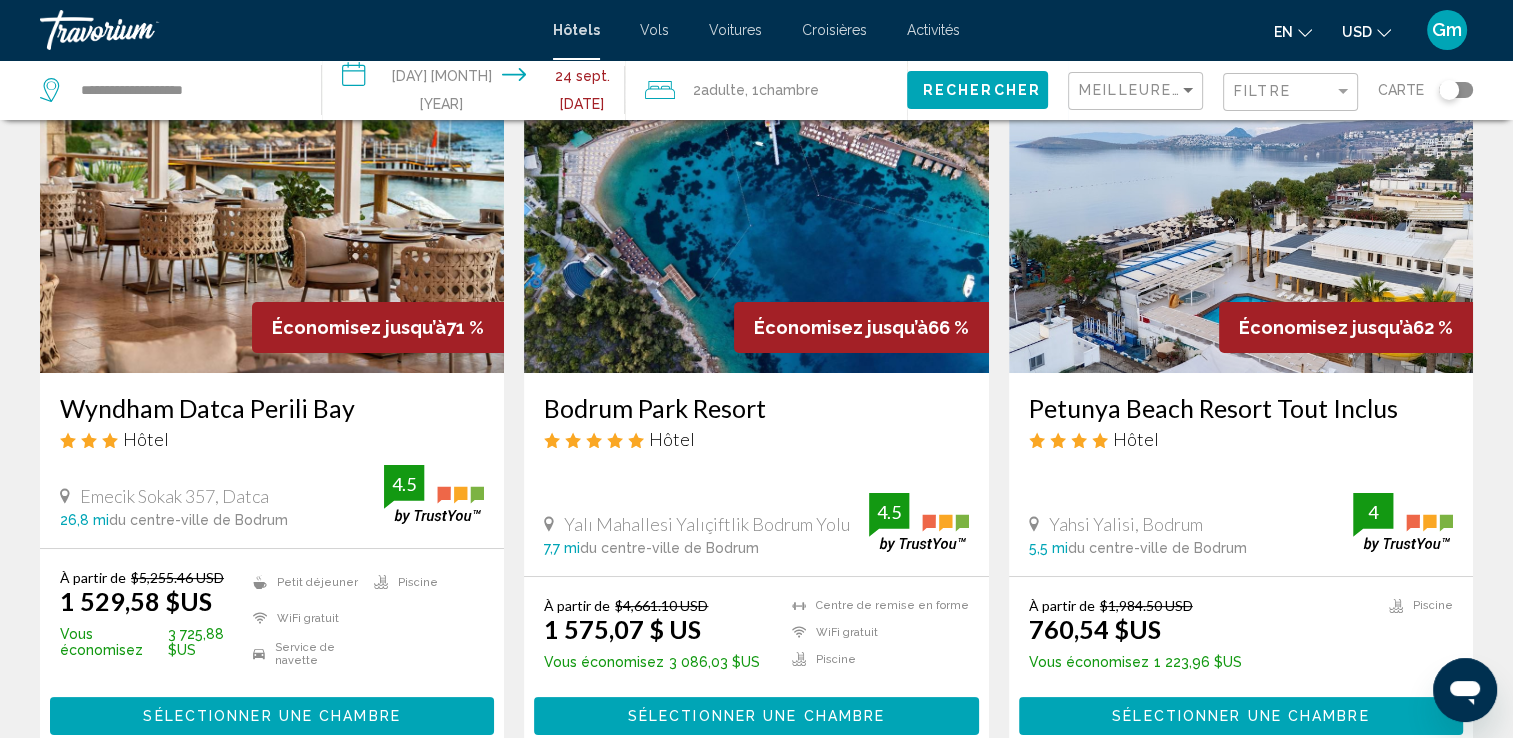 scroll, scrollTop: 136, scrollLeft: 0, axis: vertical 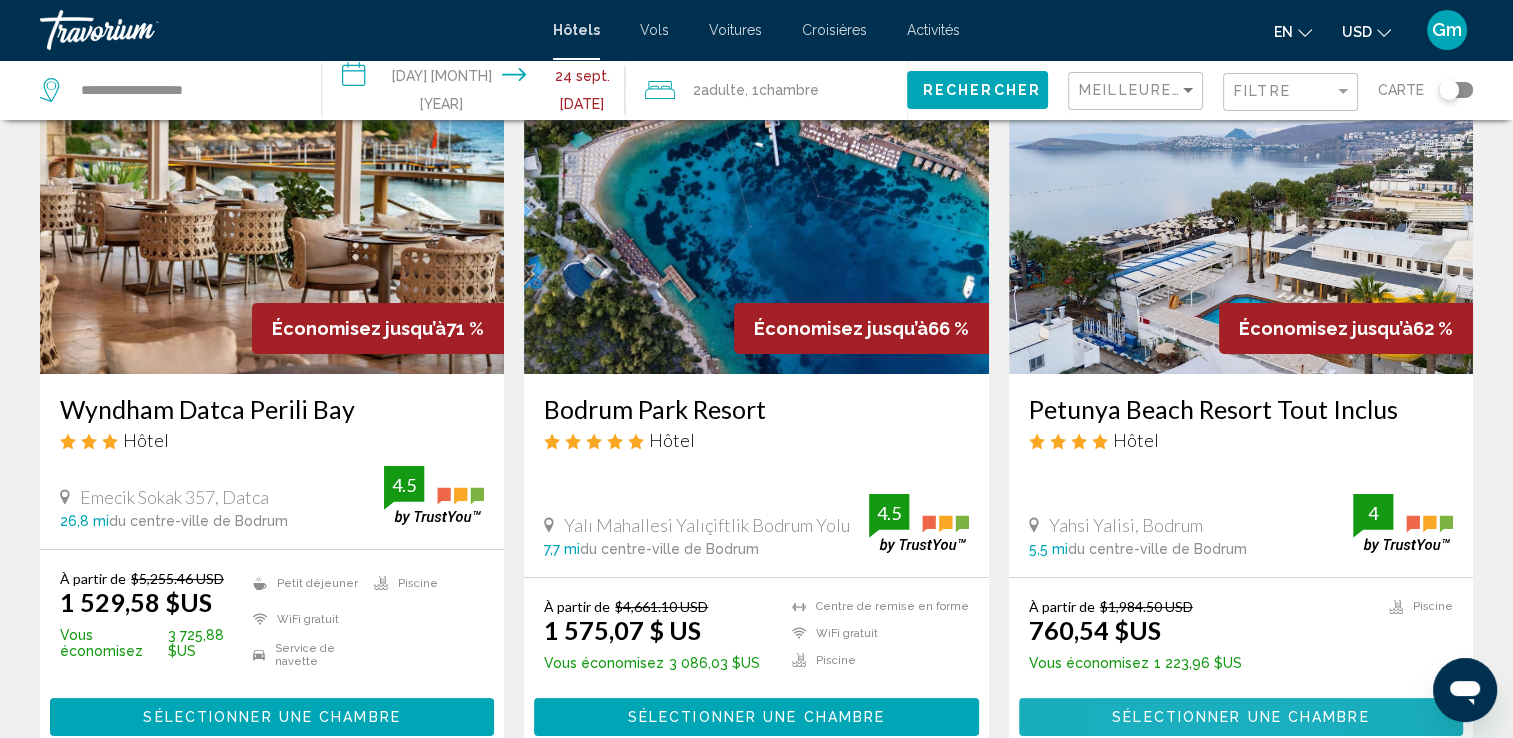 click on "Sélectionner une chambre" at bounding box center (1240, 718) 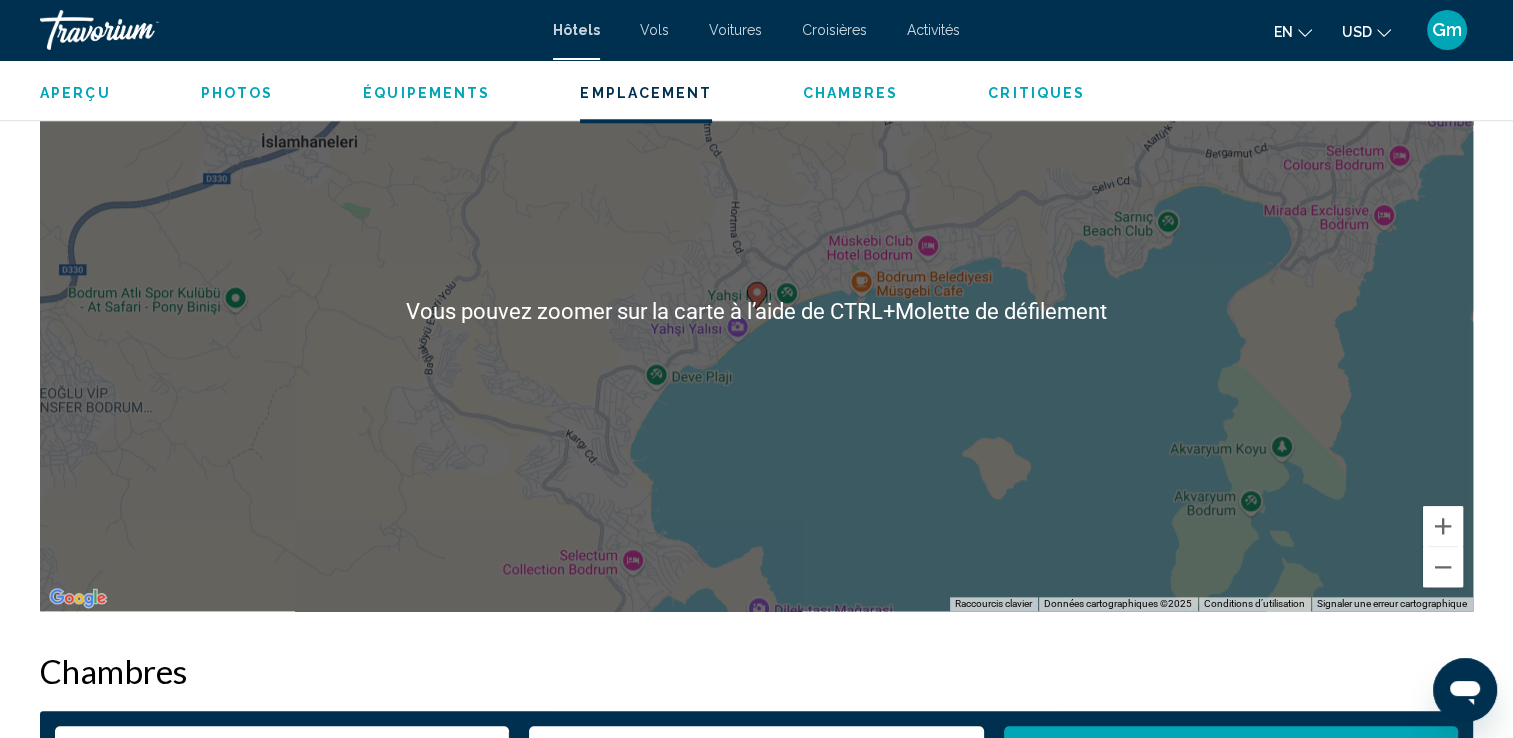 scroll, scrollTop: 1958, scrollLeft: 0, axis: vertical 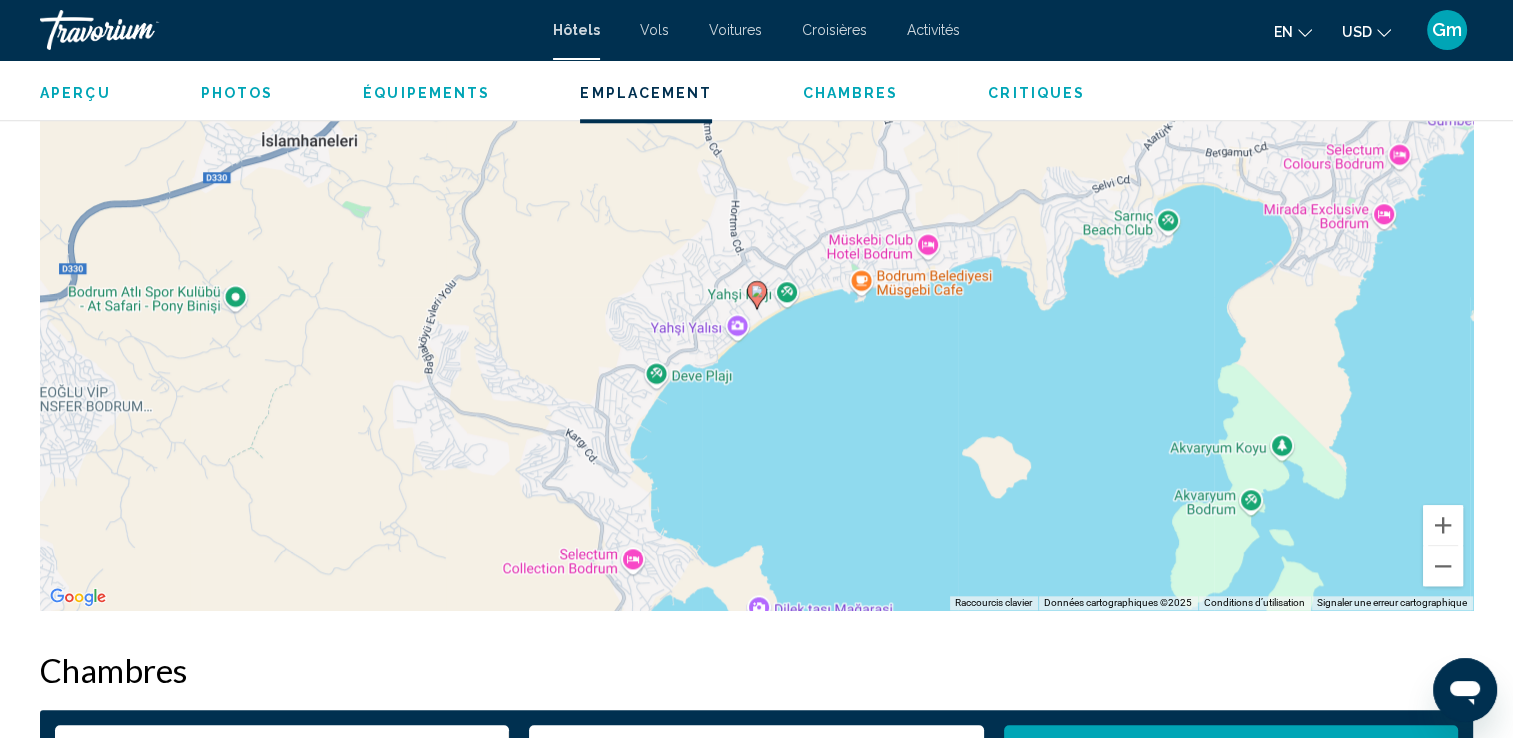 click on "Aperçu Type Hôtel Adresse Yahsi Yalisi, [CITY] [POSTAL_CODE], [COUNTRY] Description Lire la suite
Photos Équipements
Piscine No amenities information available. Emplacement ← Déplacement vers la gauche → Déplacement vers la droite ↑ Déplacement vers le haut ↓ Déplacement vers le bas + Zoom avant - Zoom arrière Accueil Déplacement de 75 % vers la gauche Fin Déplacement de 75 % vers la droite Page précédente Déplacement de 75 % vers le haut Page suivante Déplacement de 75 % vers le bas Pour activer le glissement avec le clavier, appuyez sur Alt+Entrée. Une fois ce mode activé, utilisez les touches fléchées pour déplacer le repère. Pour valider le déplacement, appuyez sur Entrée. Pour annuler, appuyez sur Échap. Vous pouvez zoomer sur la carte à l’aide de CTRL+Molette de défilement Raccourcis clavier Données cartographiques Données cartographiques ©2025 Données cartographiques ©2025 500 m  Chambres Su Mo 1" at bounding box center [756, 2077] 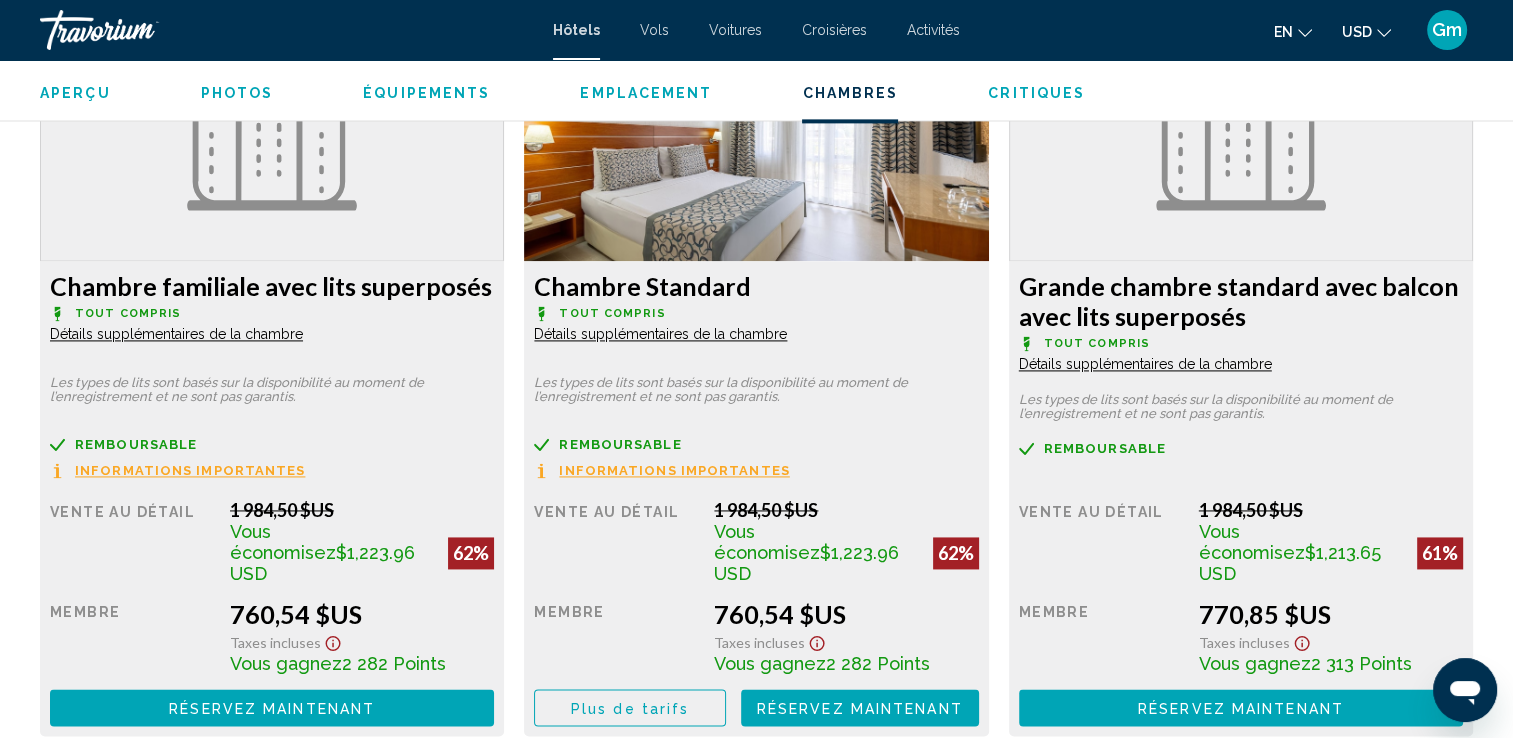 scroll, scrollTop: 2776, scrollLeft: 0, axis: vertical 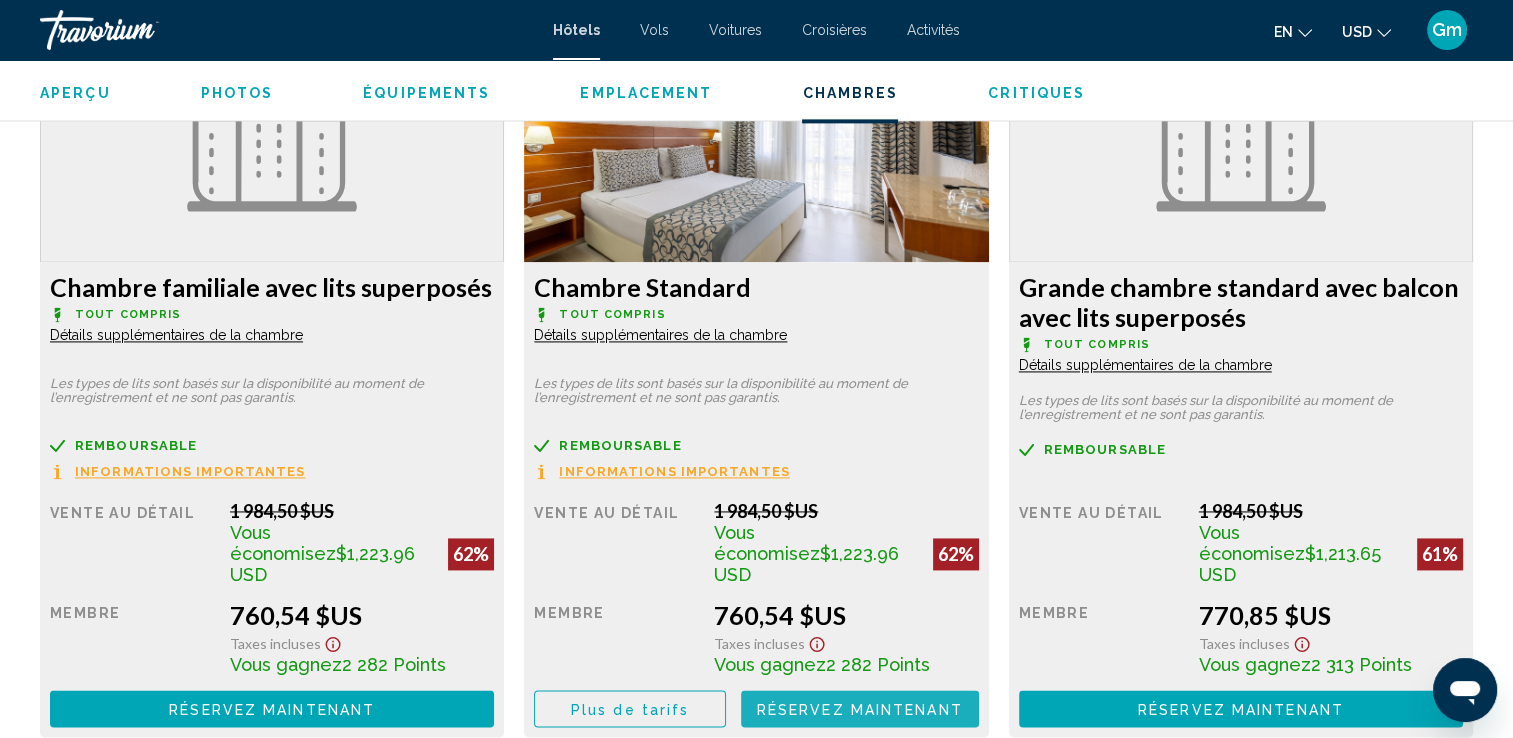 click on "Réservez maintenant" at bounding box center (860, 709) 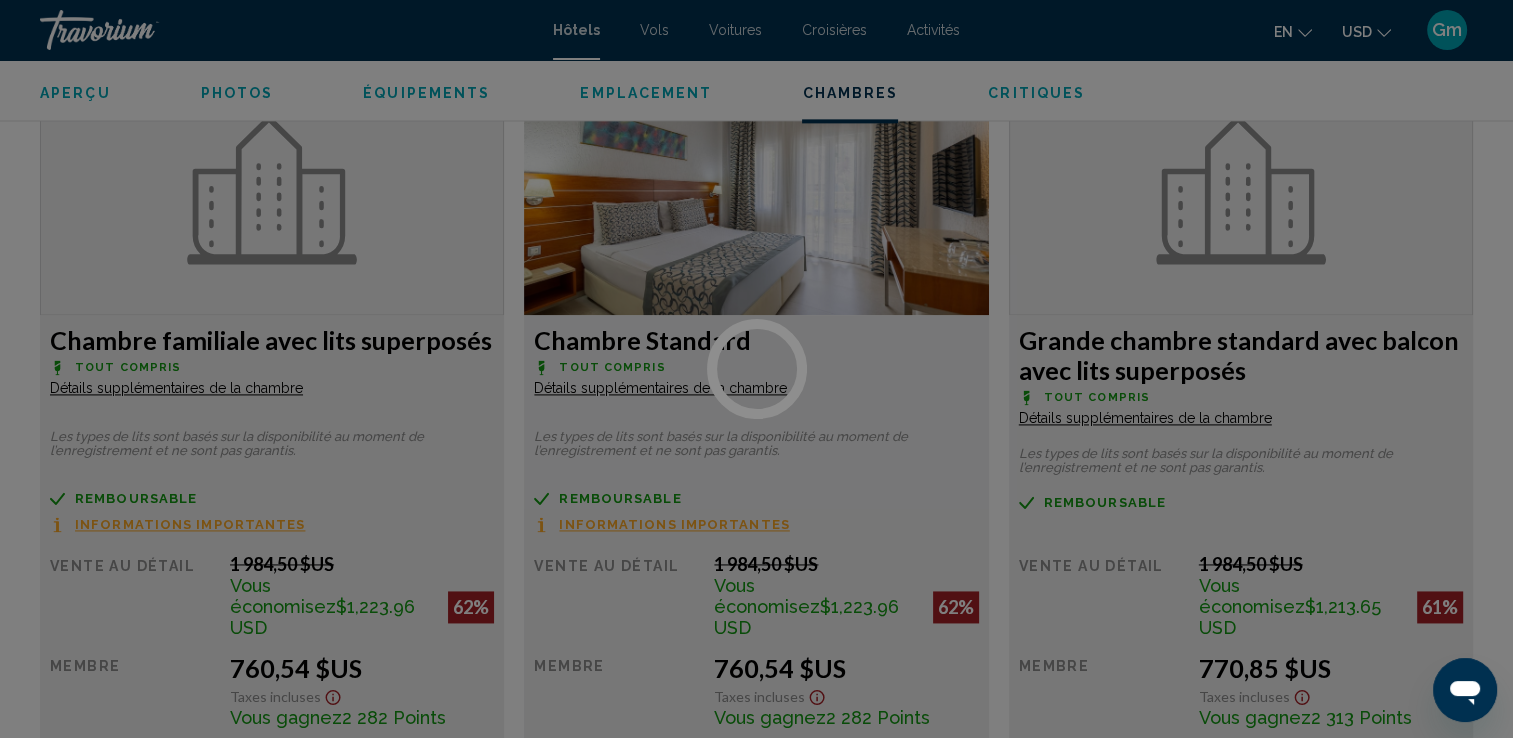 scroll, scrollTop: 2766, scrollLeft: 0, axis: vertical 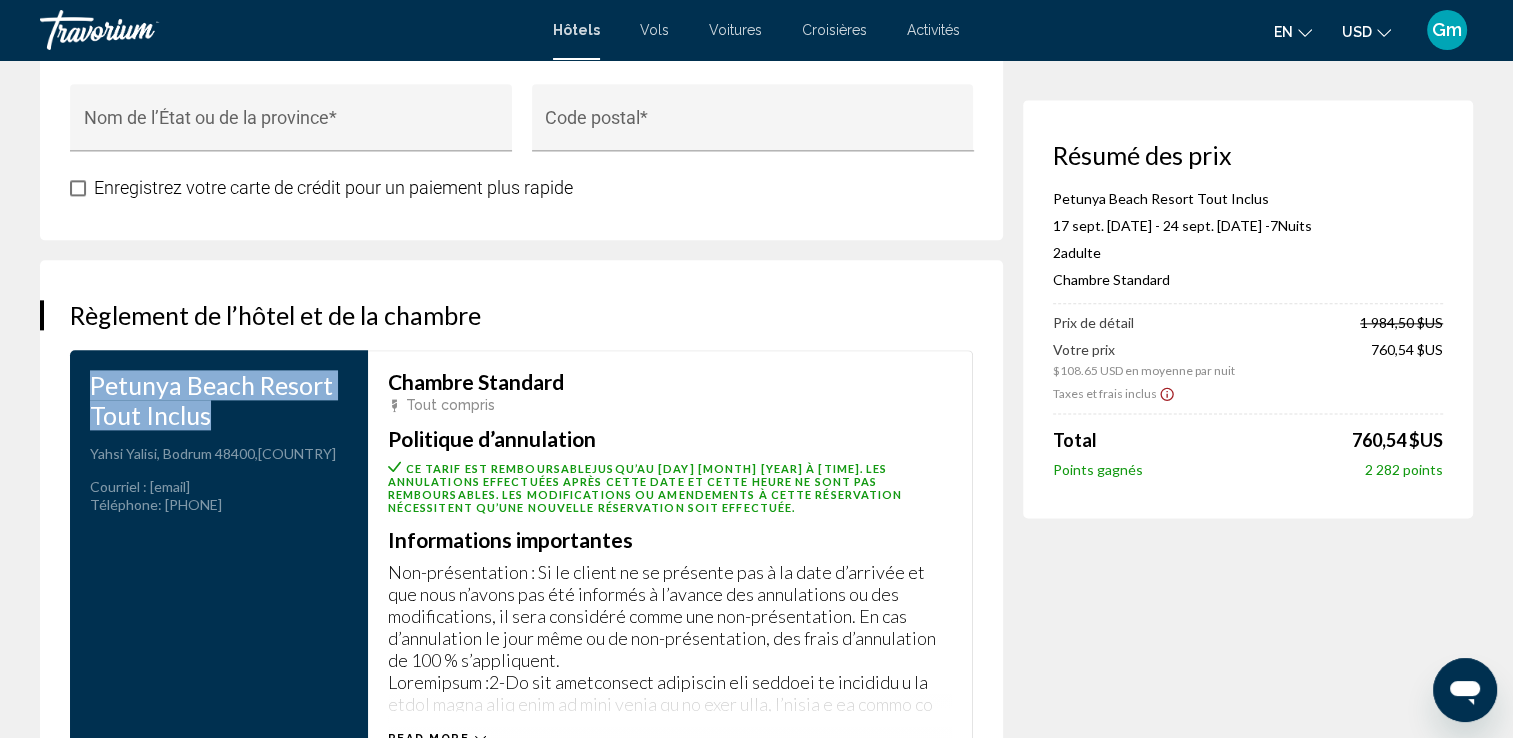 drag, startPoint x: 95, startPoint y: 351, endPoint x: 228, endPoint y: 378, distance: 135.71294 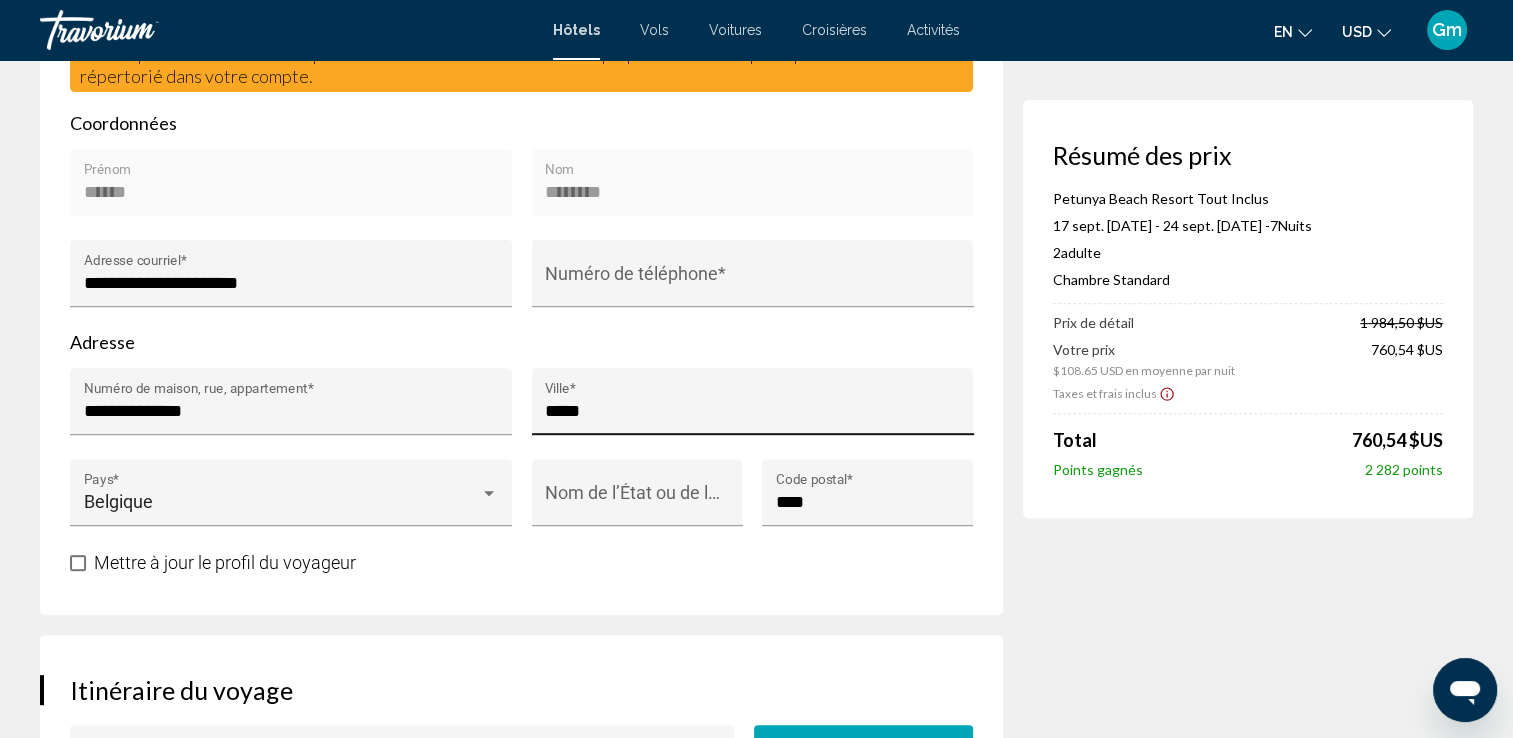 scroll, scrollTop: 672, scrollLeft: 0, axis: vertical 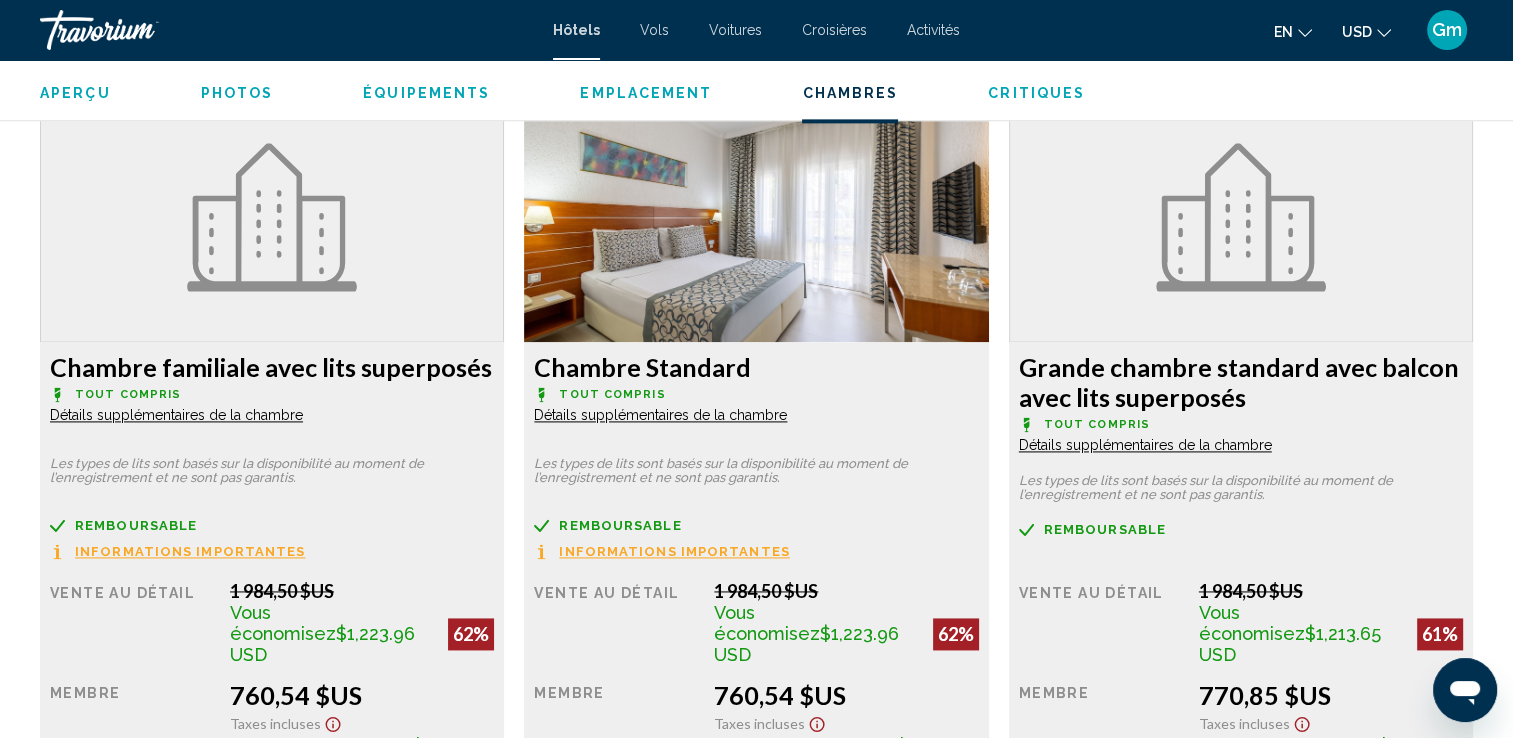 click on "Informations importantes" at bounding box center (190, 551) 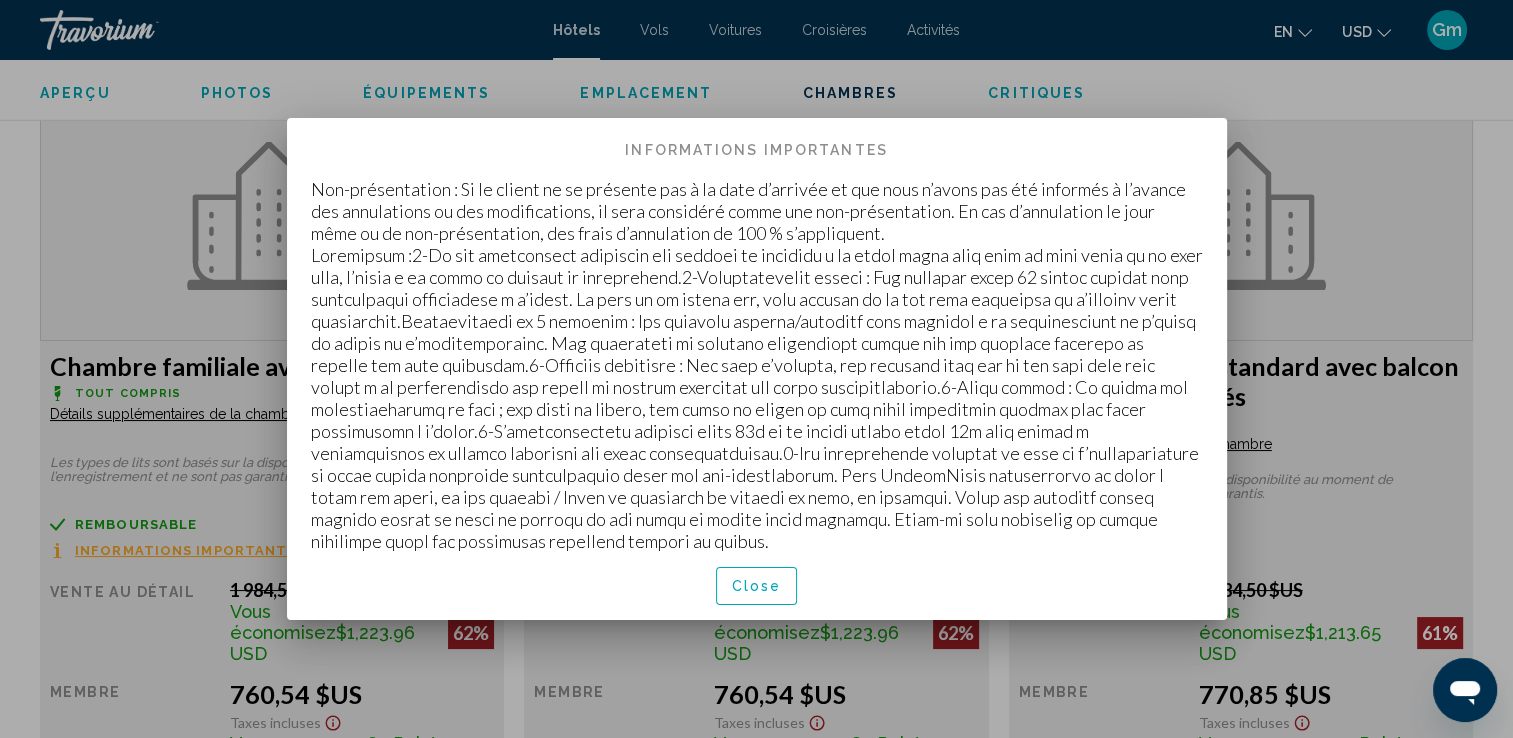 scroll, scrollTop: 0, scrollLeft: 0, axis: both 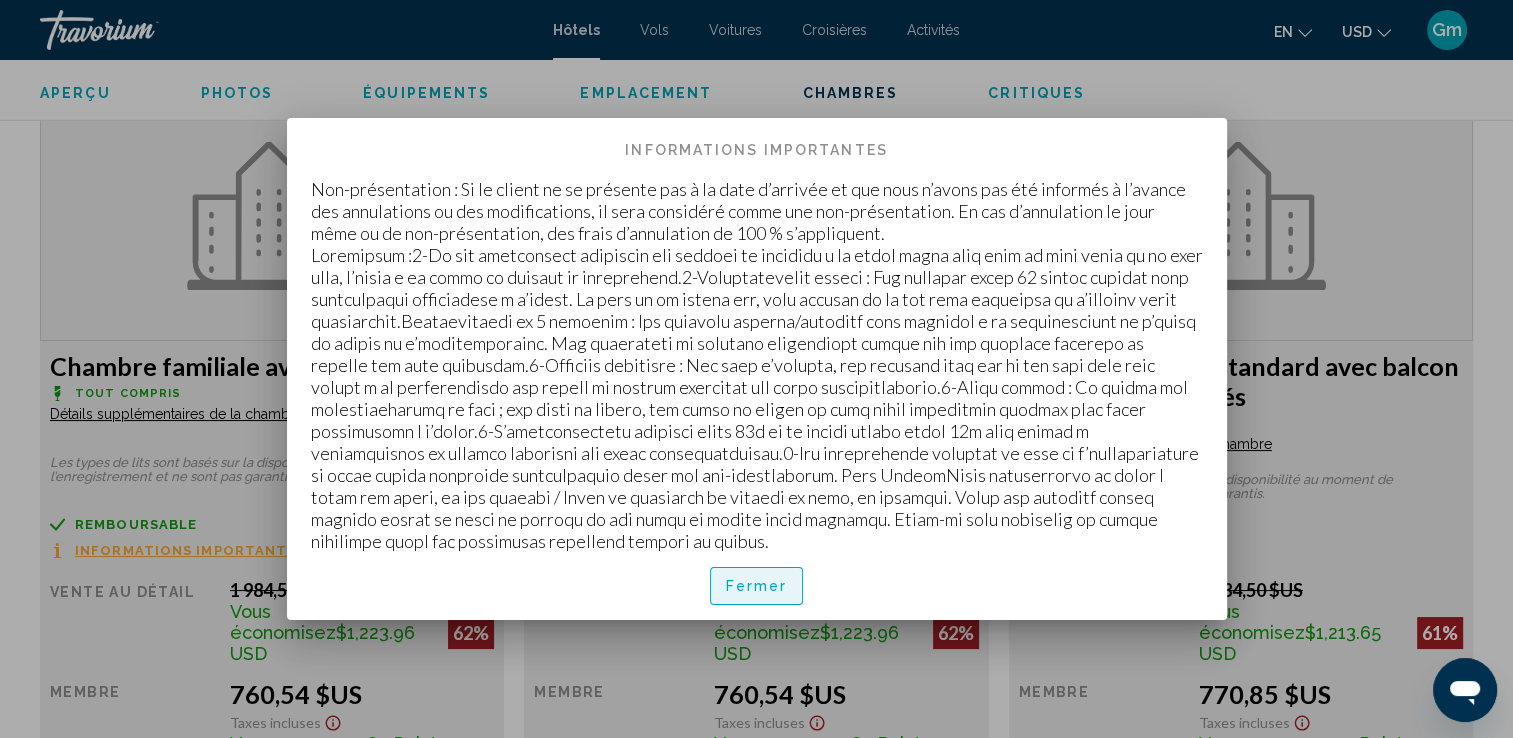 click on "Fermer" at bounding box center (757, 587) 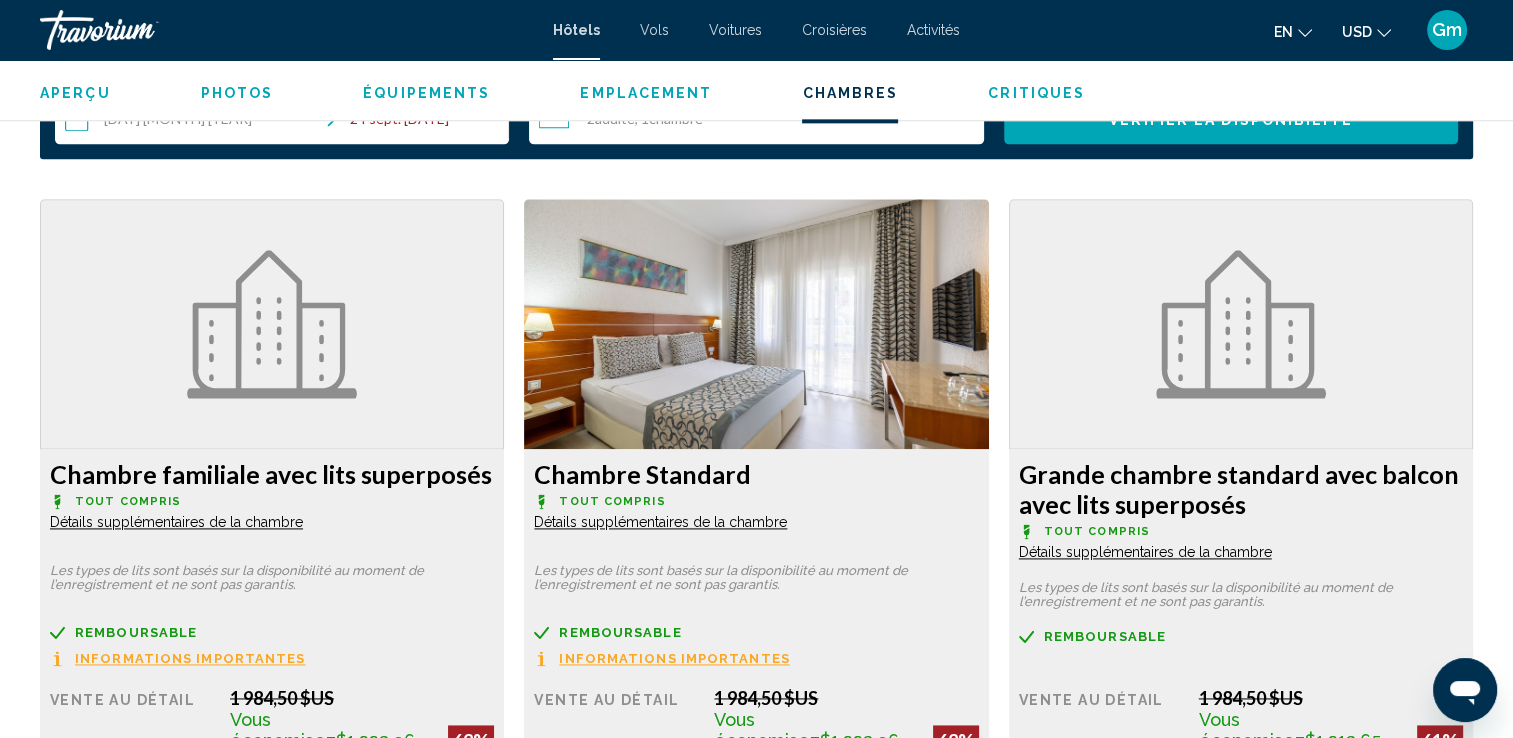 scroll, scrollTop: 2587, scrollLeft: 0, axis: vertical 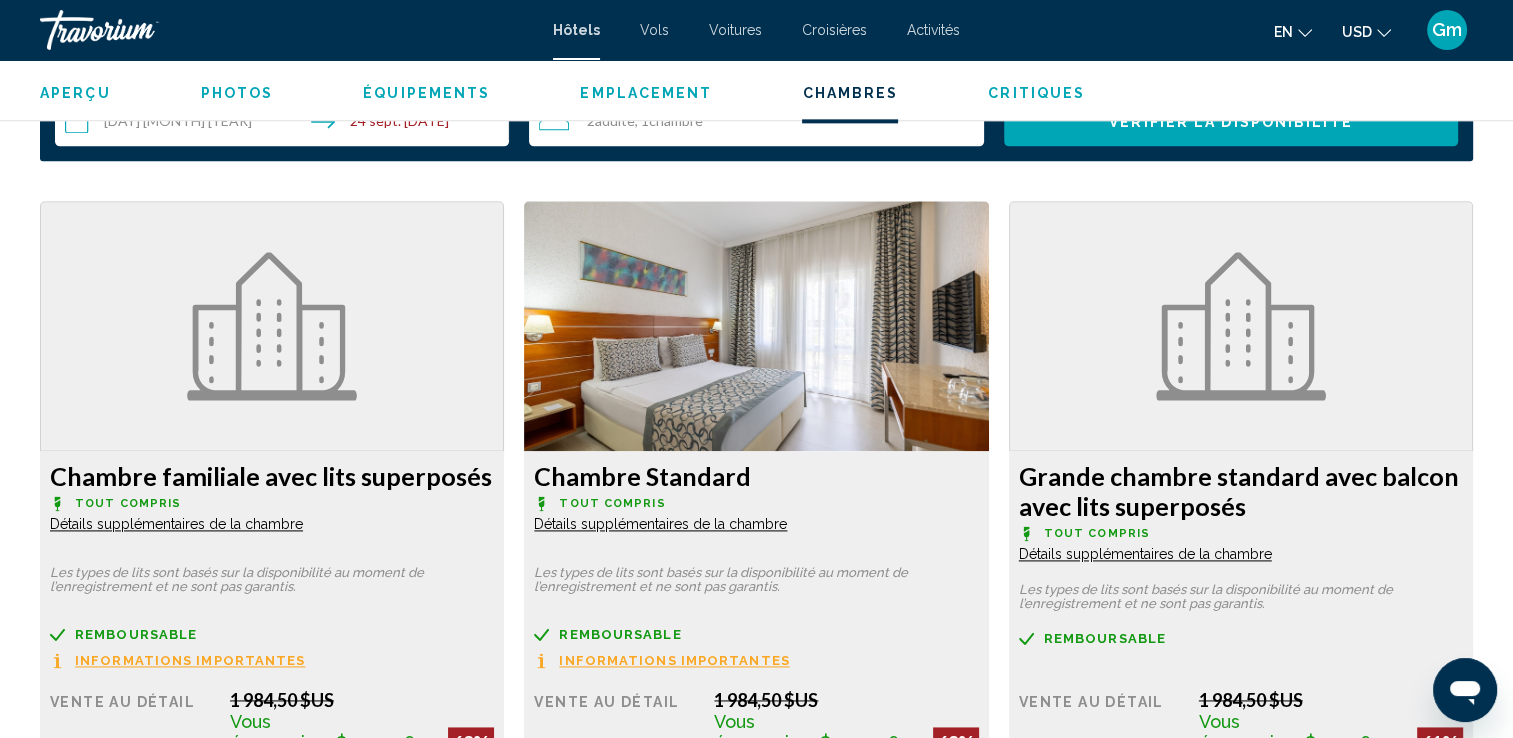 click at bounding box center (272, 326) 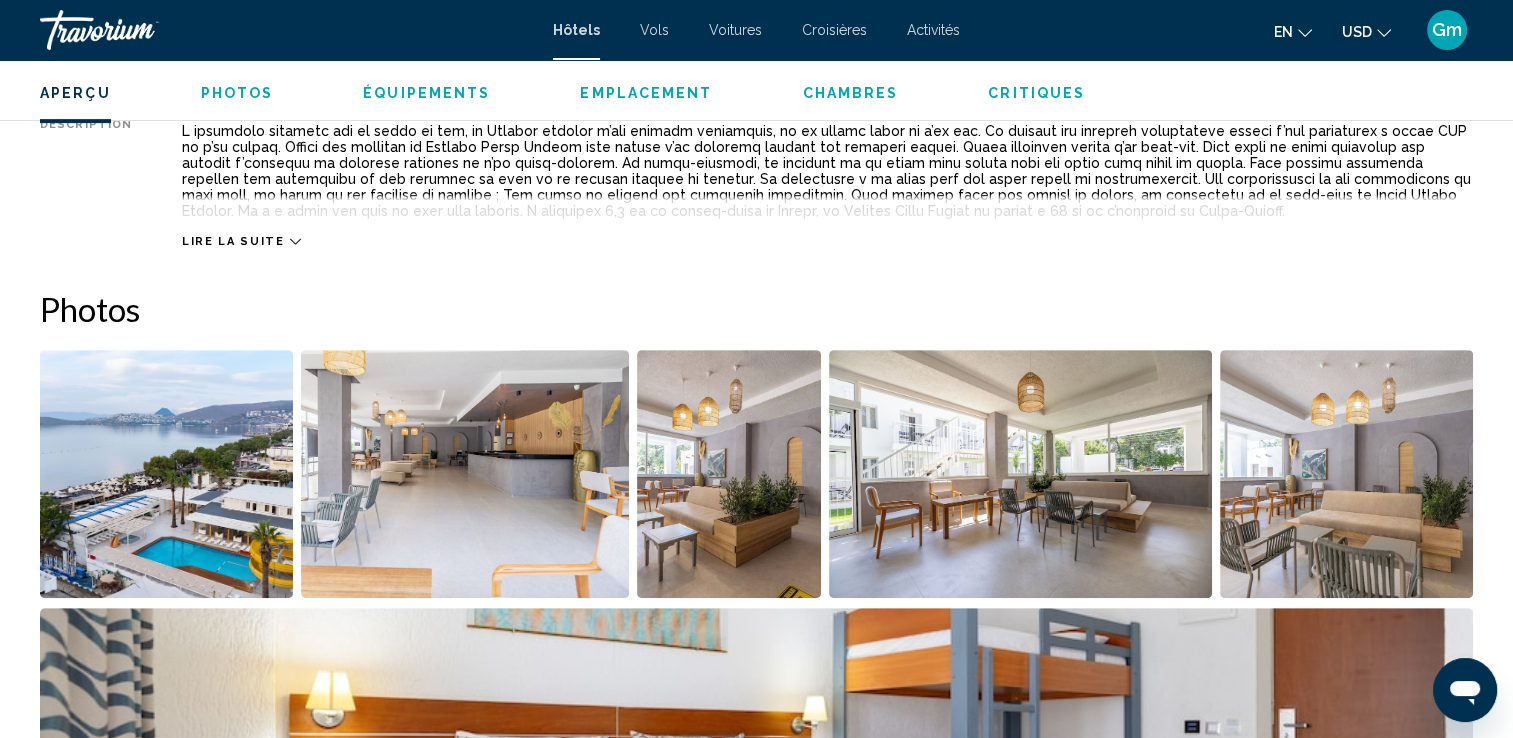 scroll, scrollTop: 764, scrollLeft: 0, axis: vertical 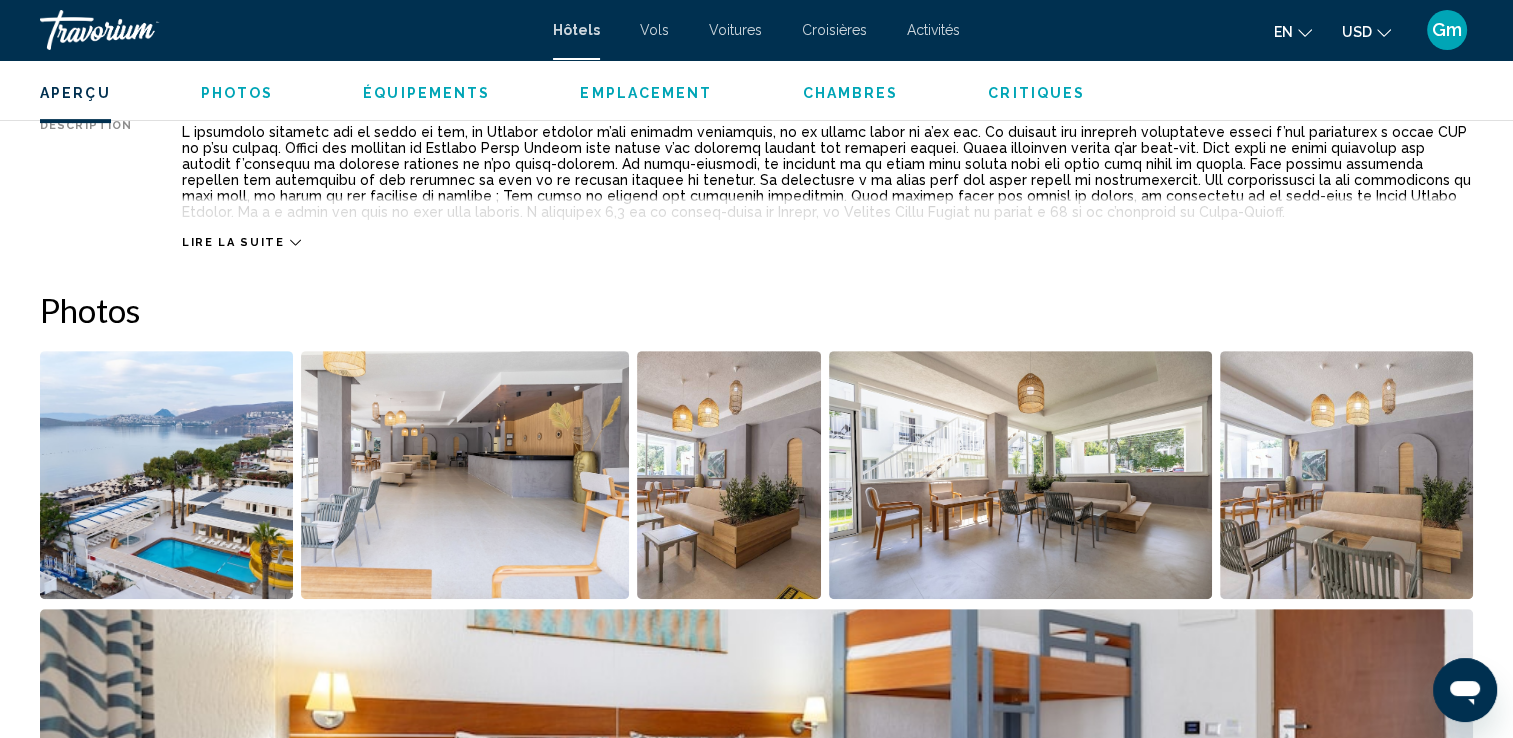 click at bounding box center (166, 475) 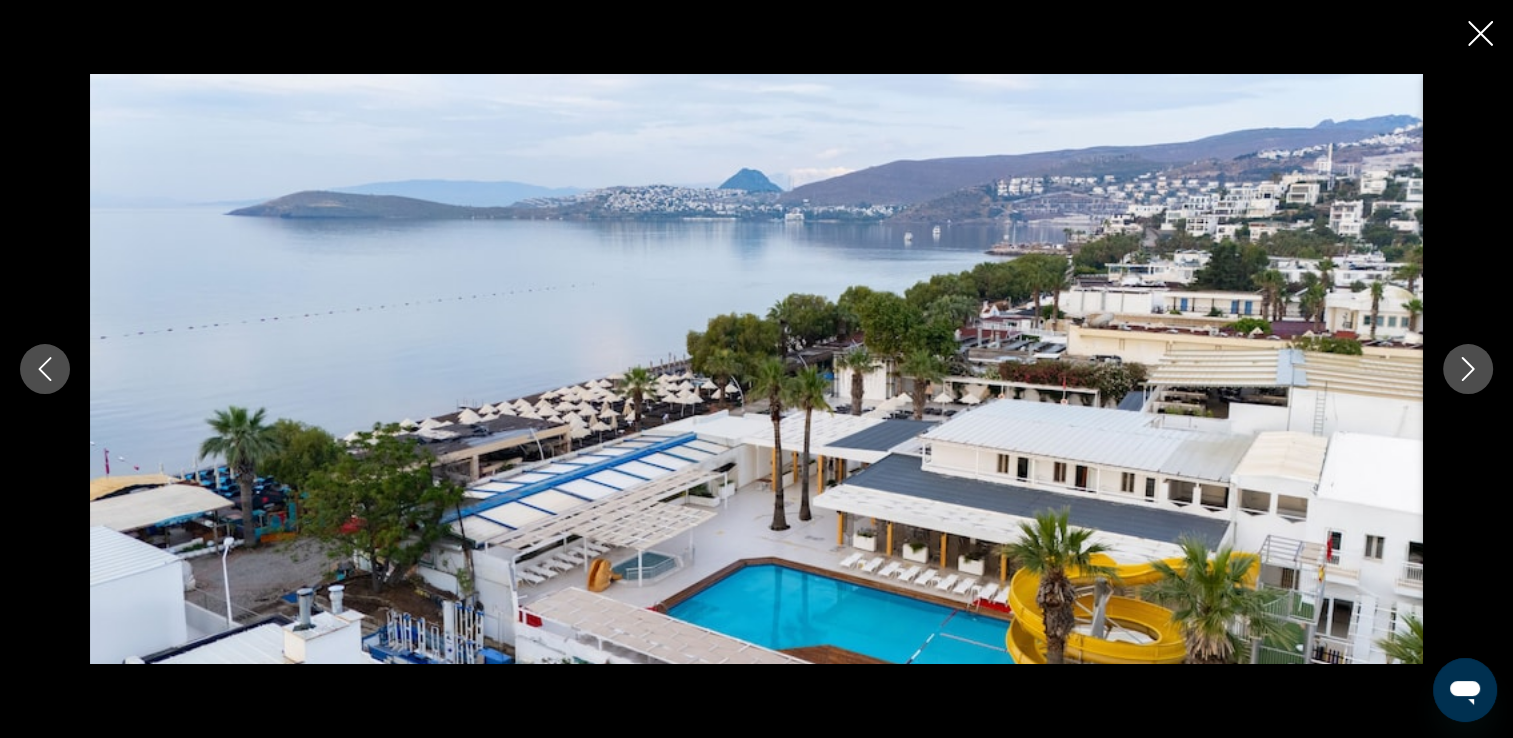 click 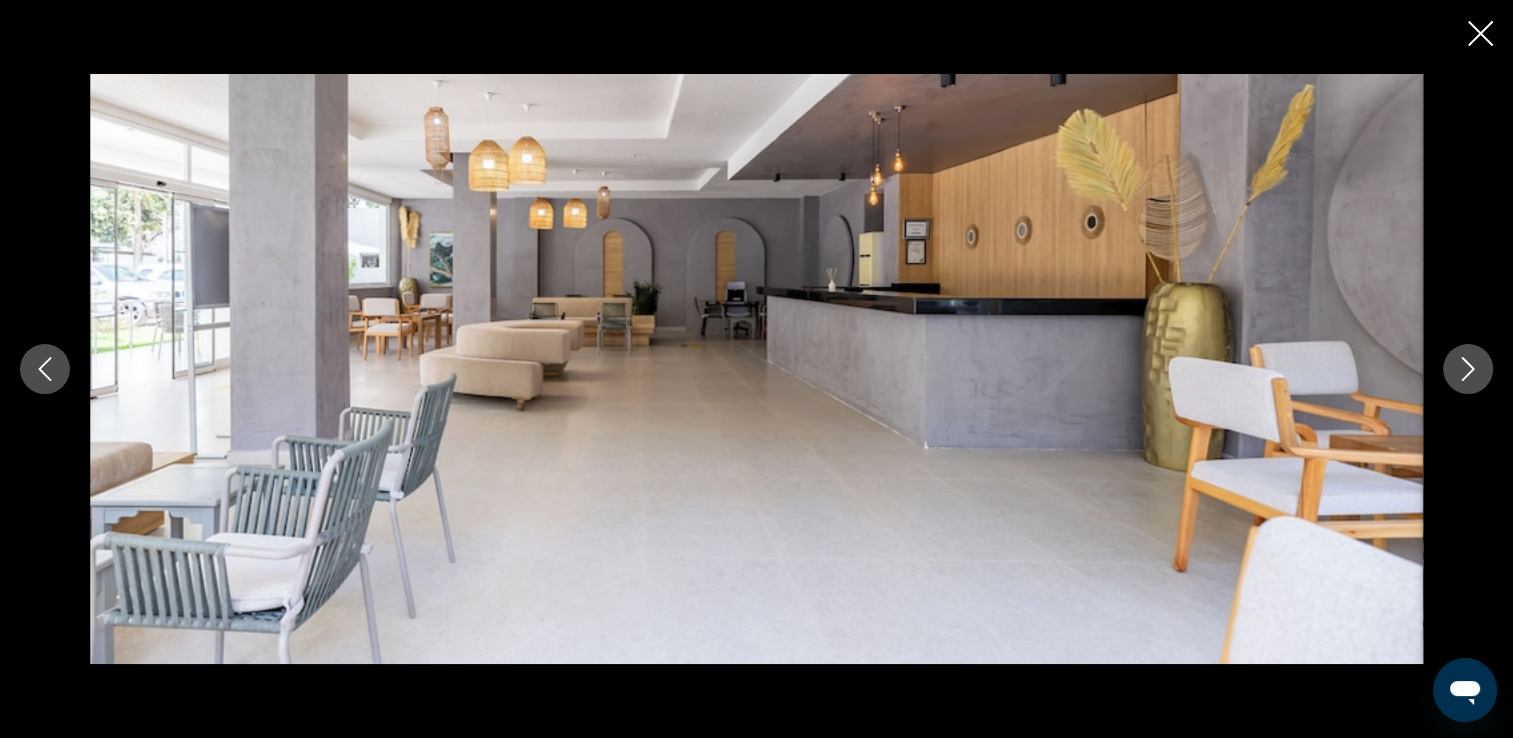 click 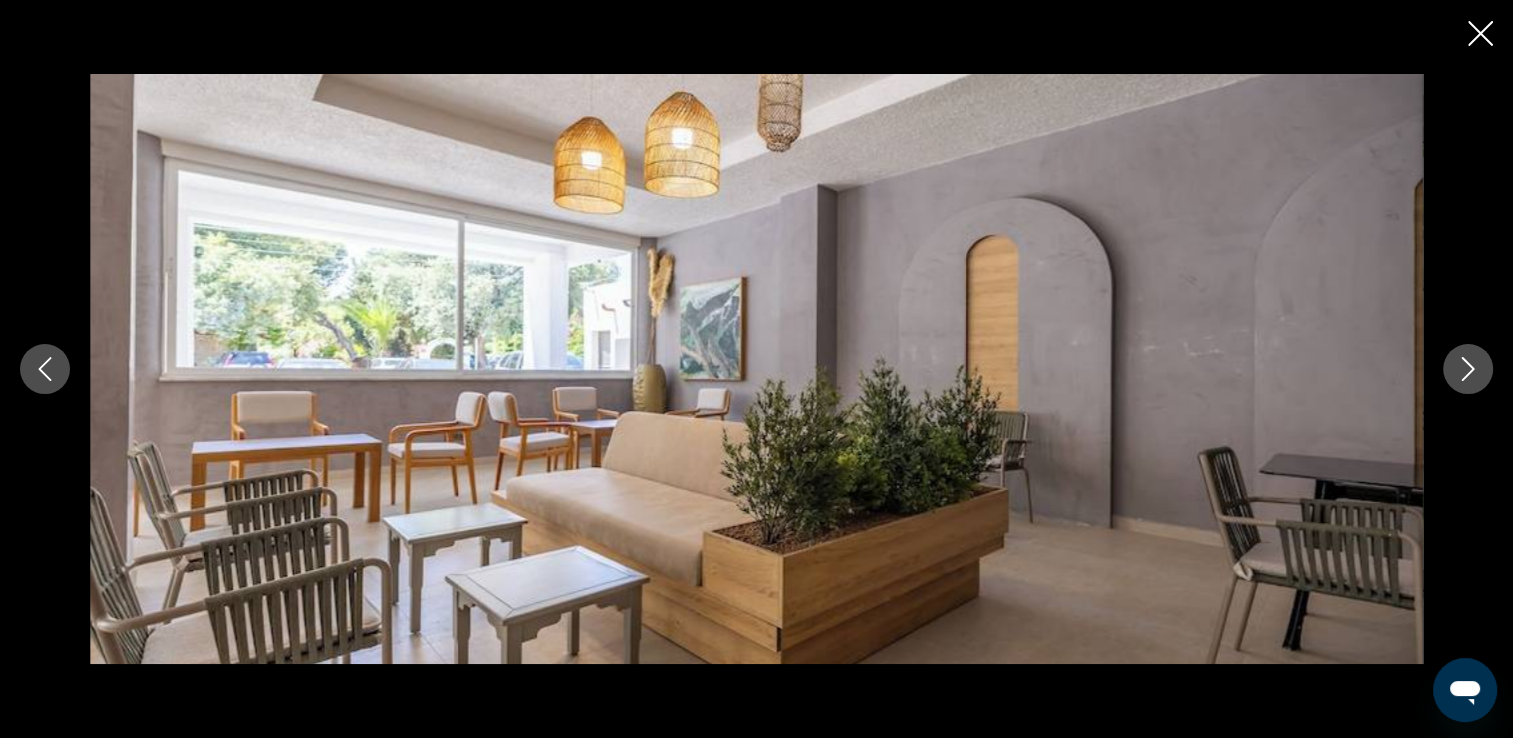 click 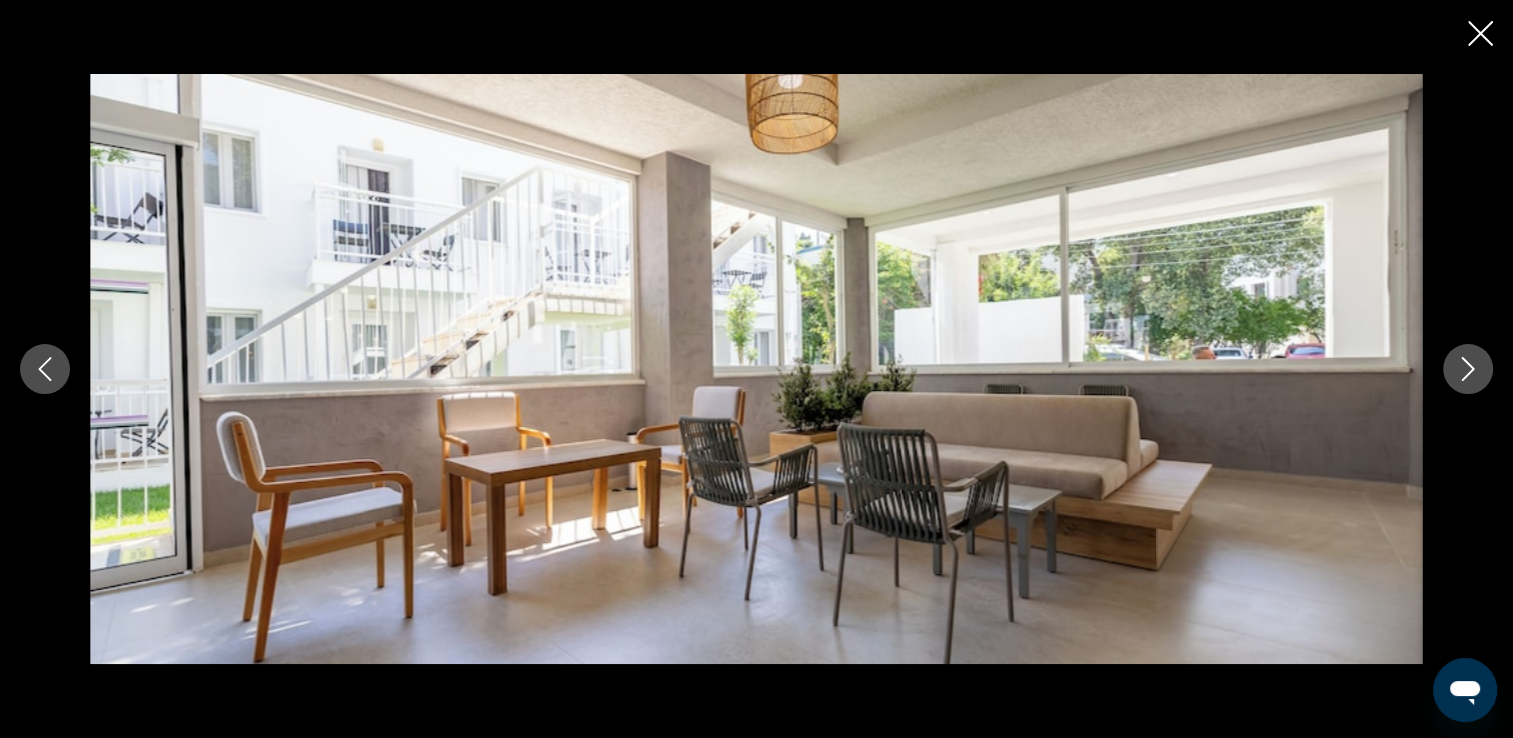click 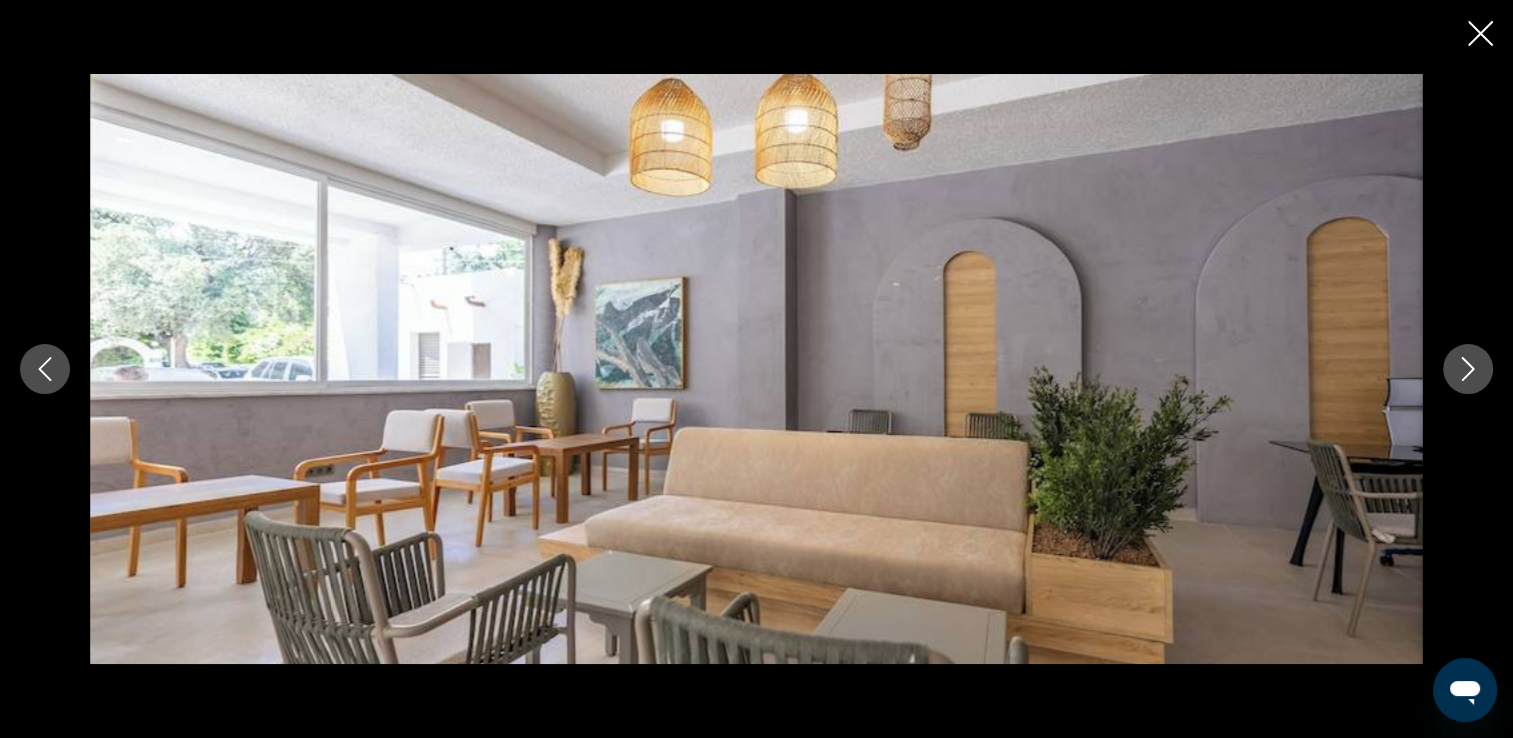 click 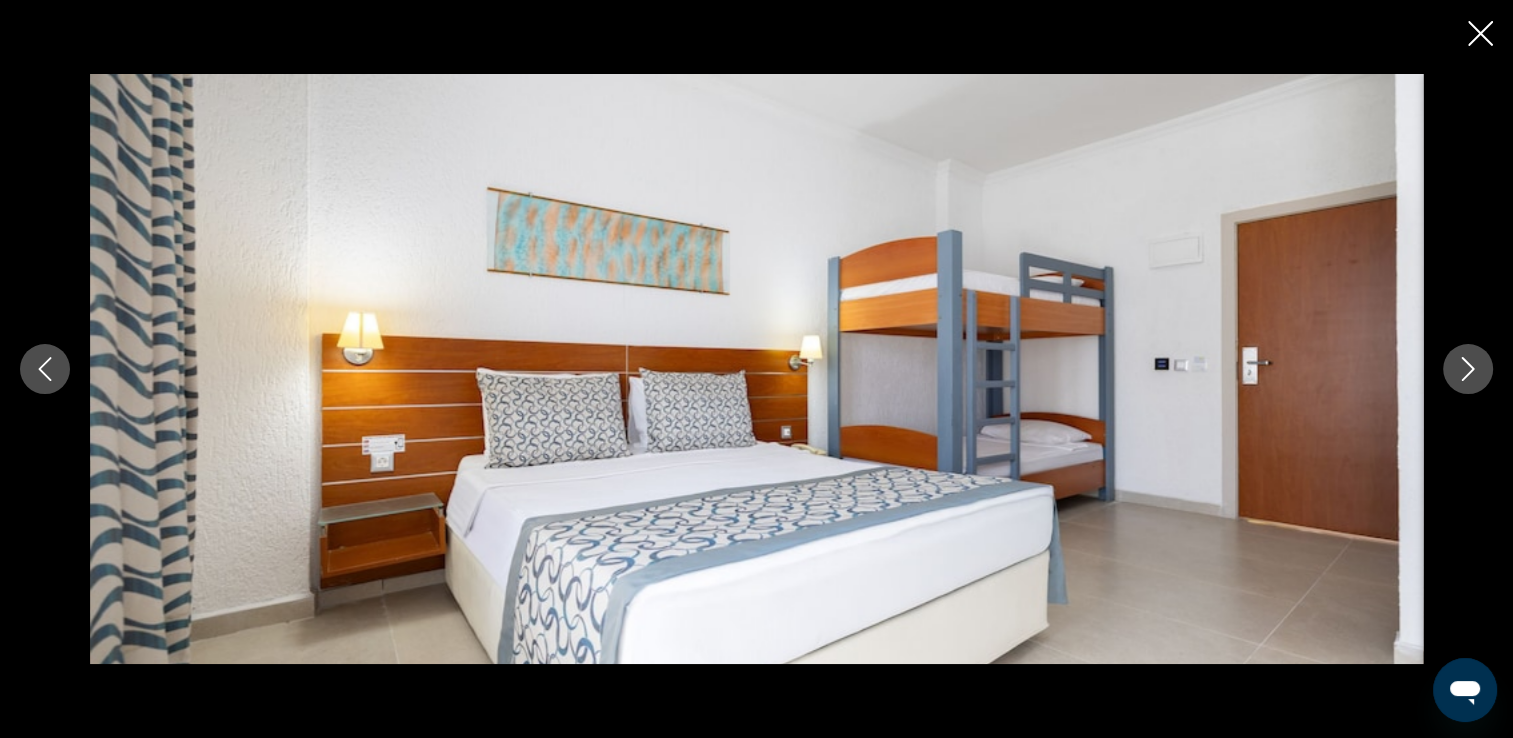 click 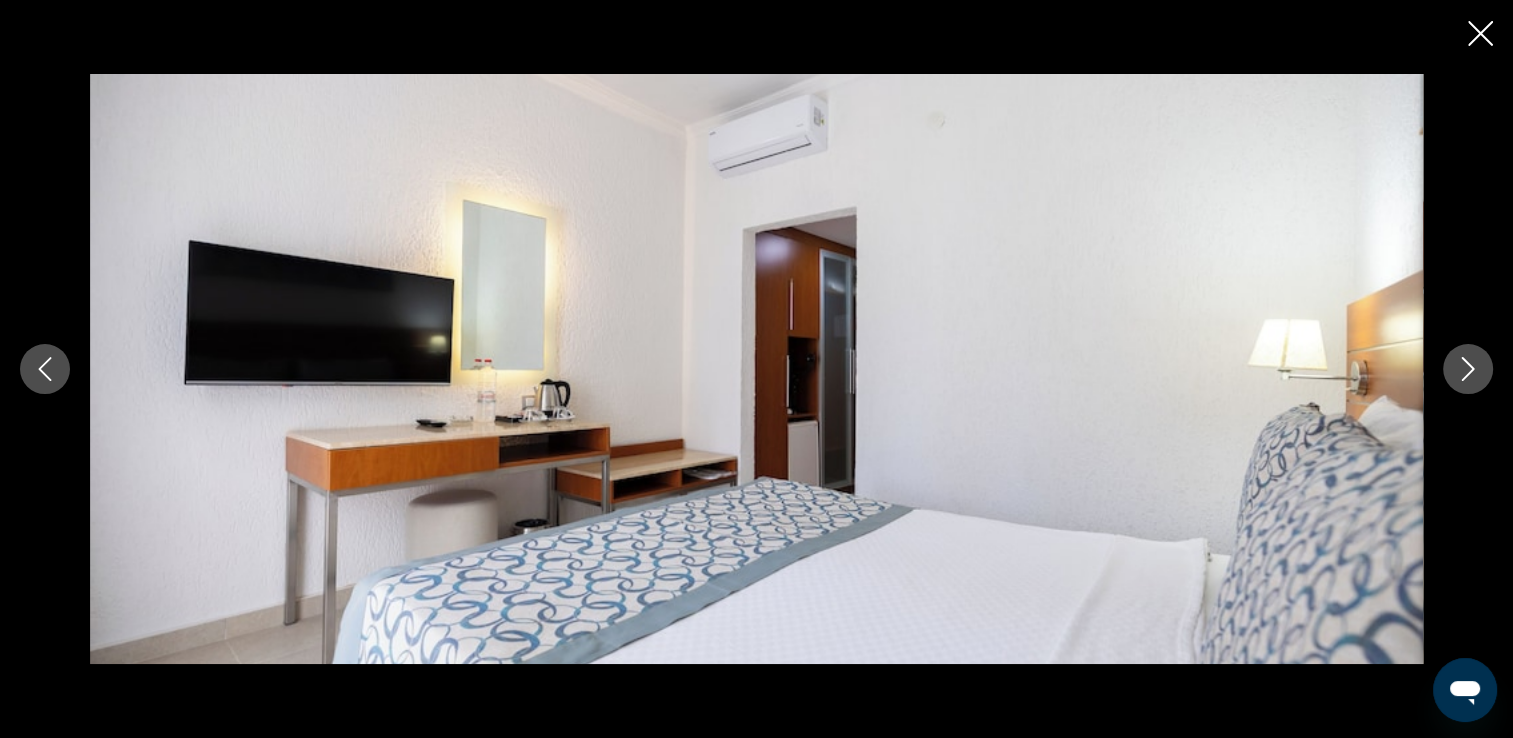 click 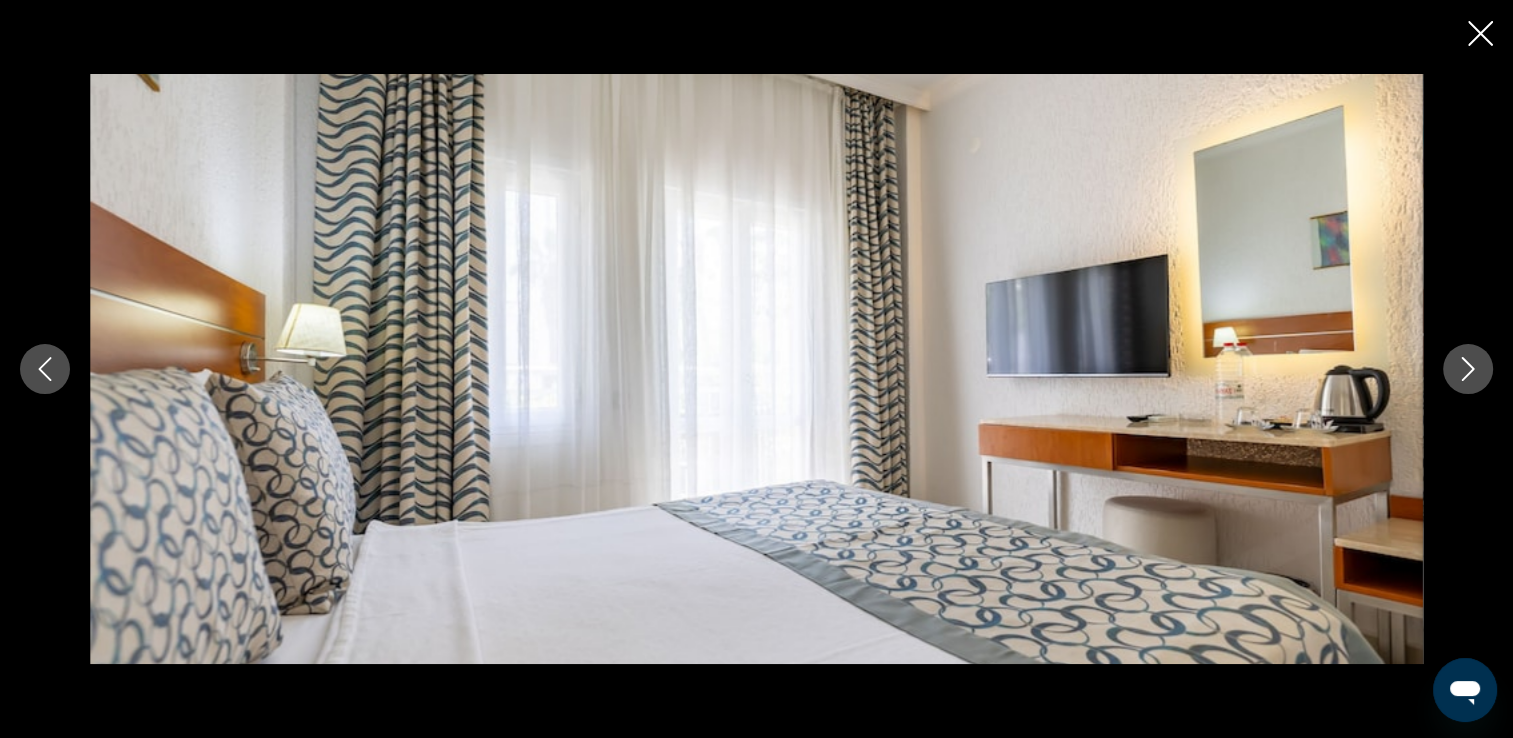 click 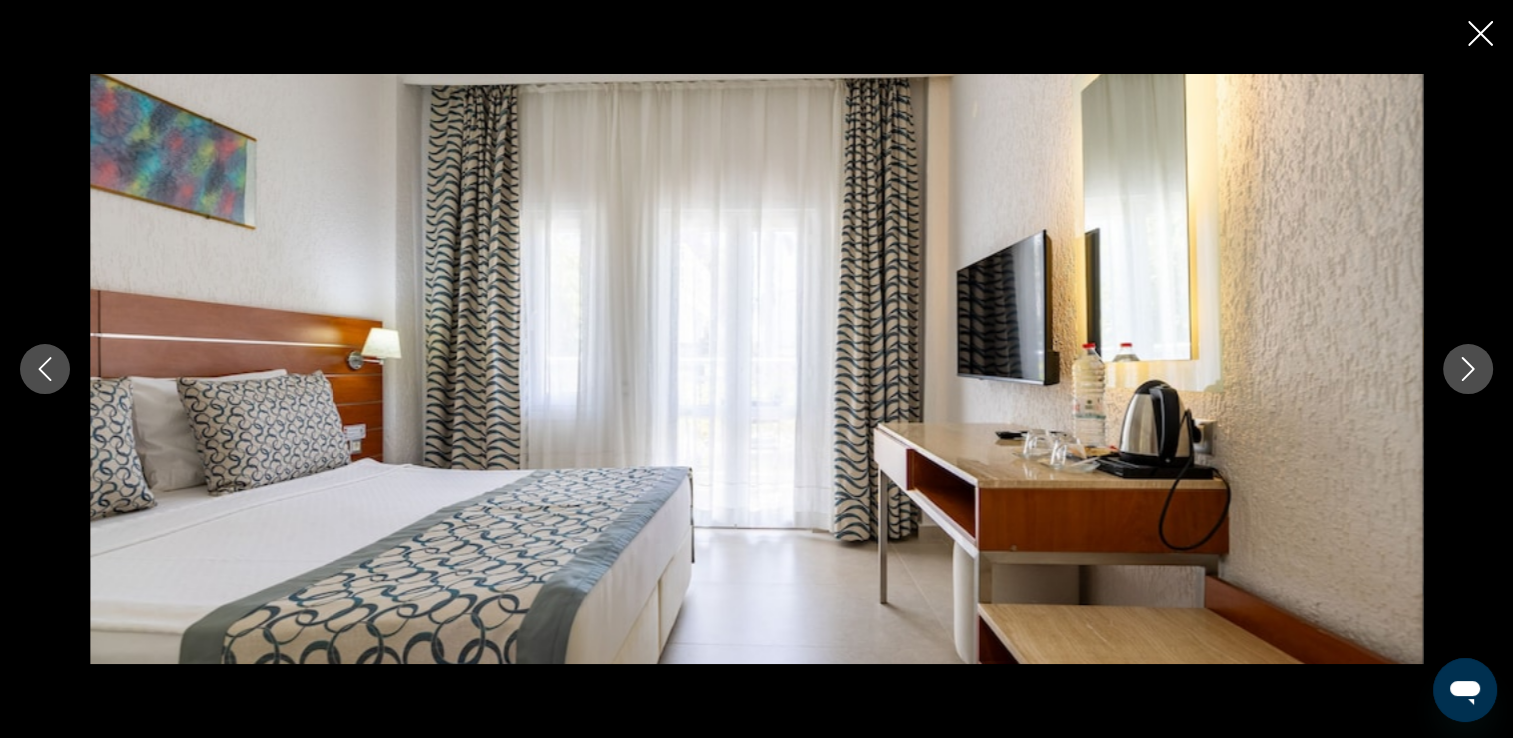 click 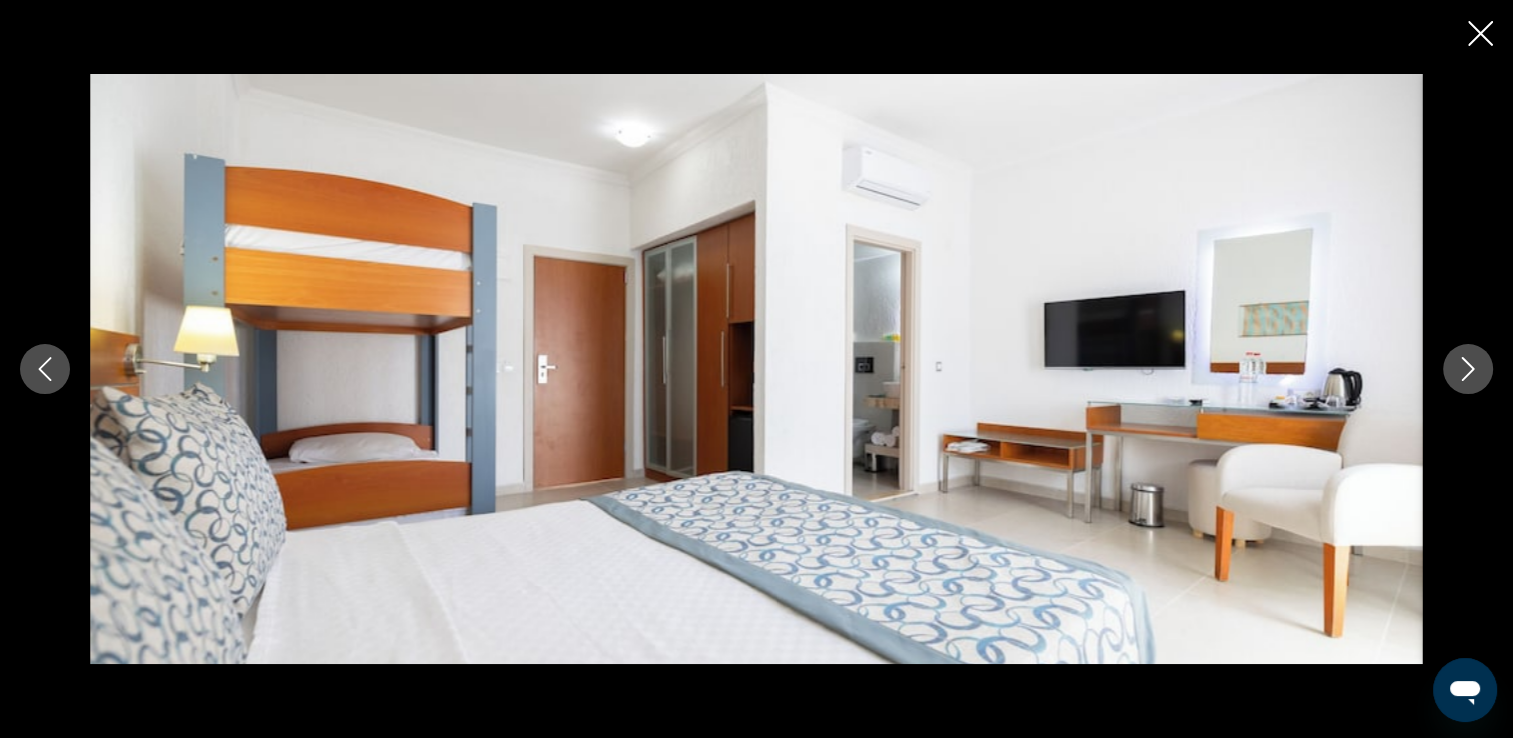 click 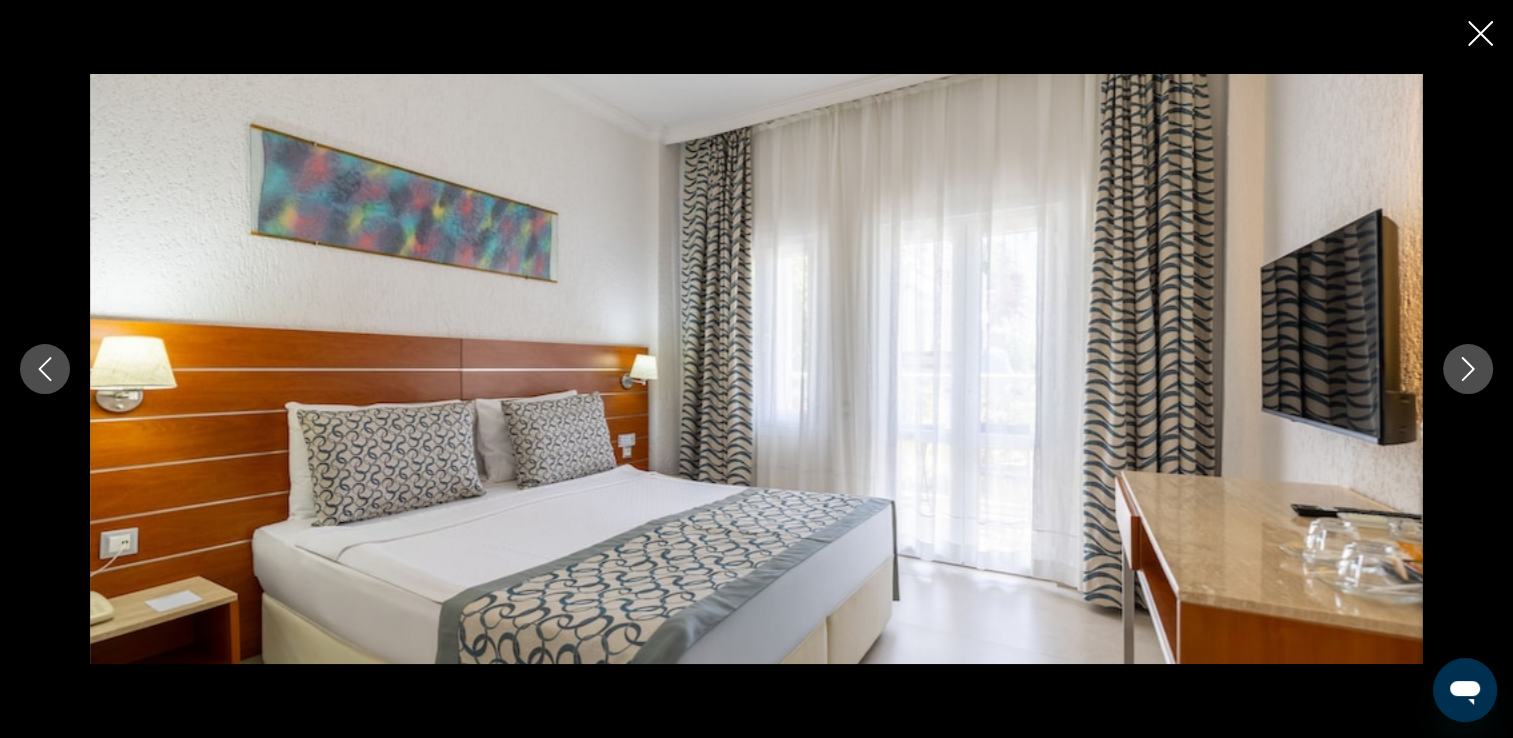 click 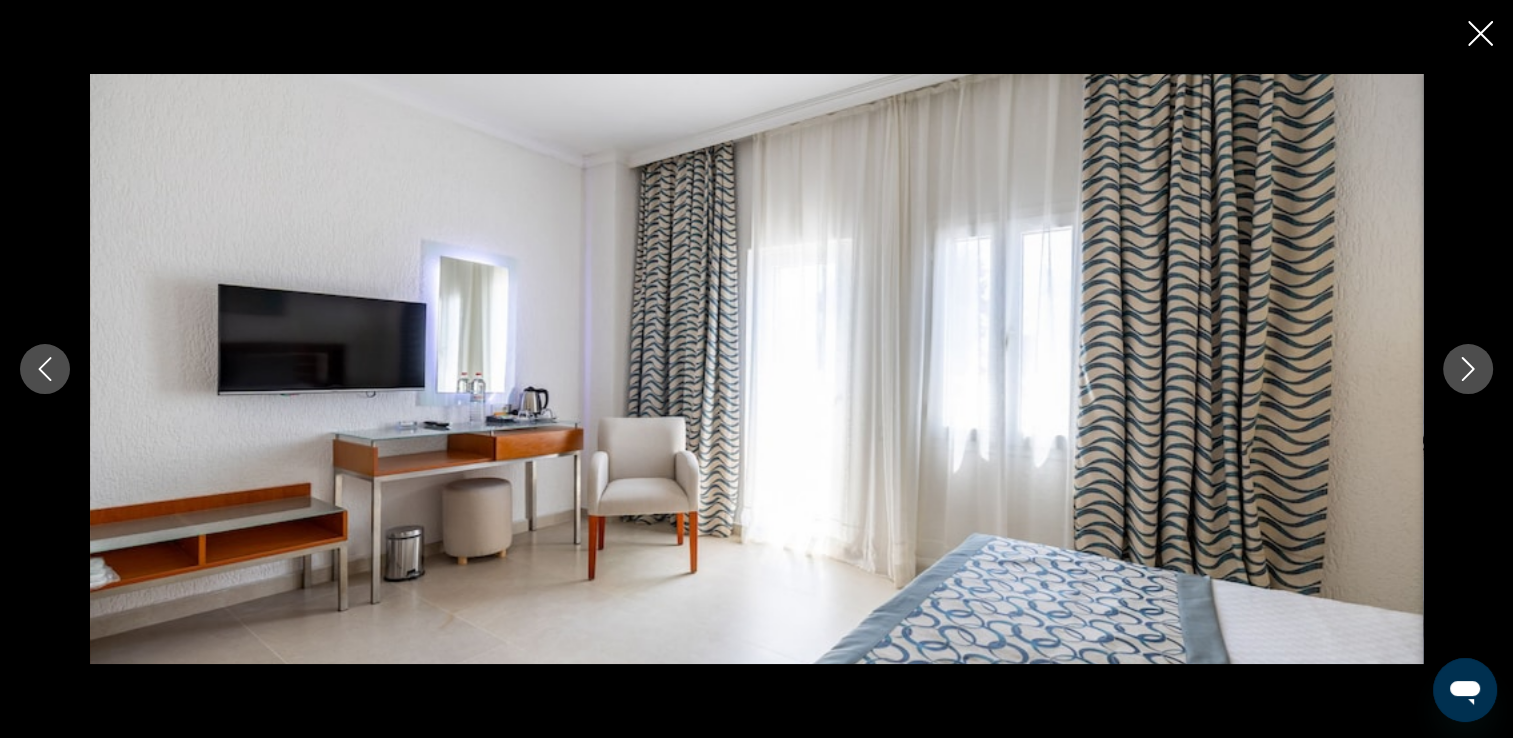 click 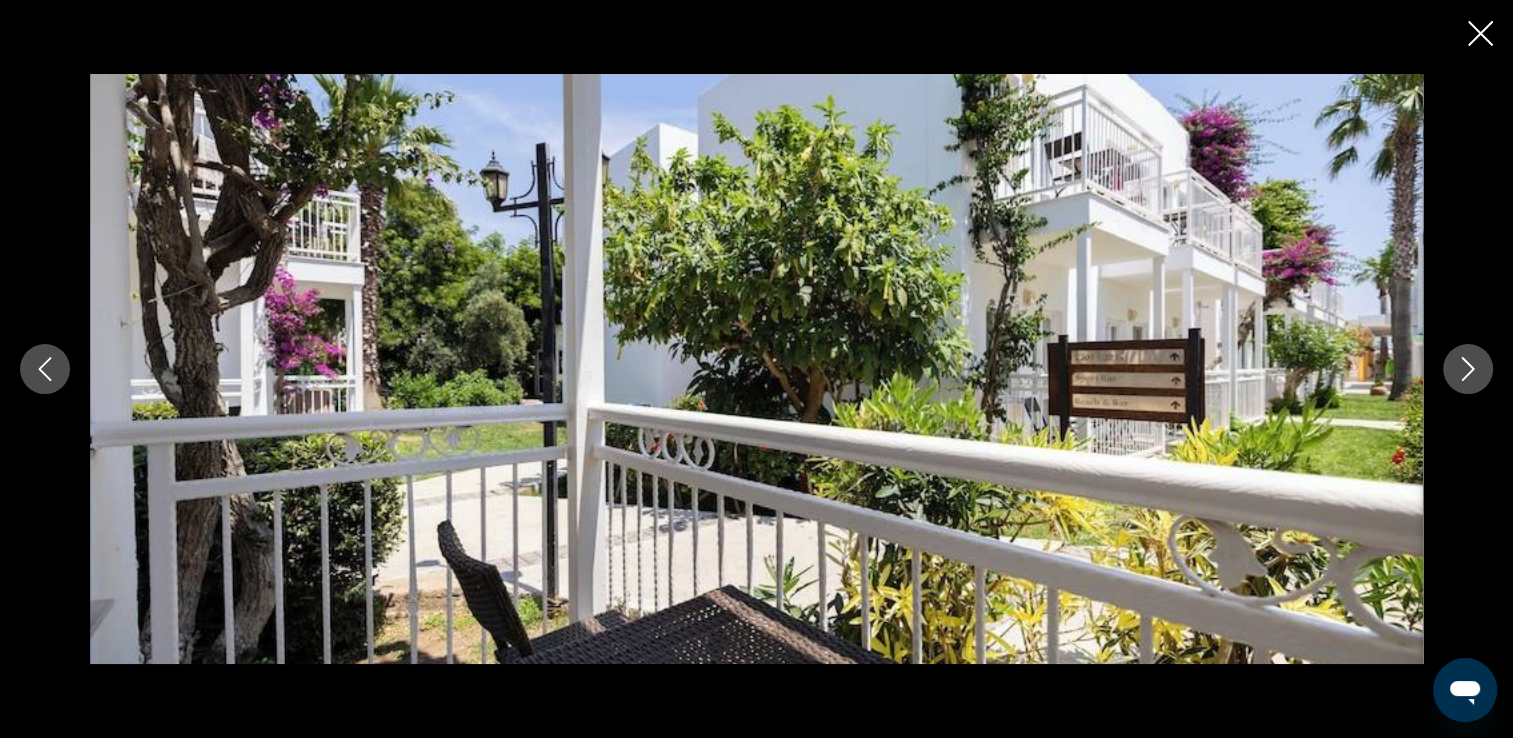 click 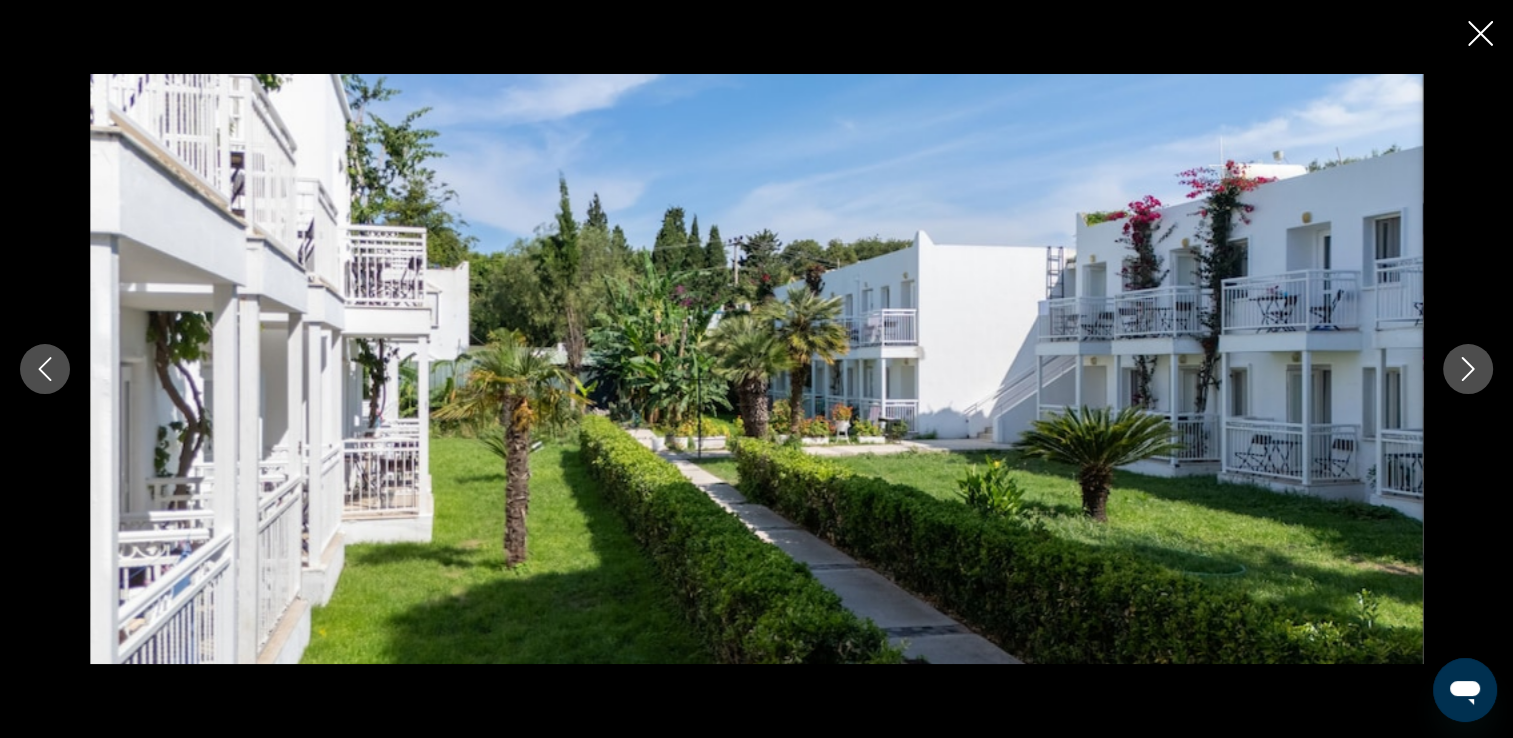 click 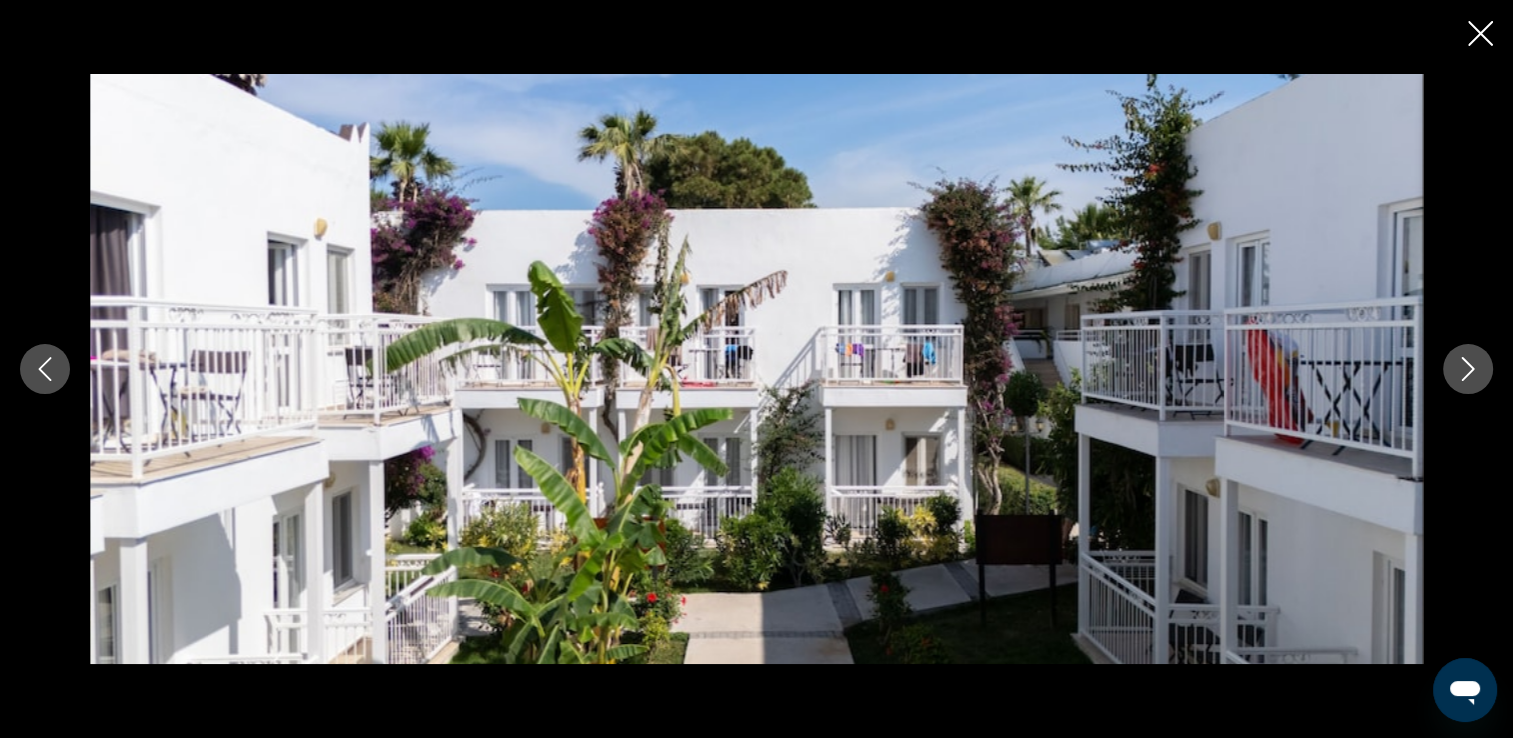click 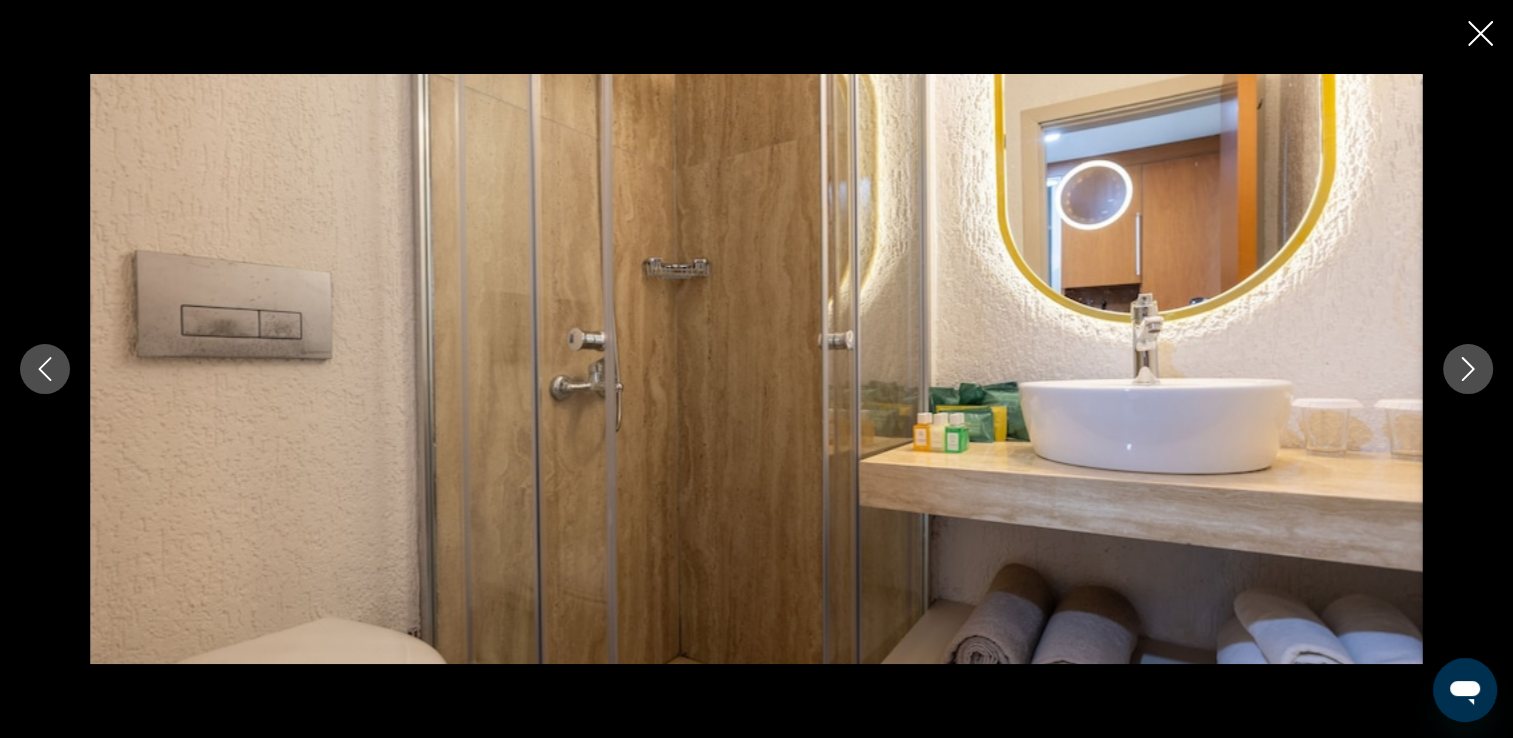 click 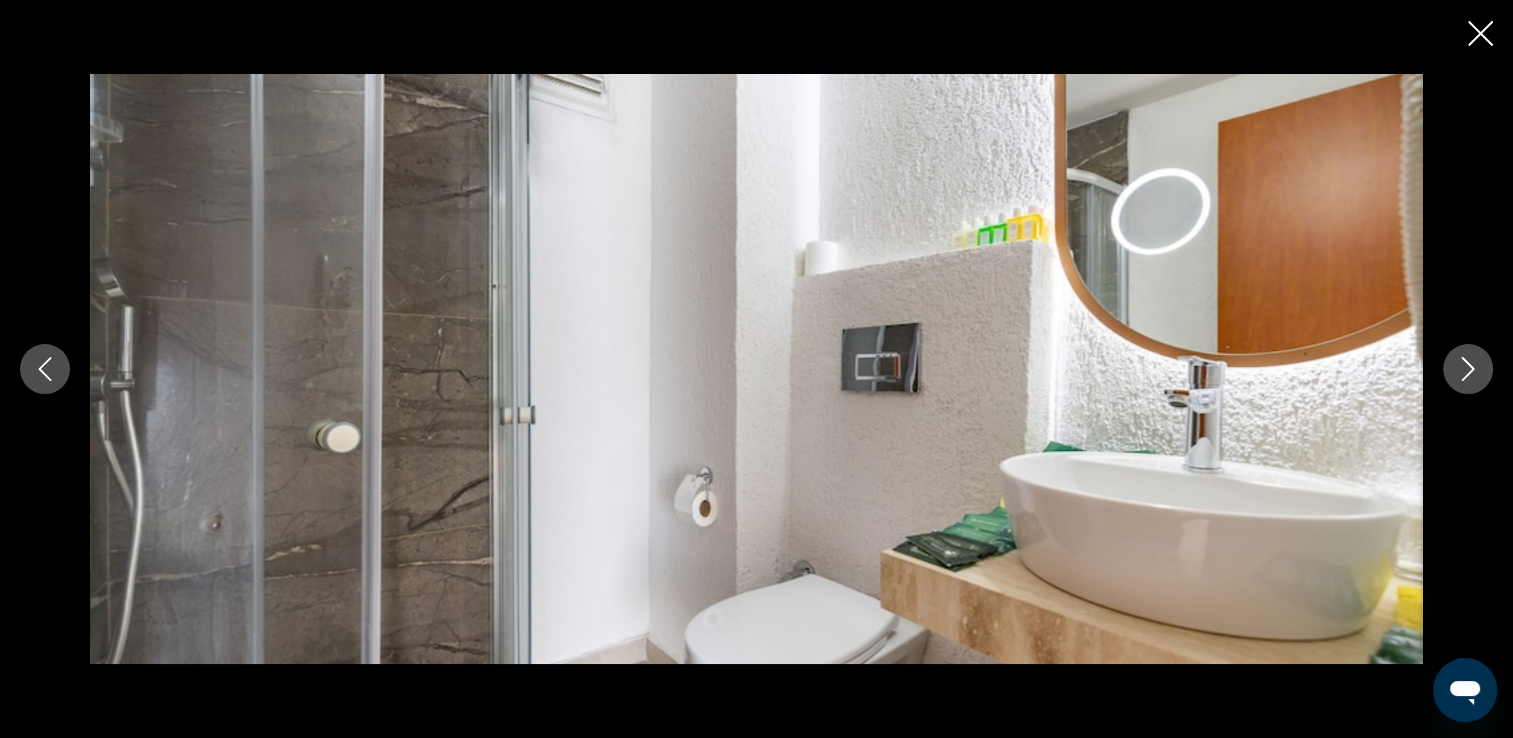 click 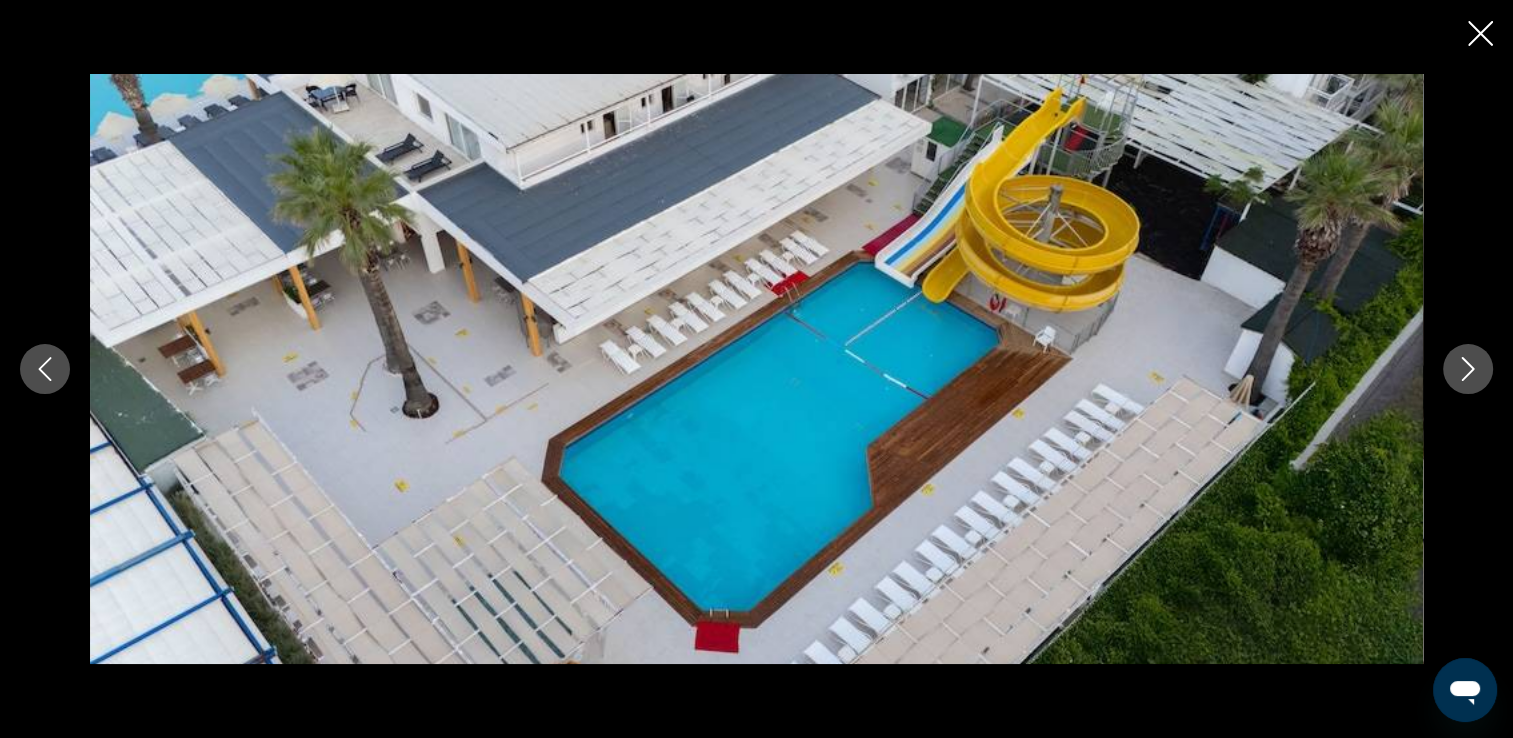 click 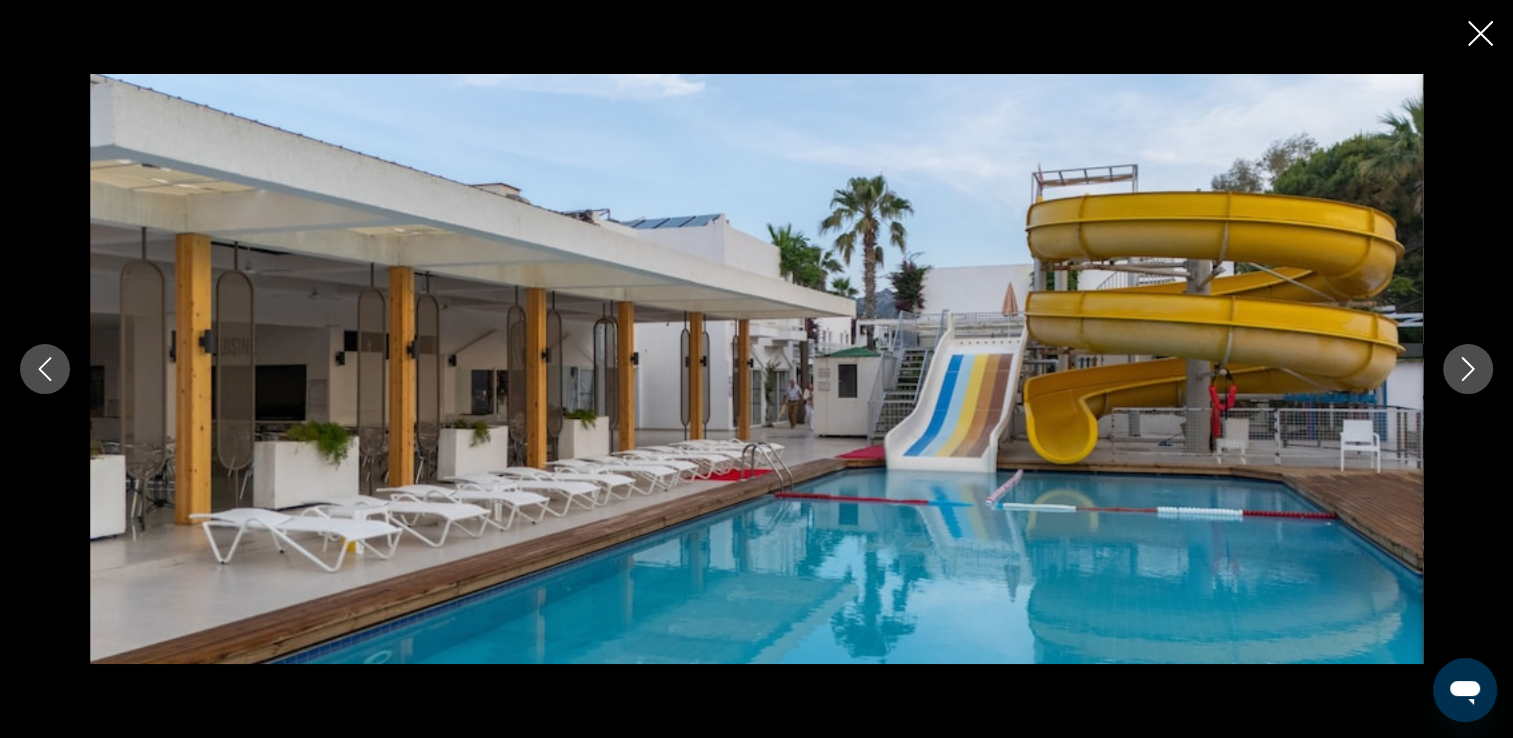click 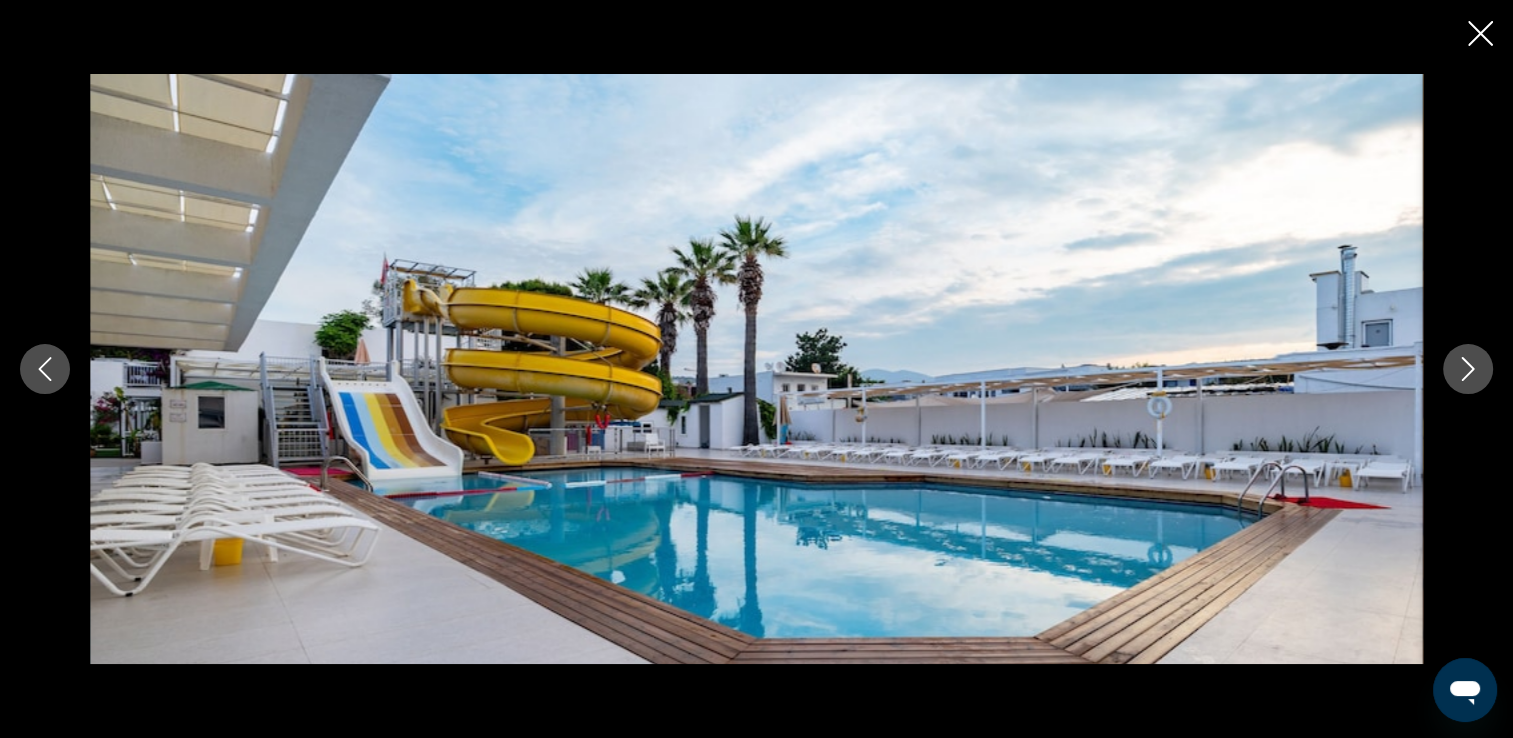 click 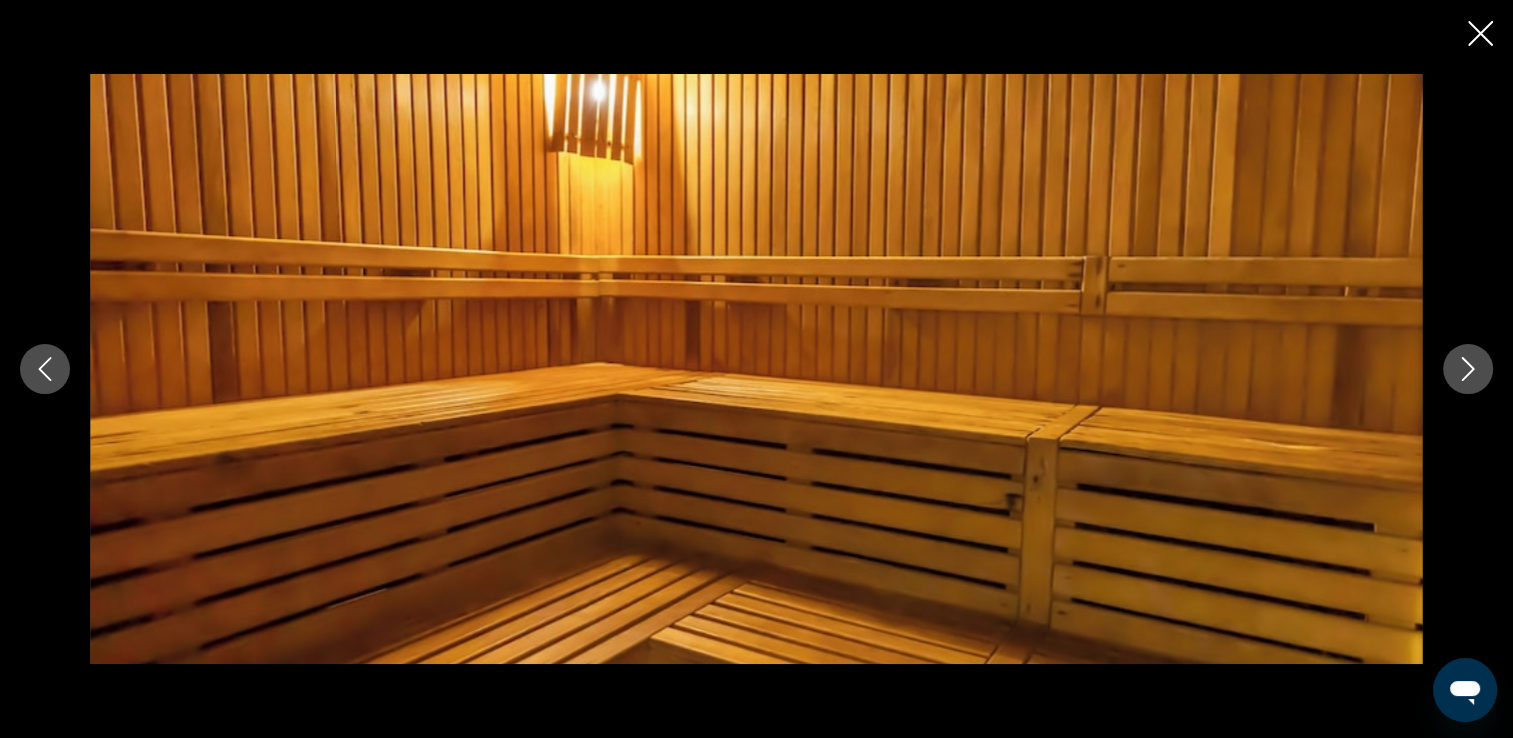 click 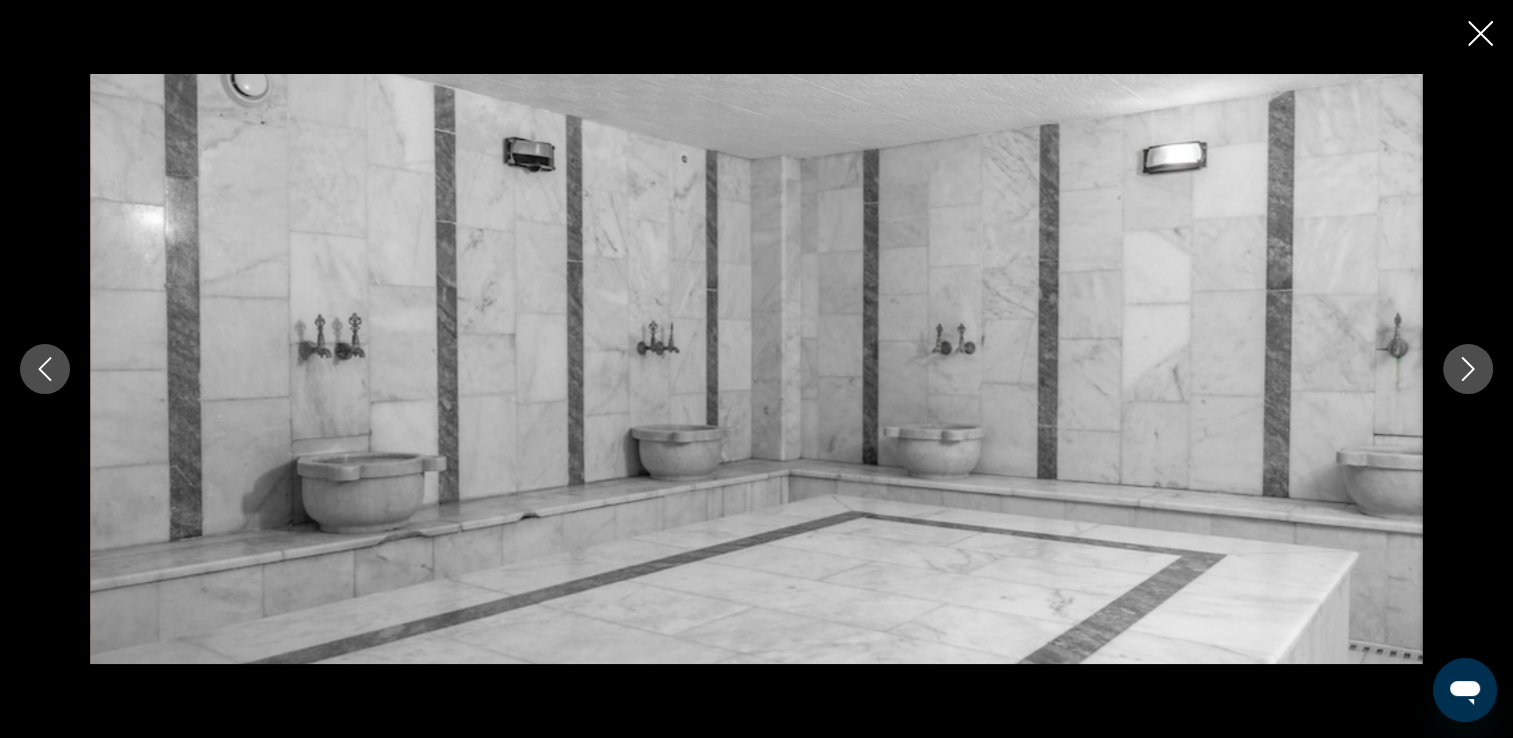 click 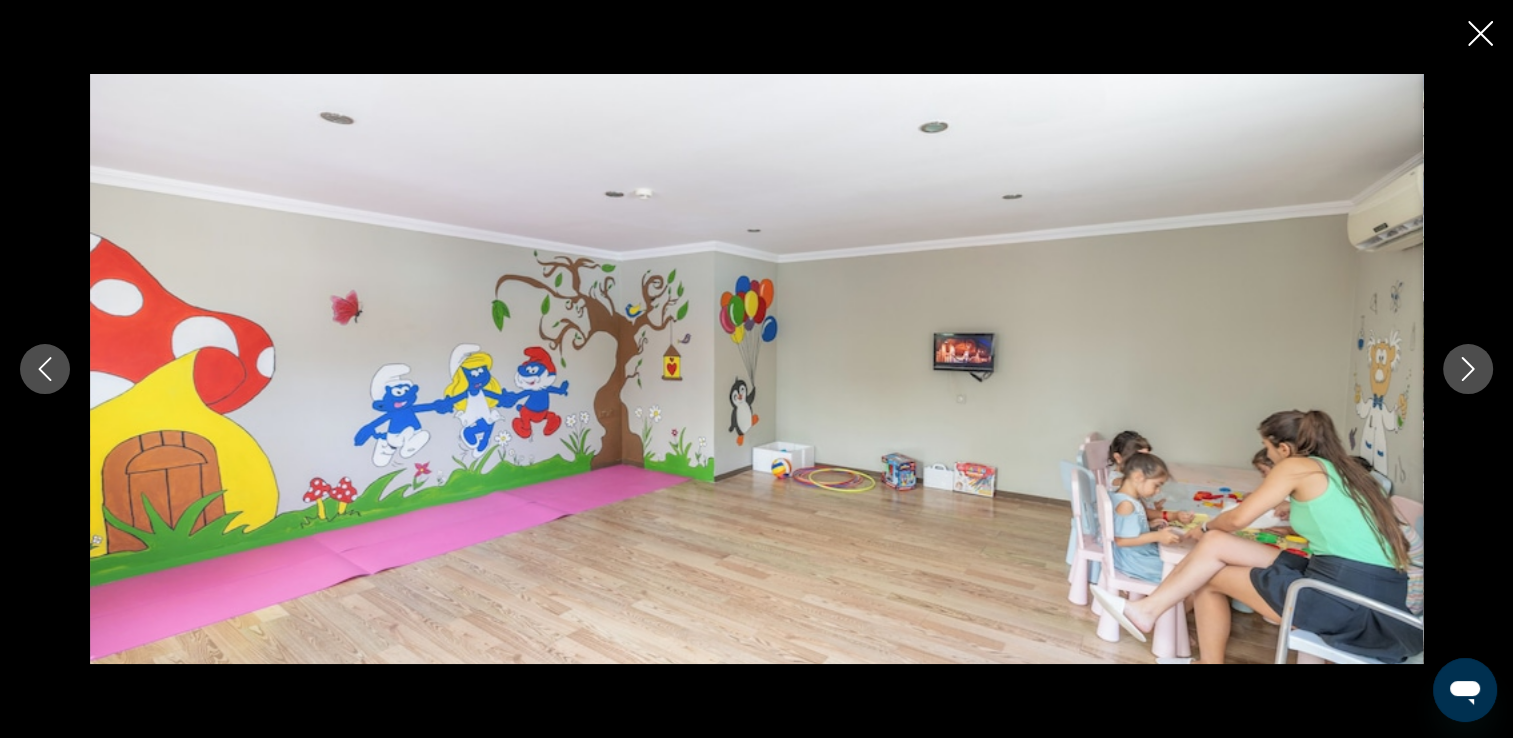 click 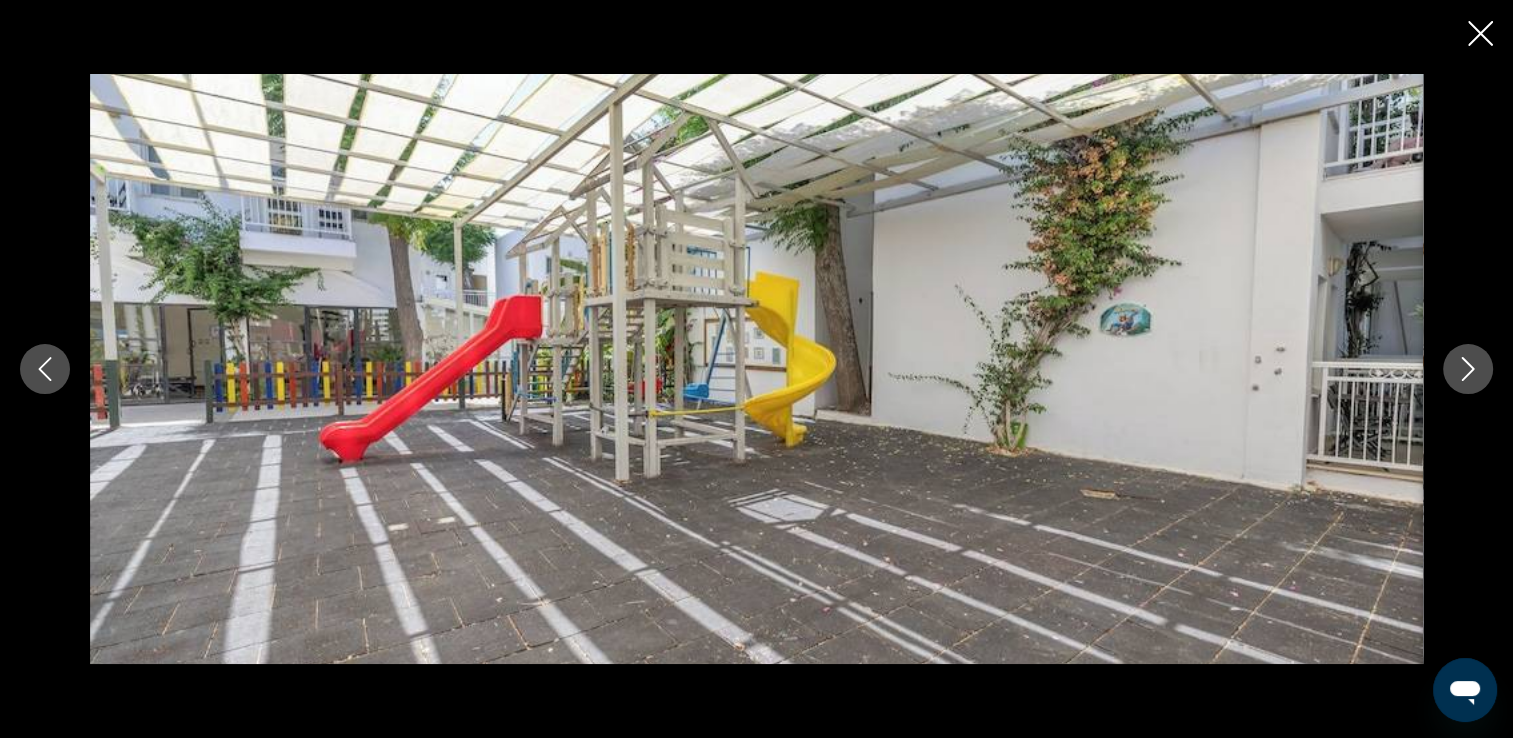click 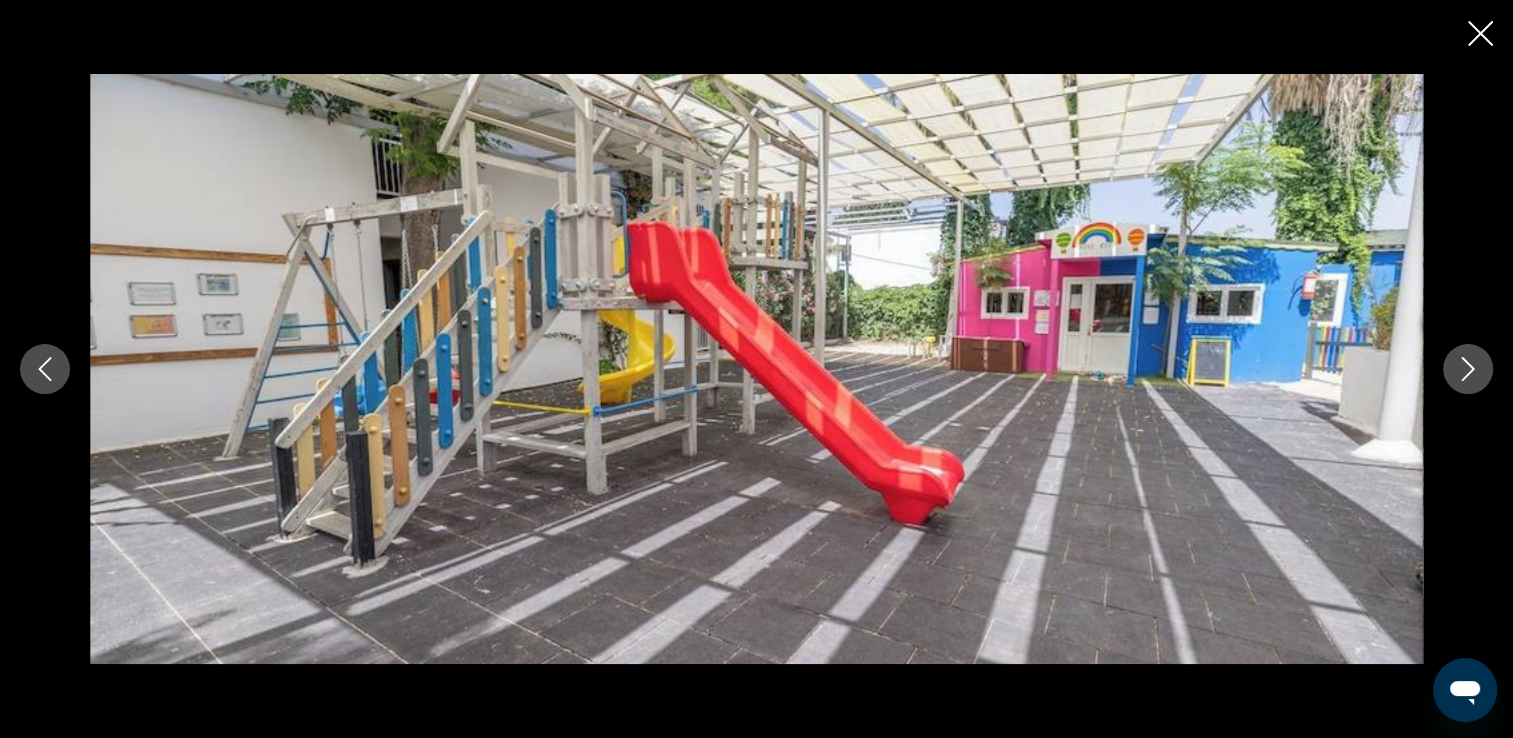 click 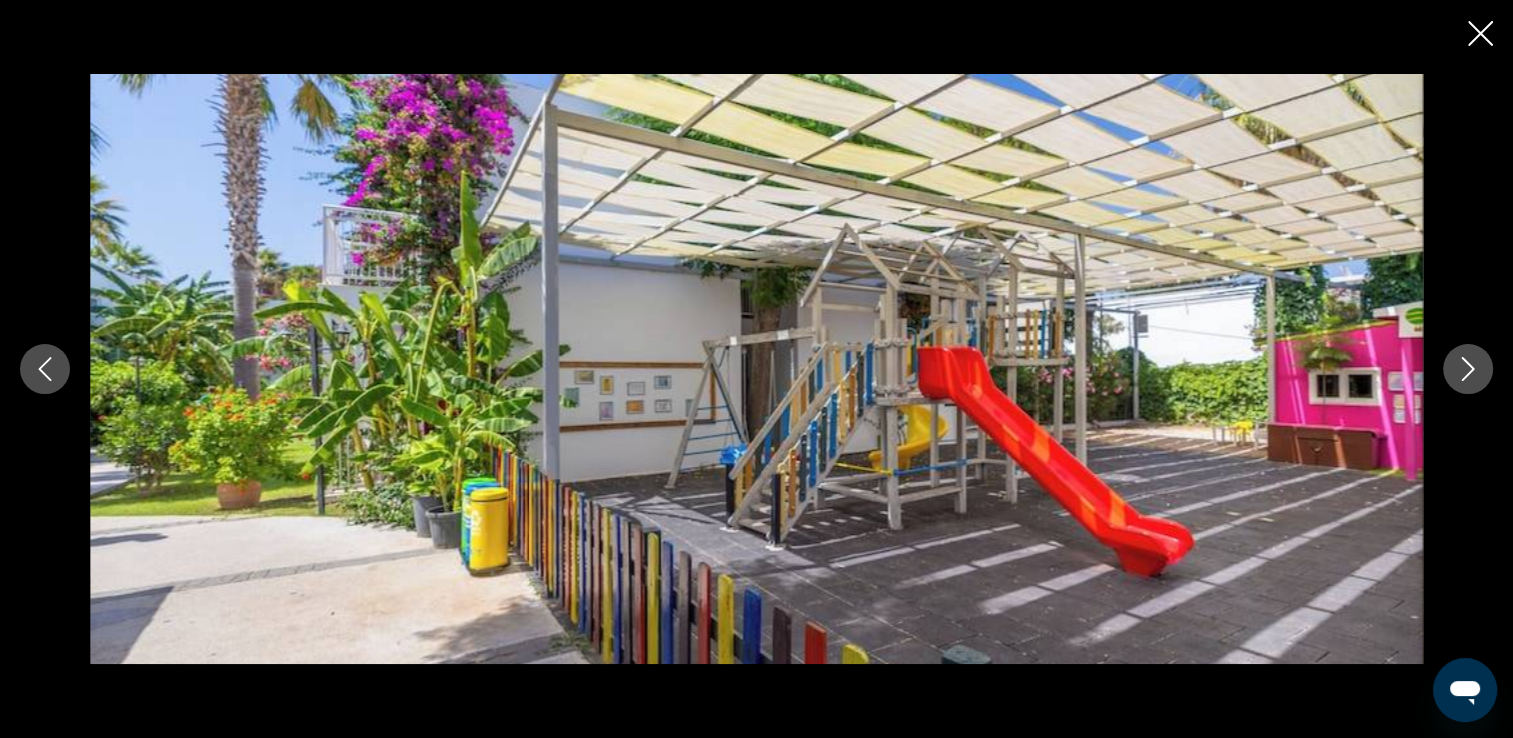 click 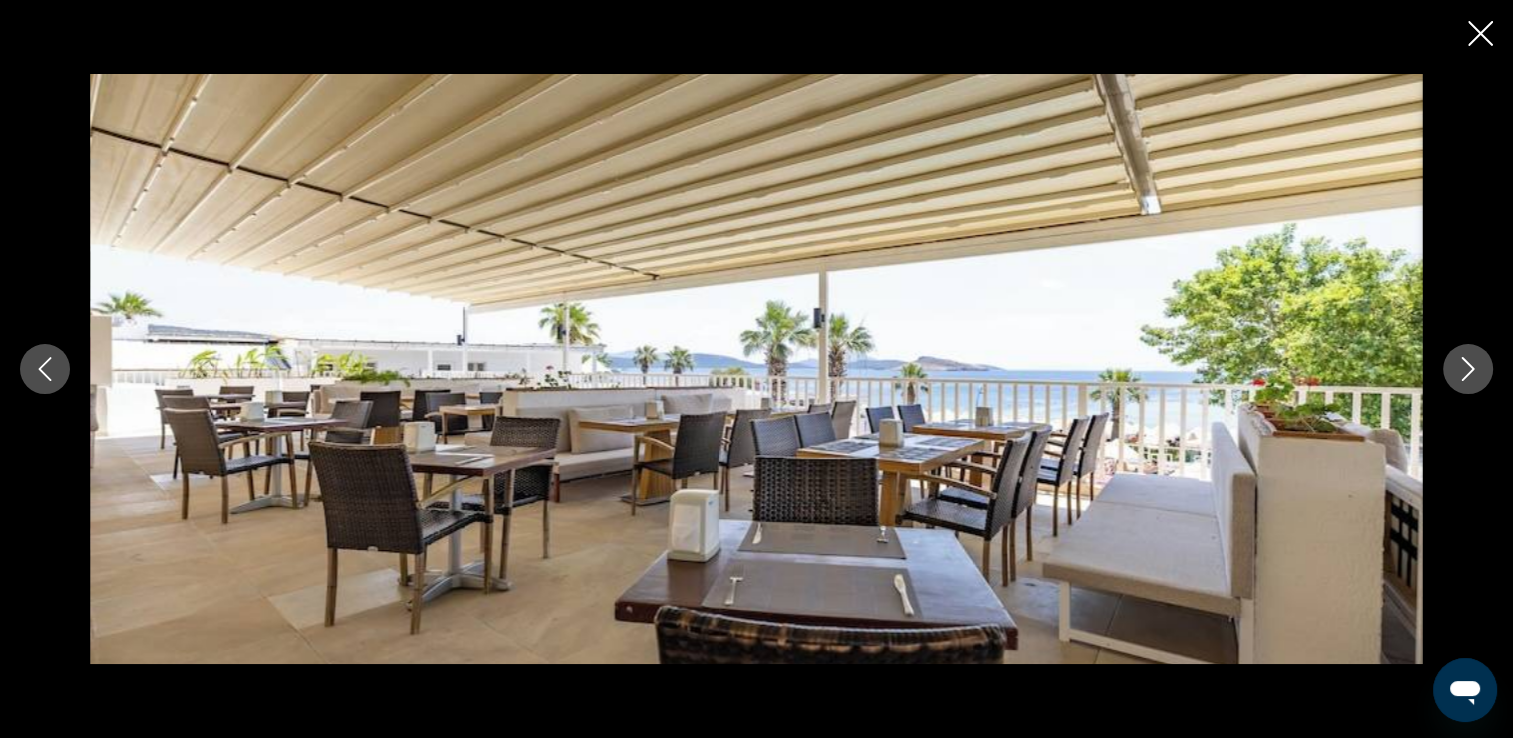 click 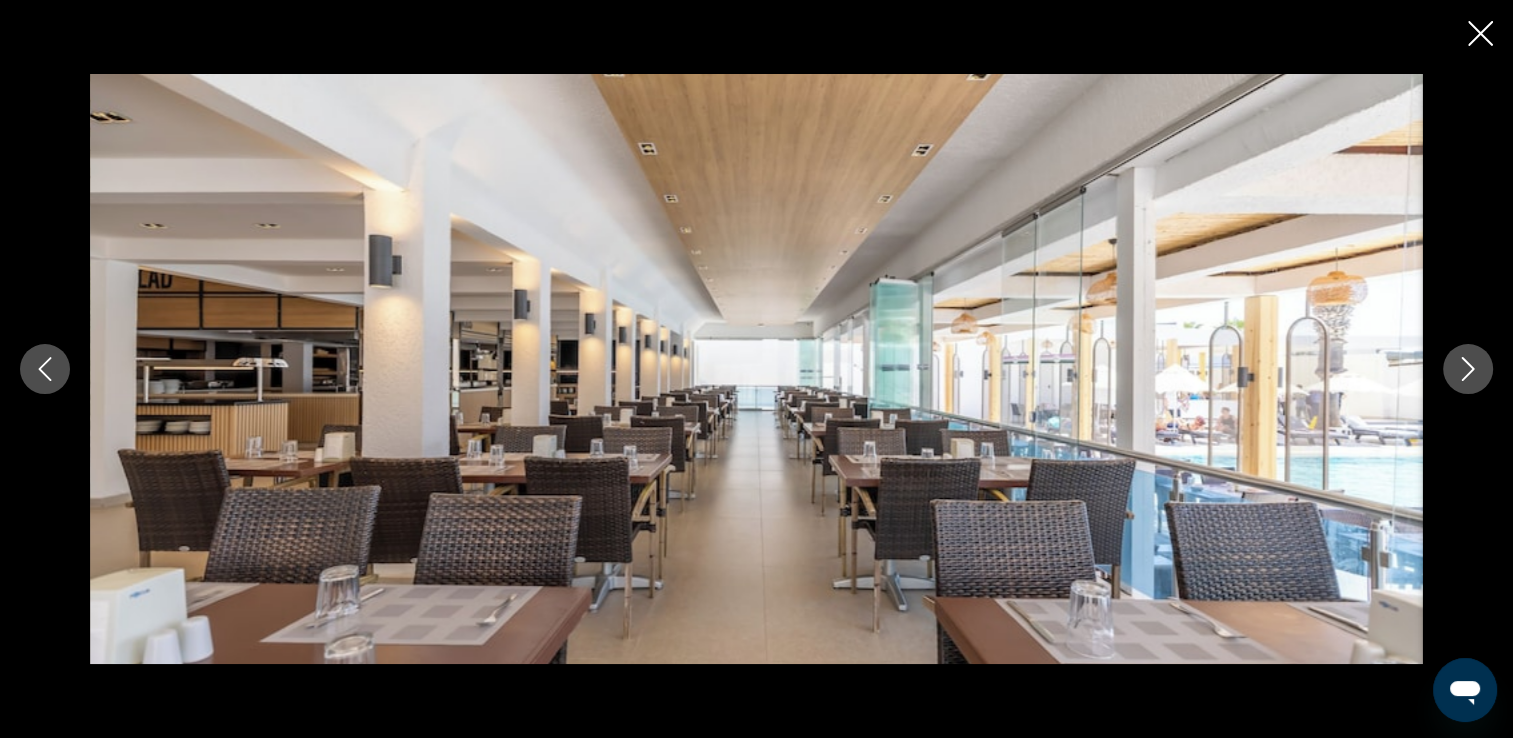 click 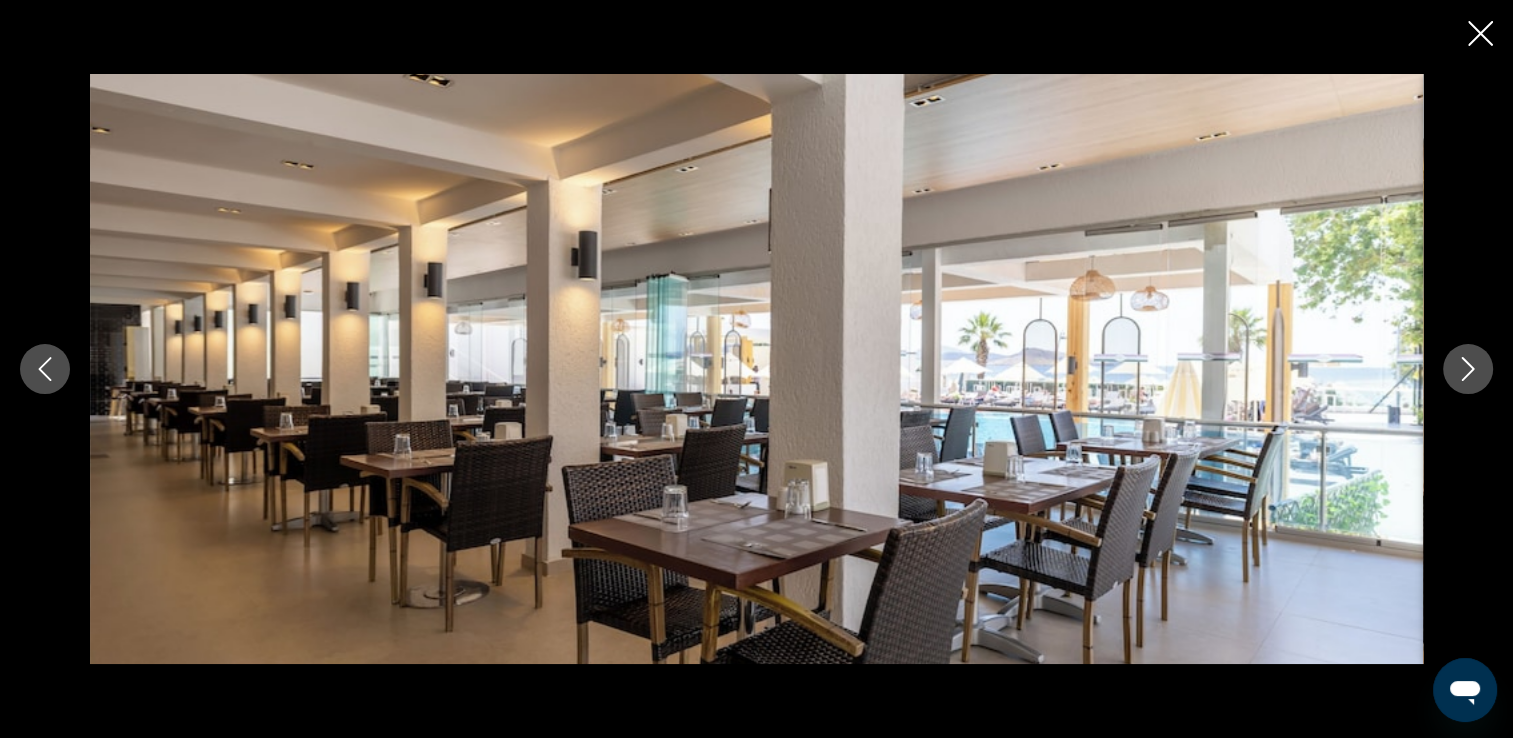 click 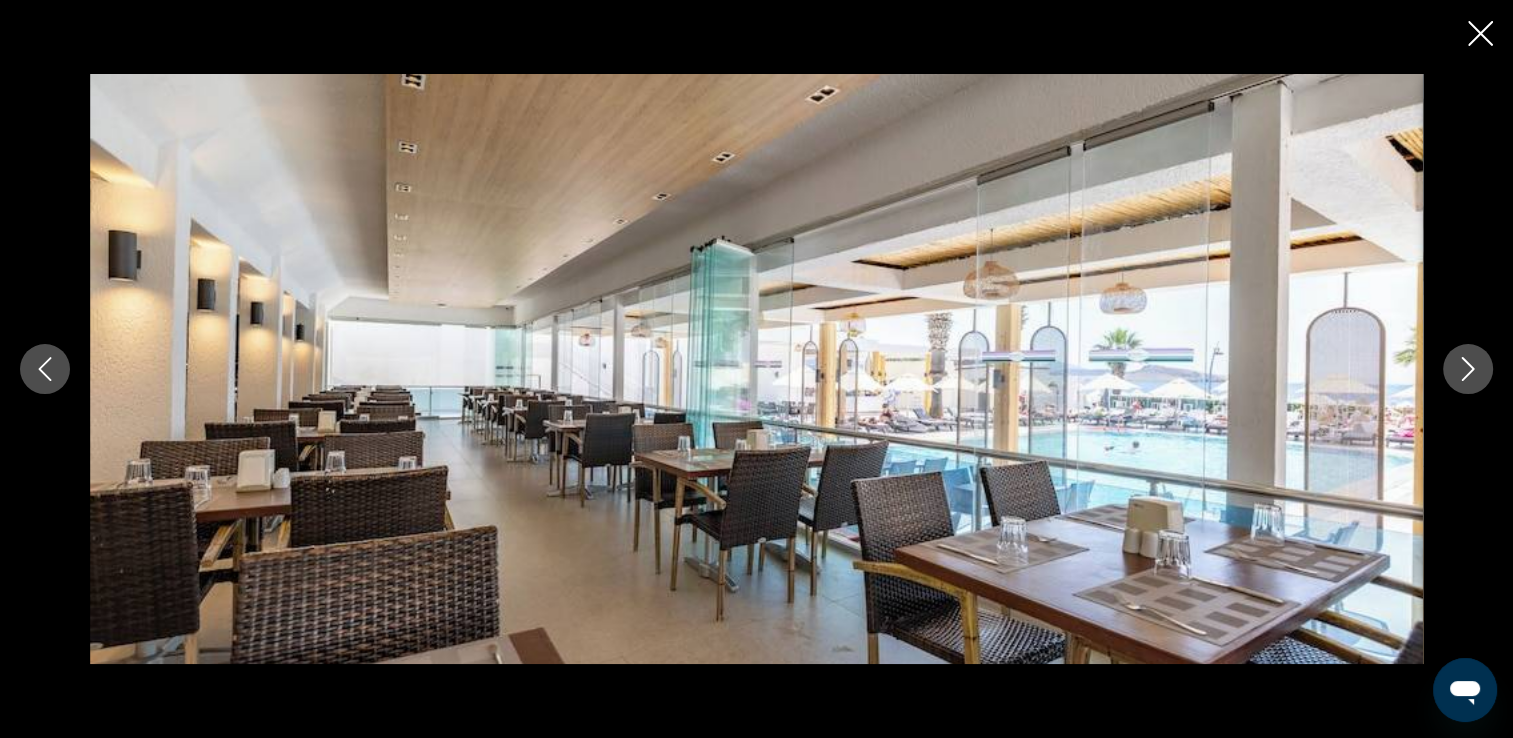 click 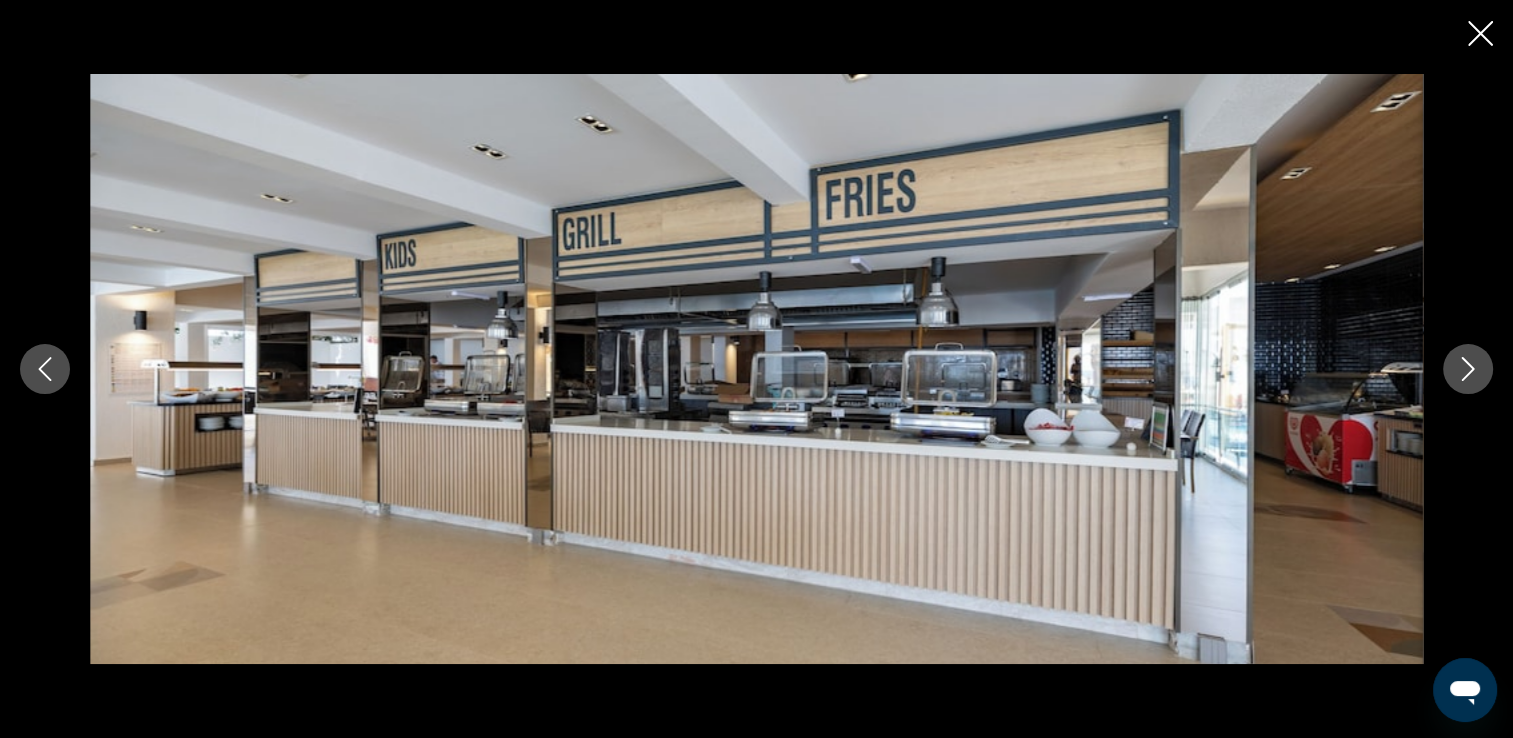 click 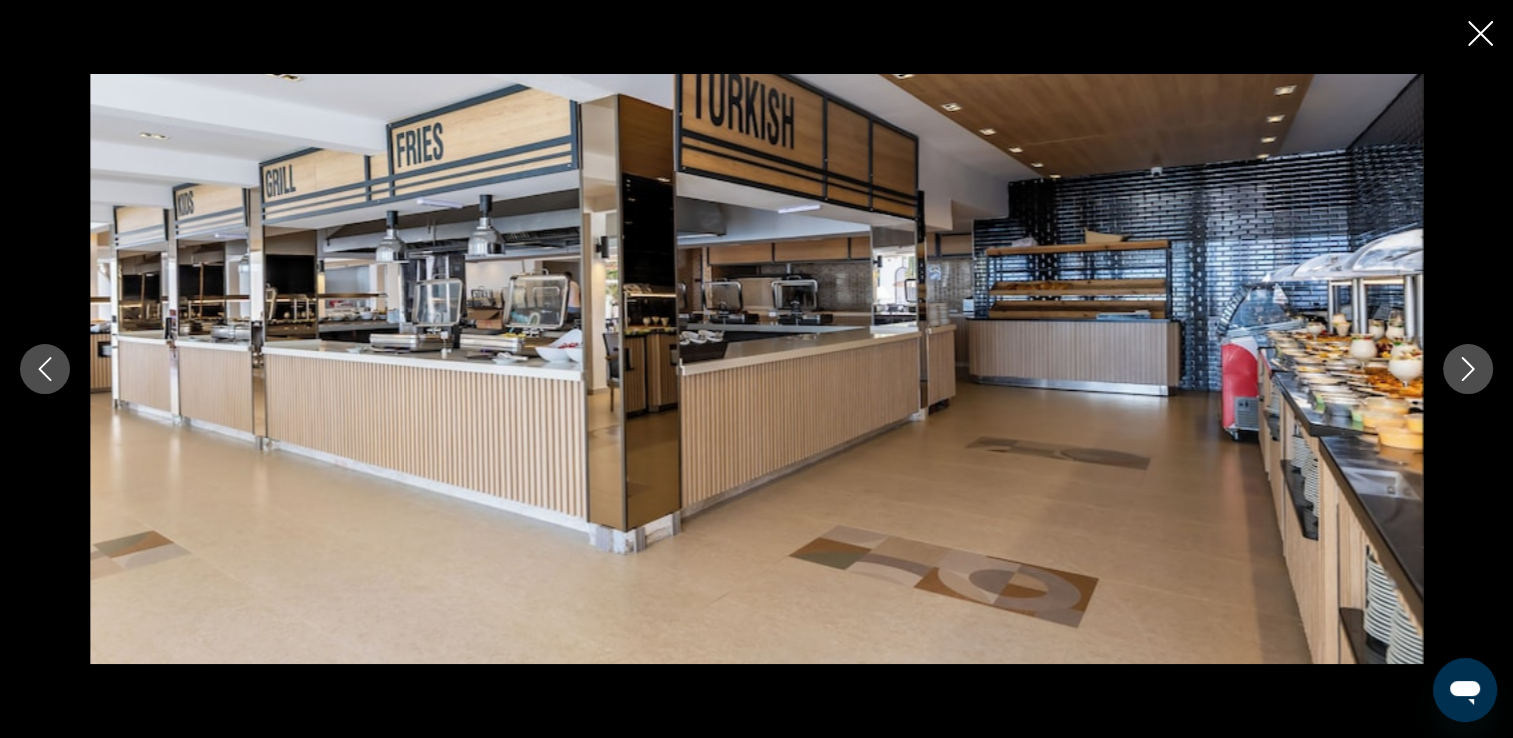click 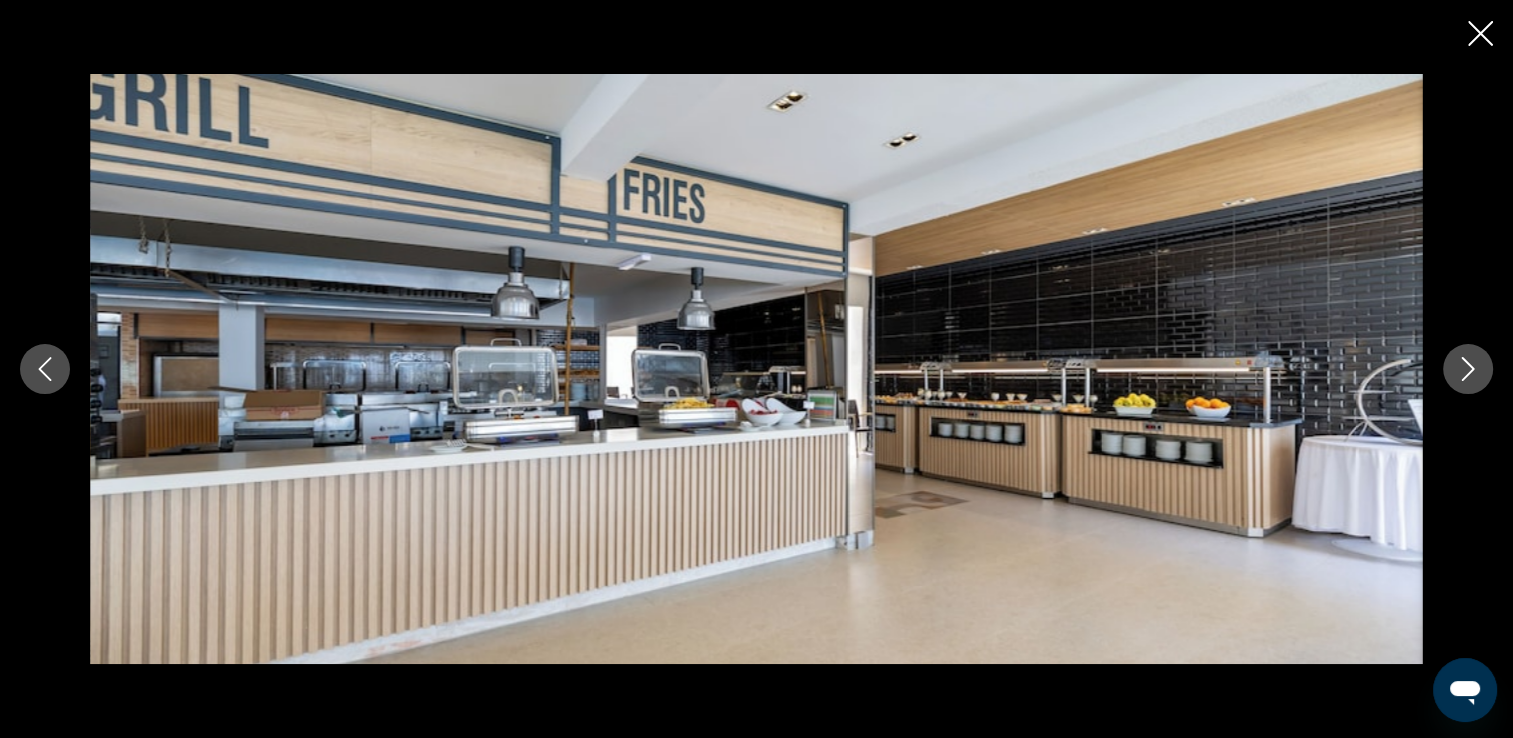 click 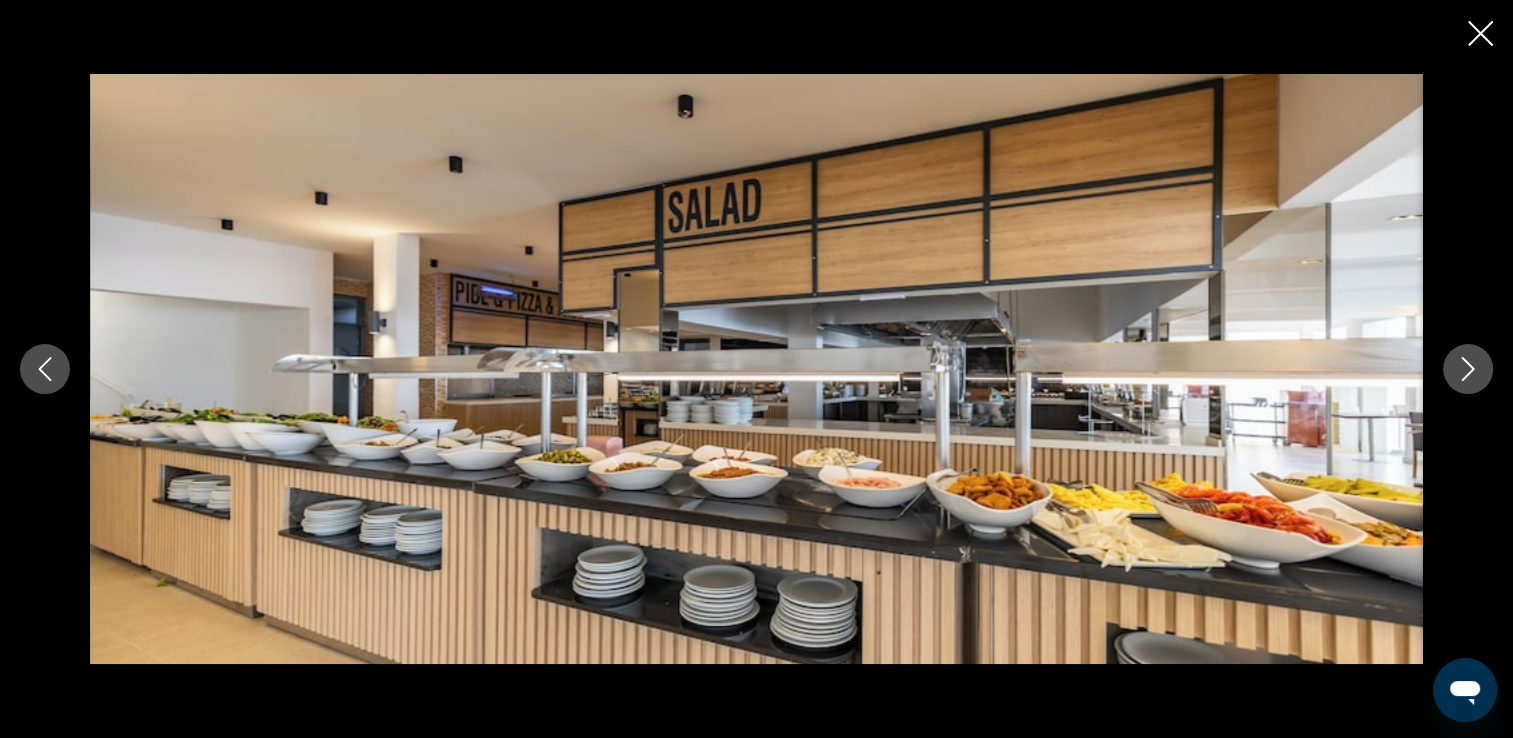 click 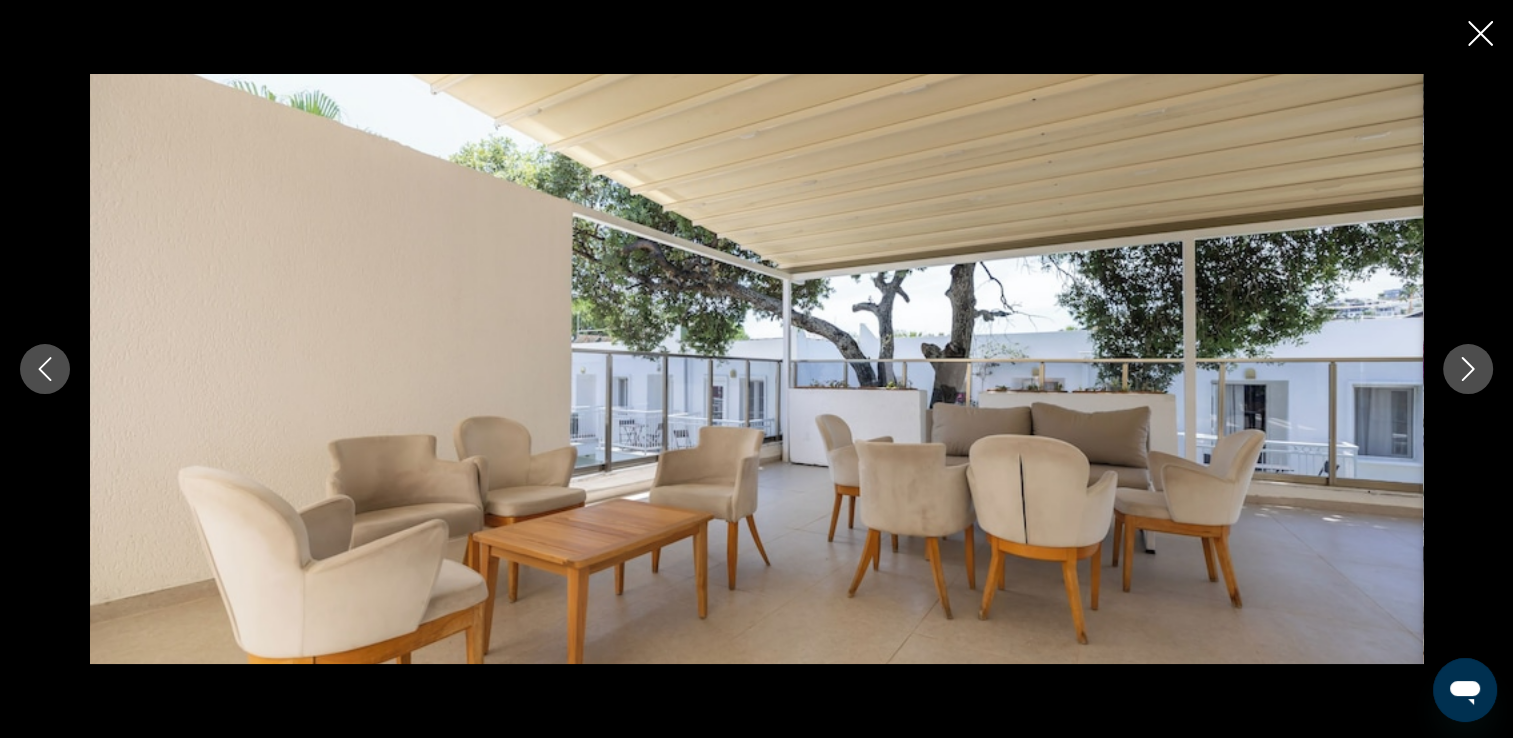 click 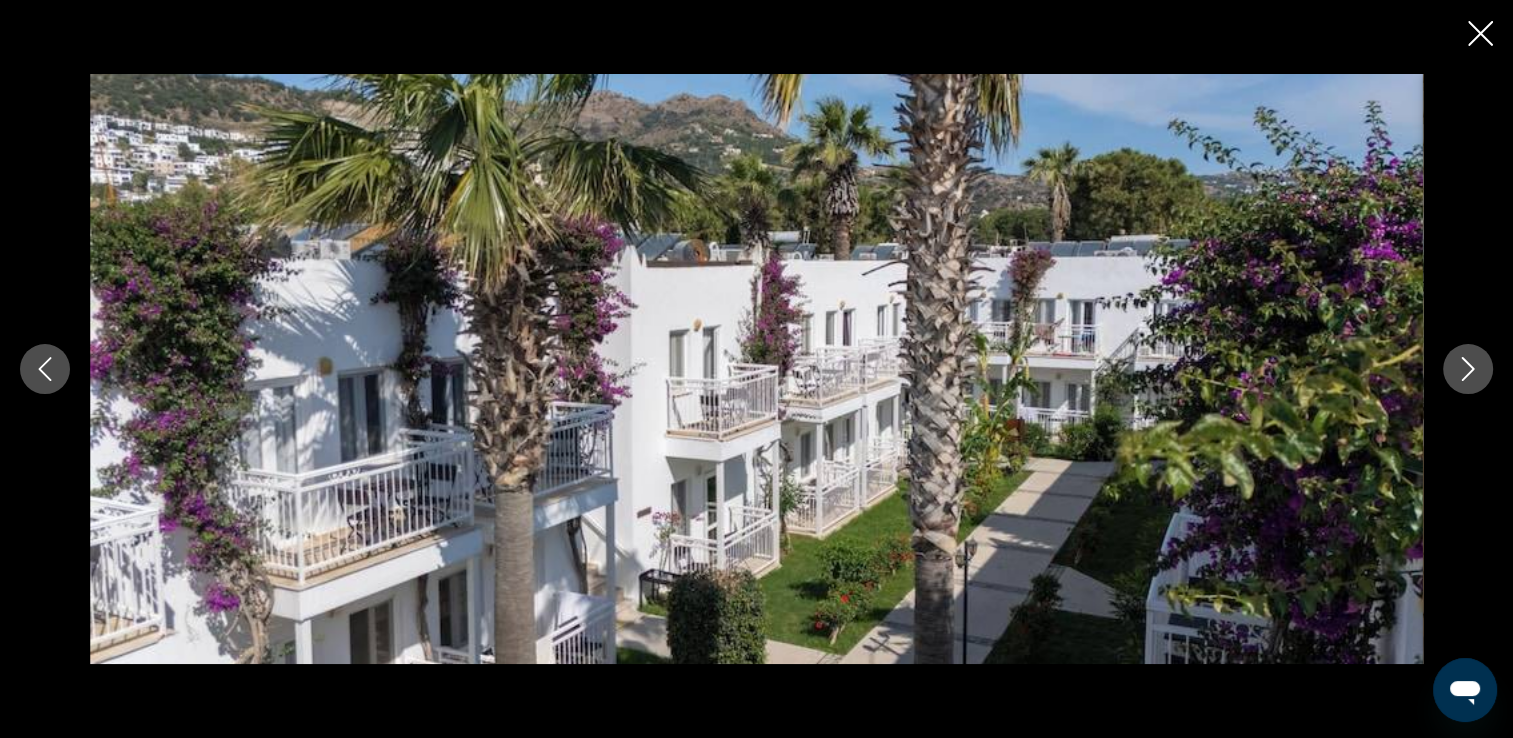 click 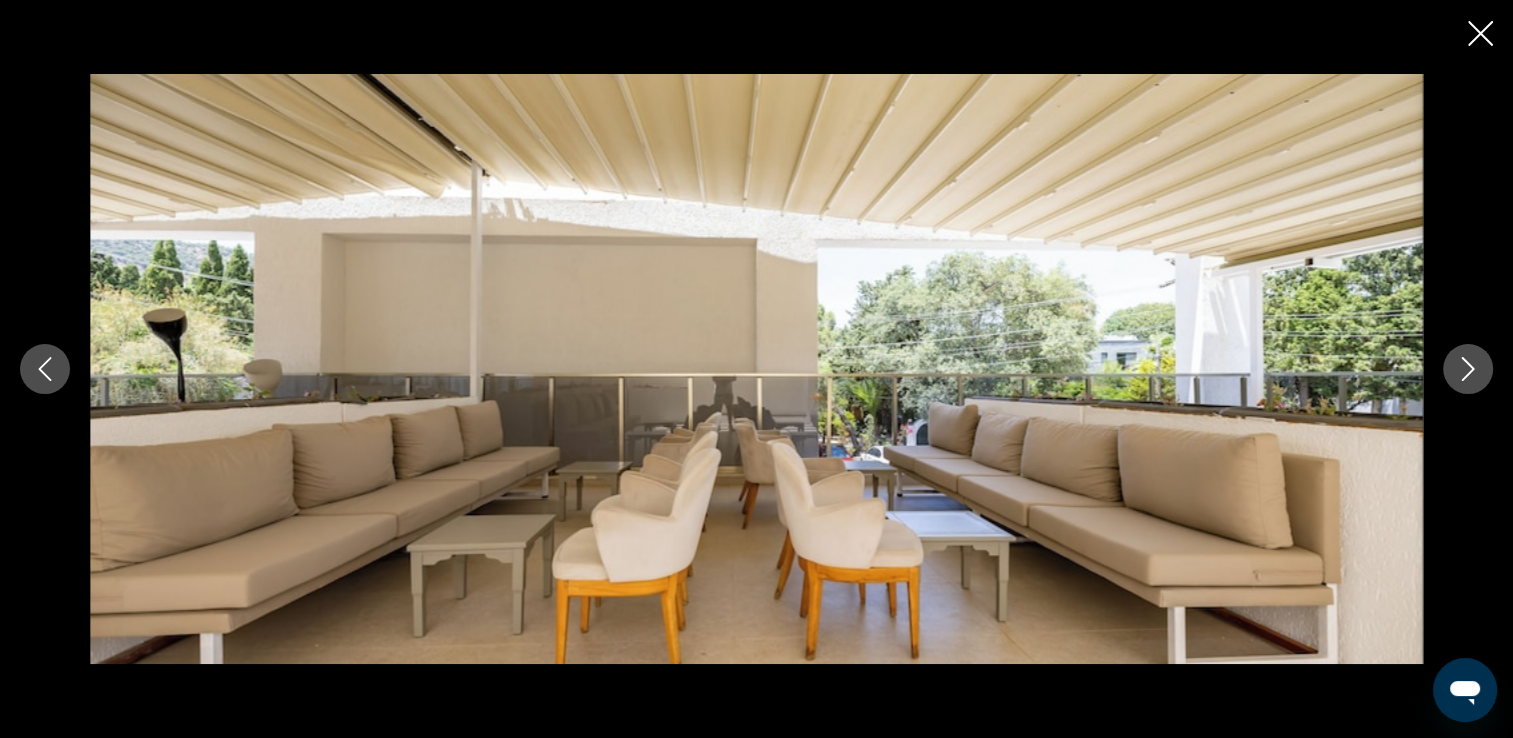 click 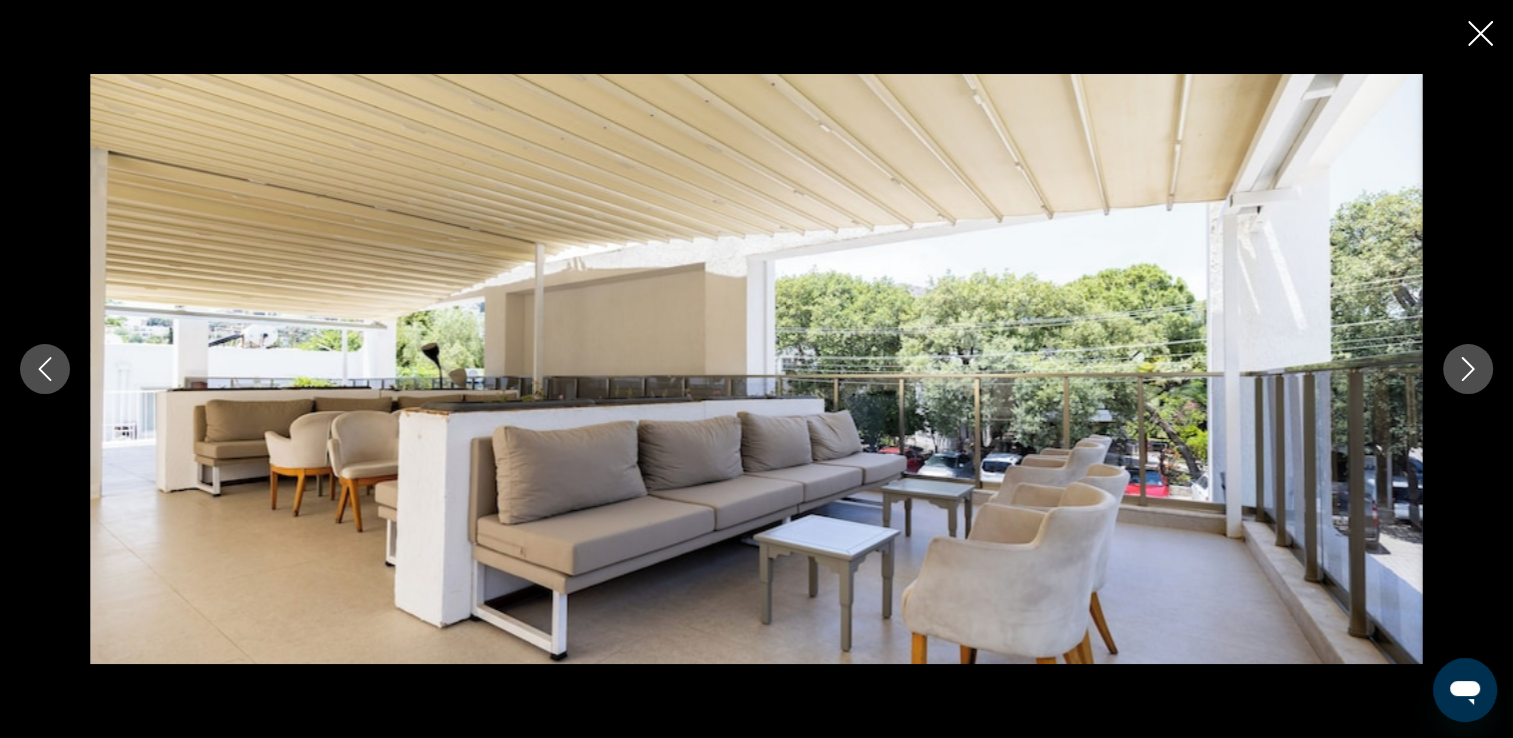 click 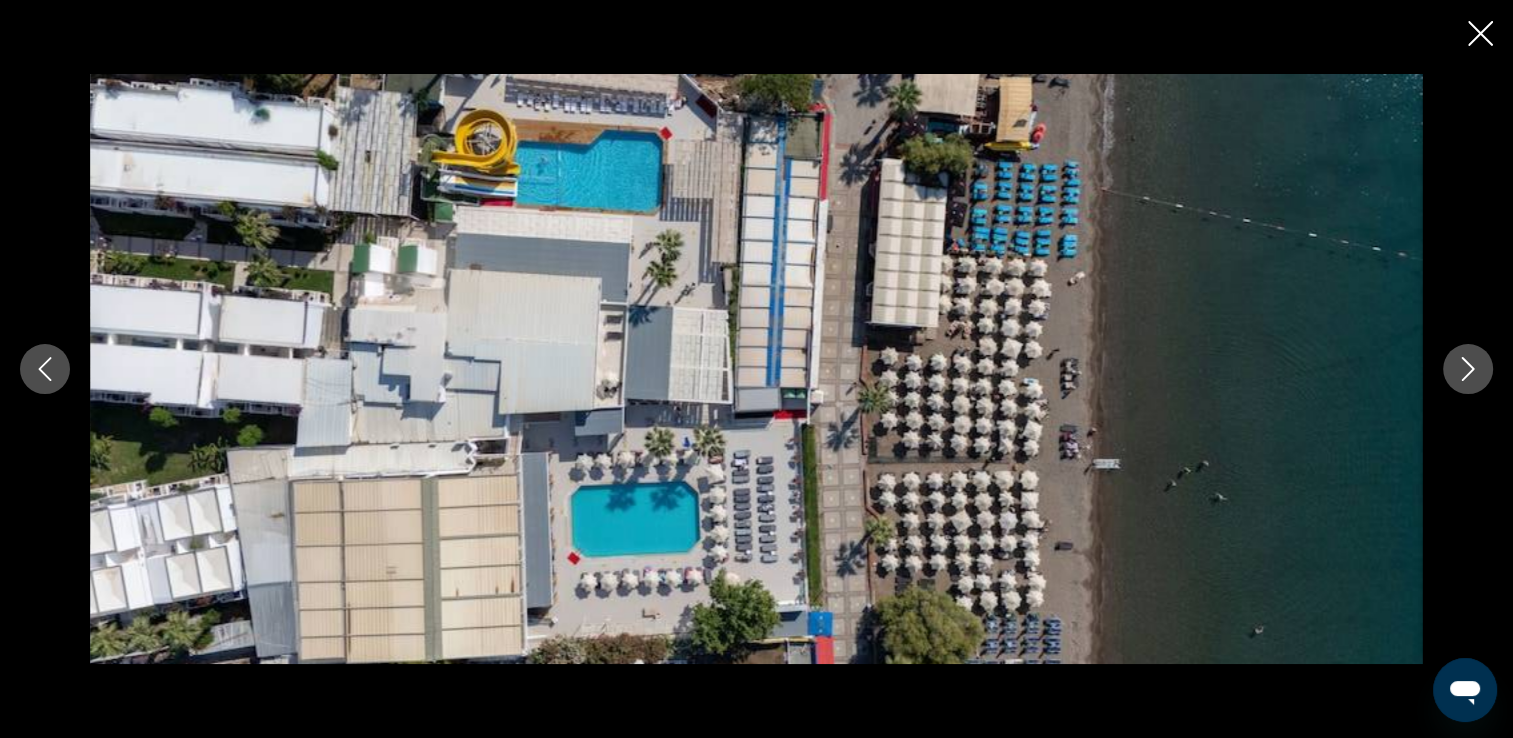 click 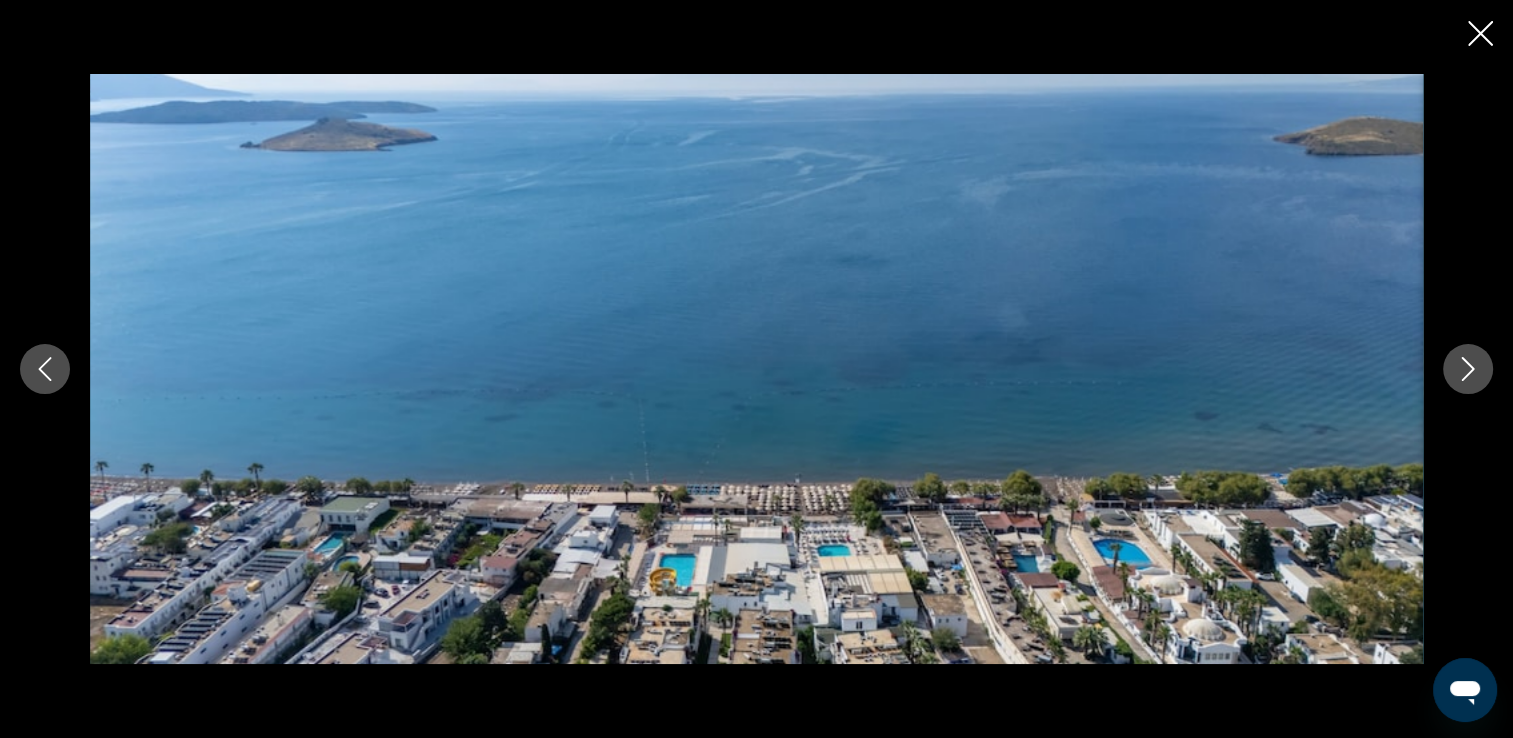 click 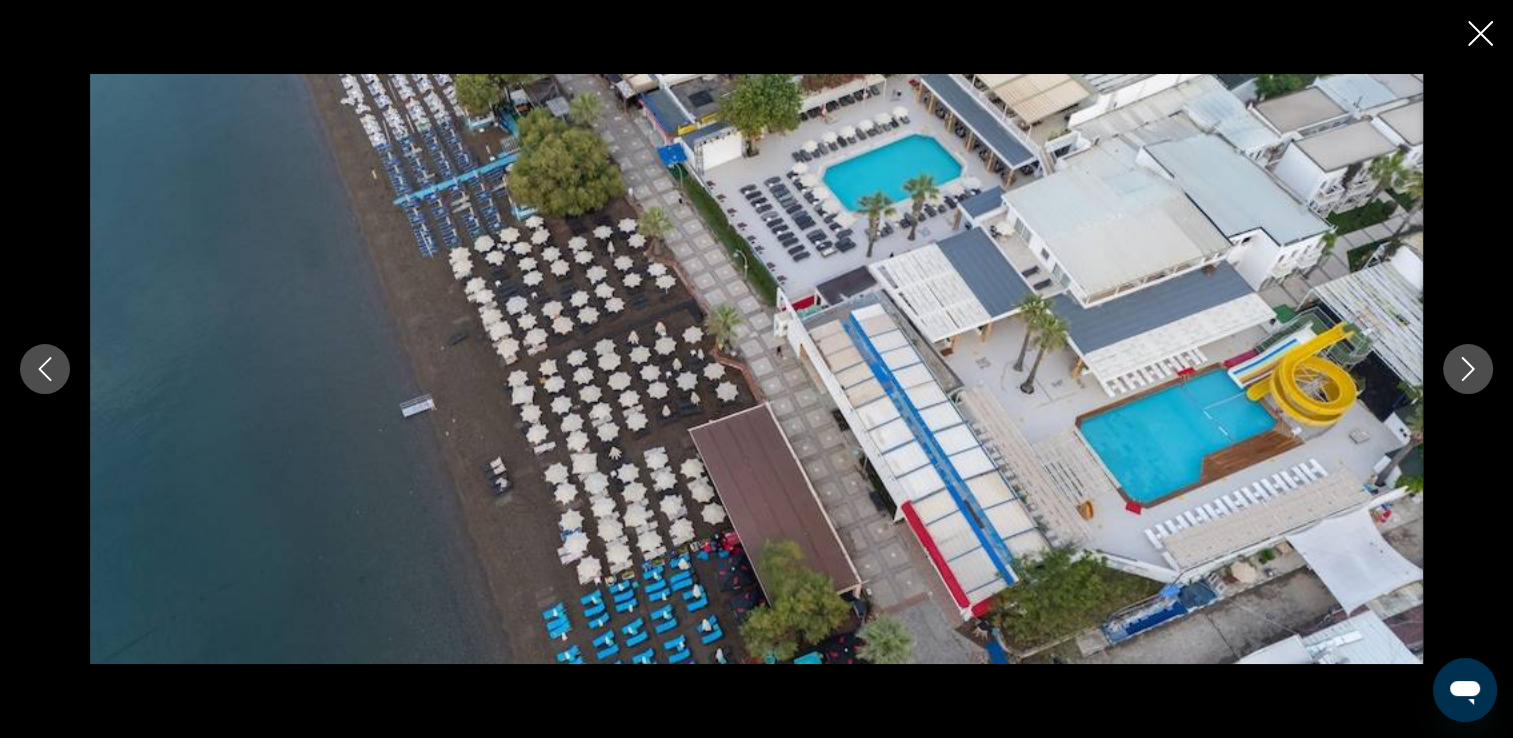 click 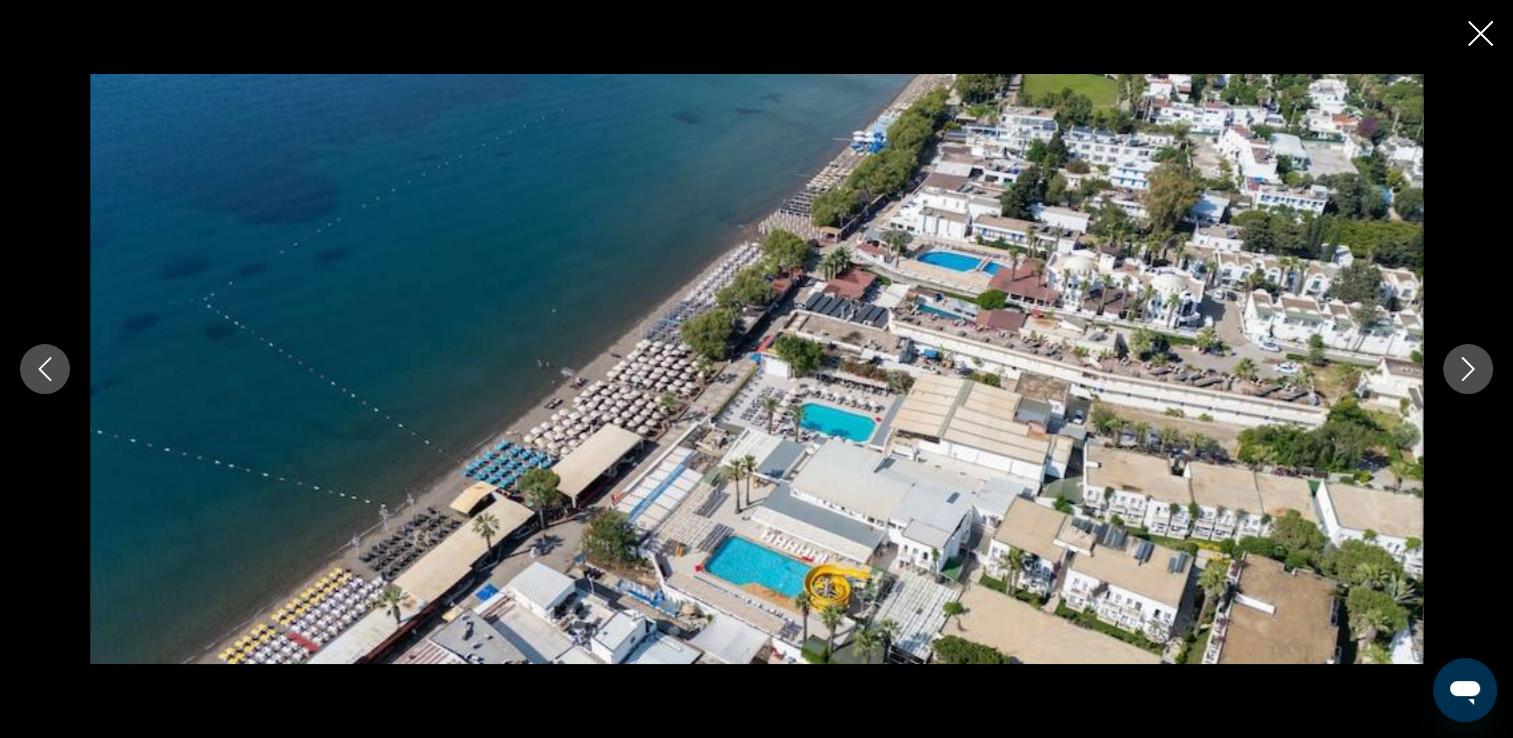 click 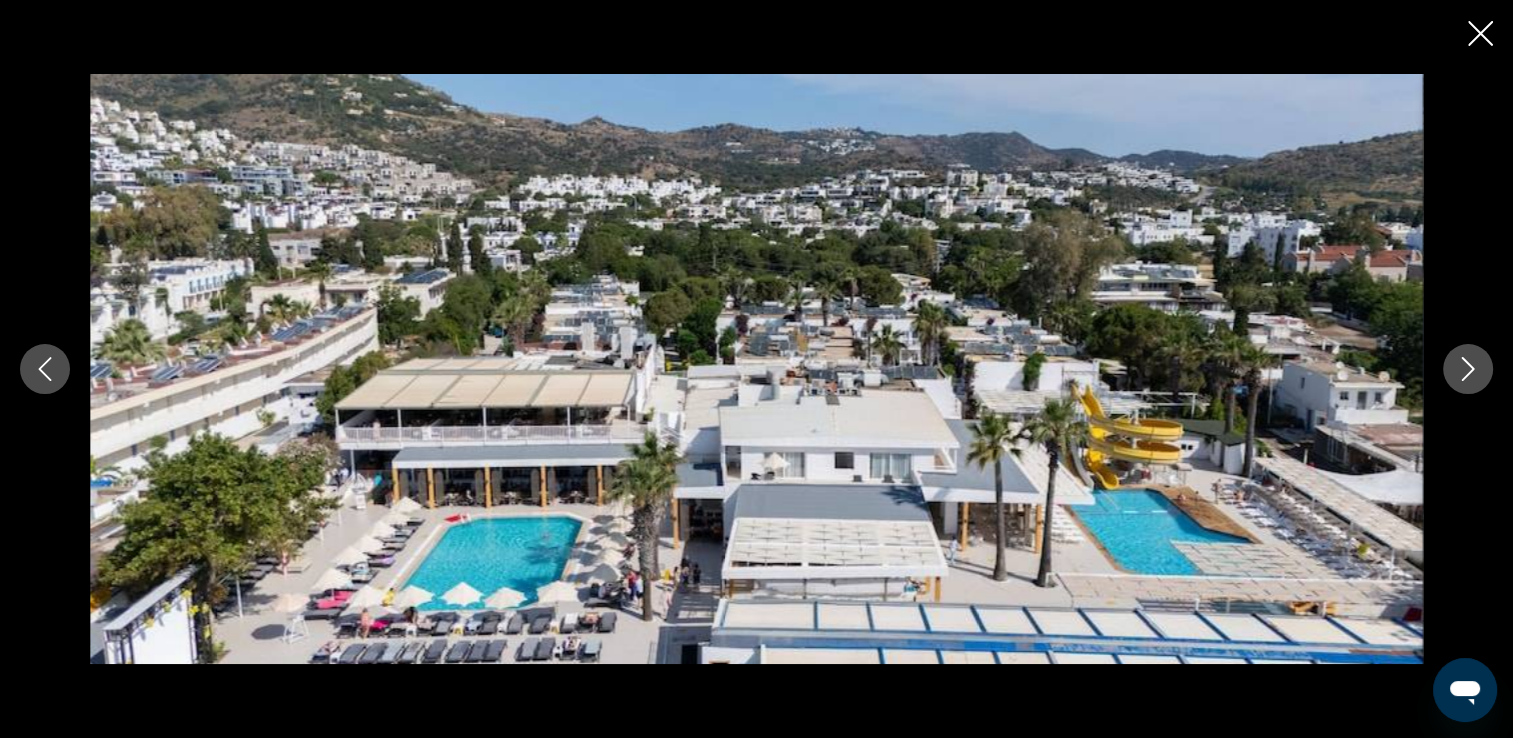 click 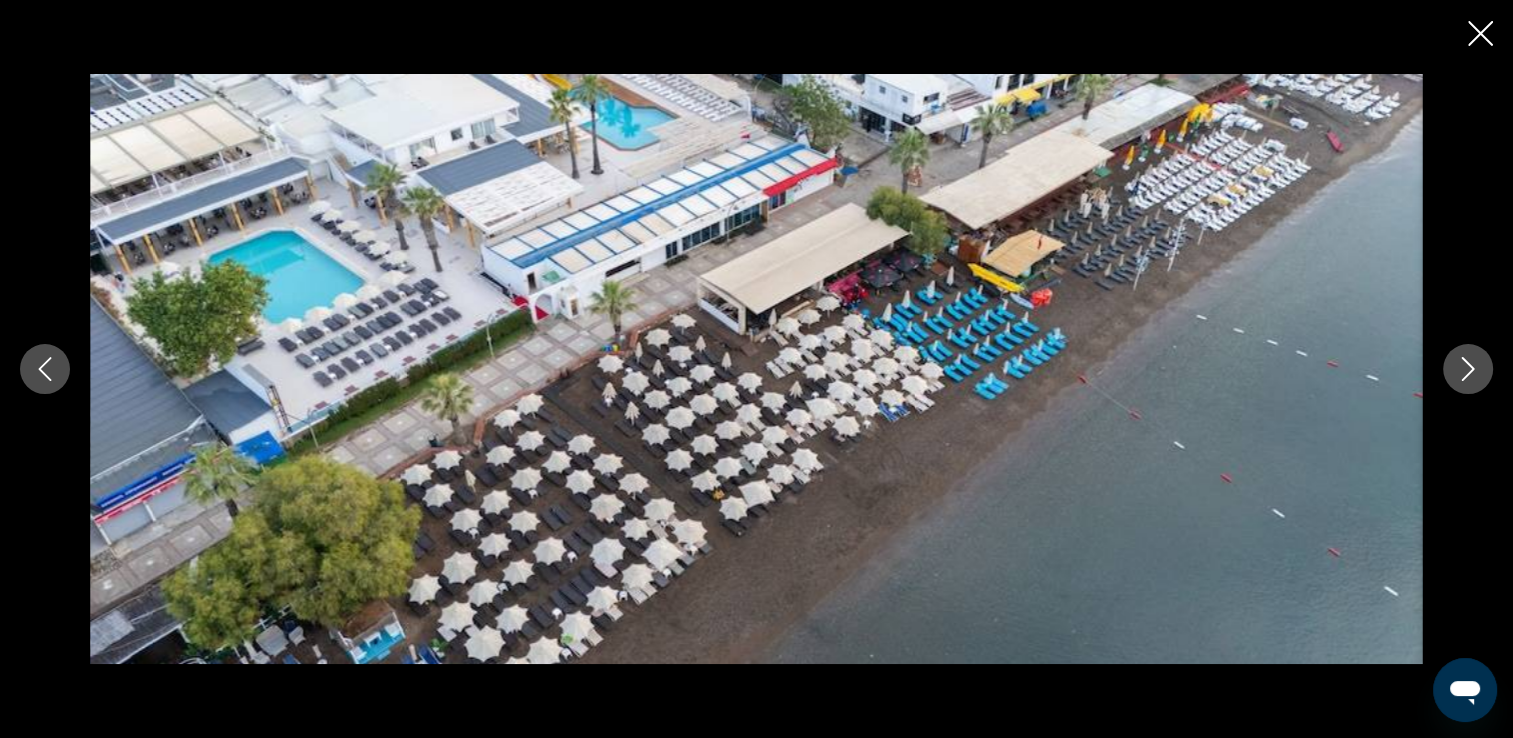 click 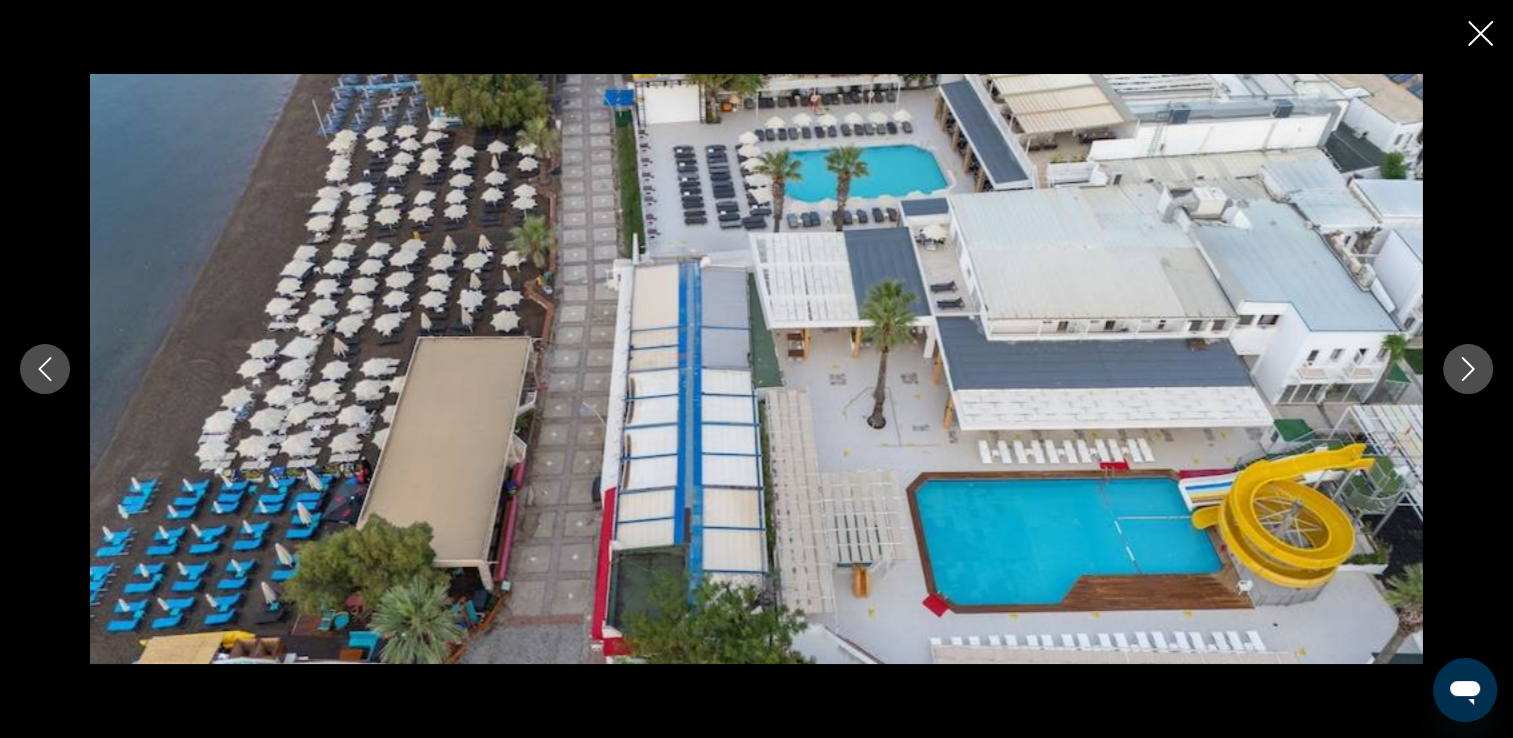 click 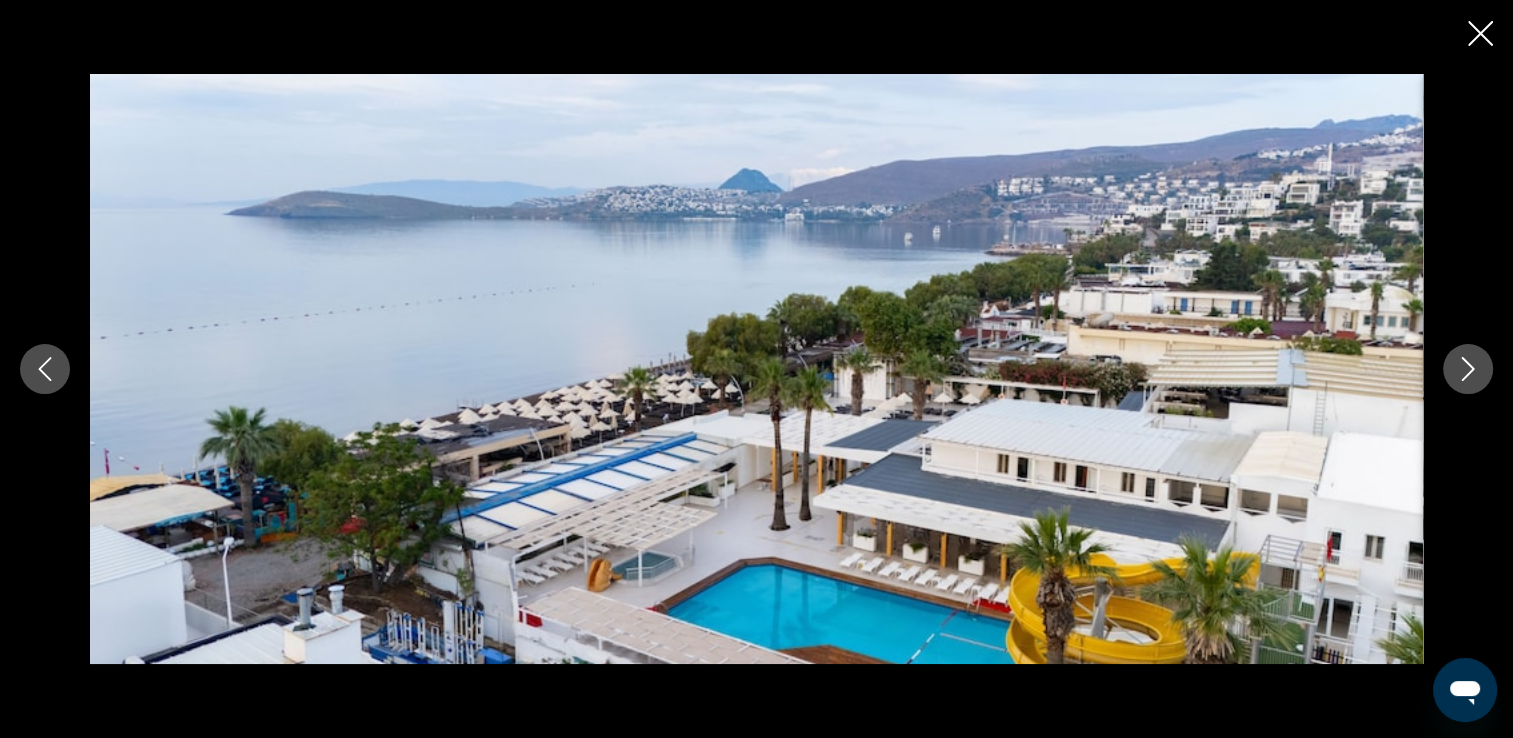 click 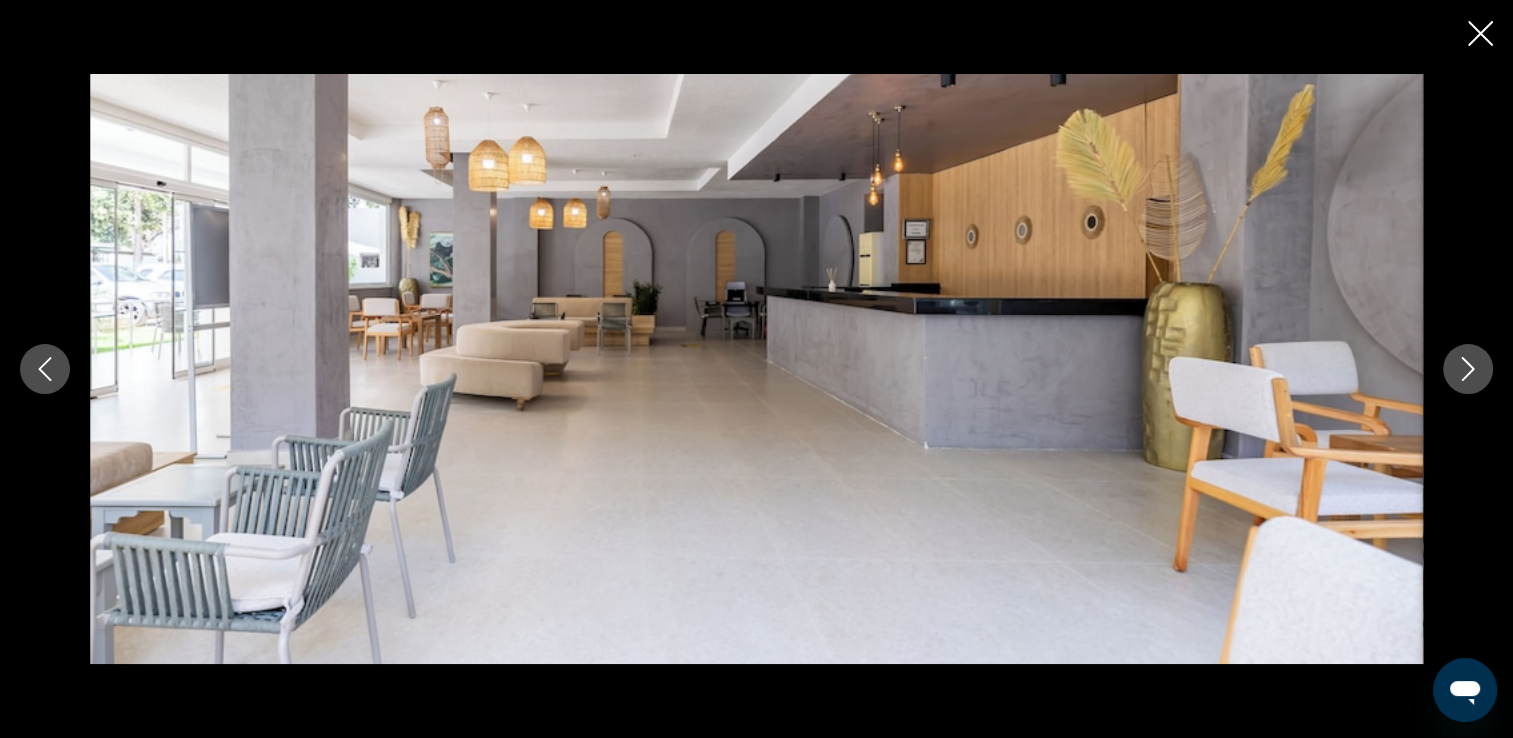 click 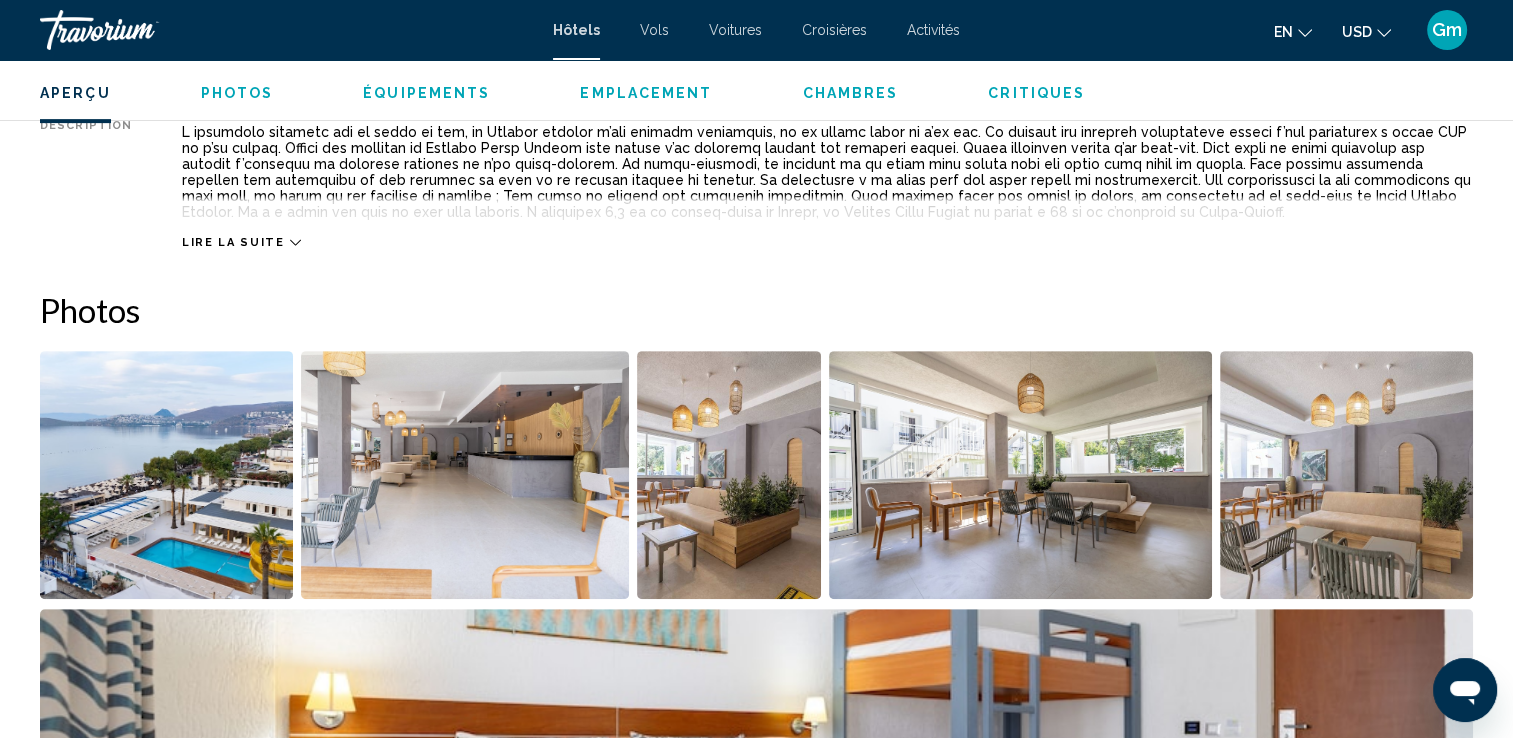 click on "Lire la suite" at bounding box center (233, 242) 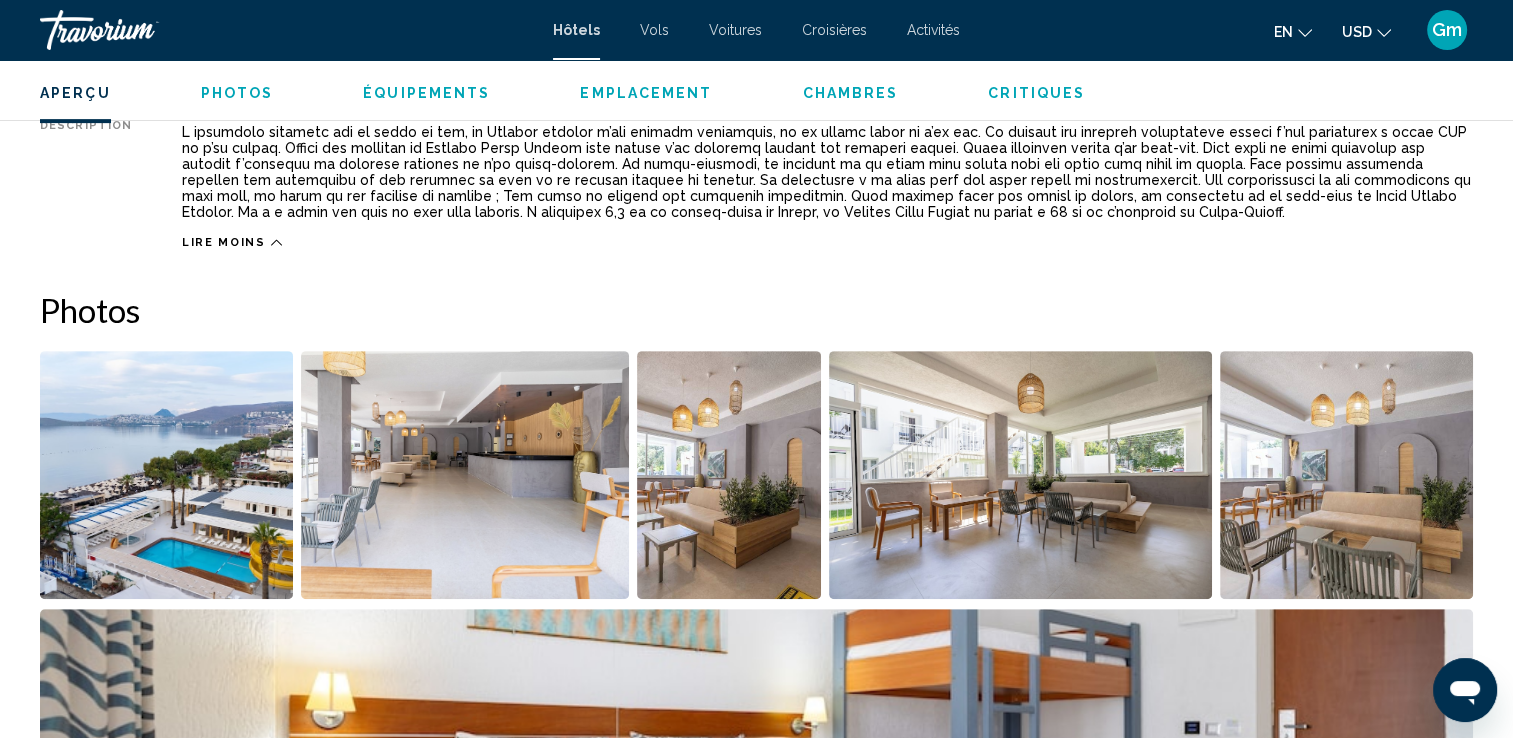click on "Équipements" at bounding box center [426, 93] 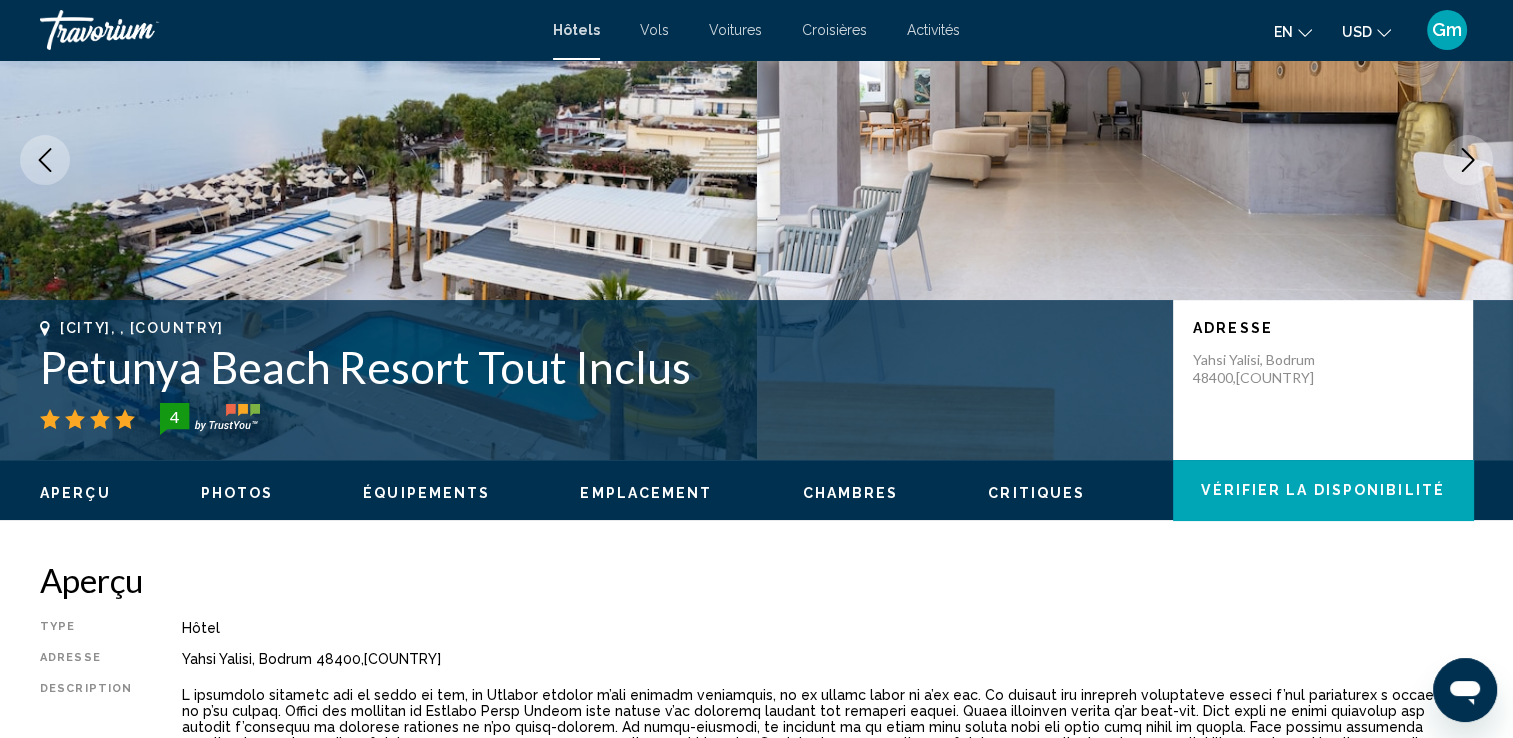 scroll, scrollTop: 199, scrollLeft: 0, axis: vertical 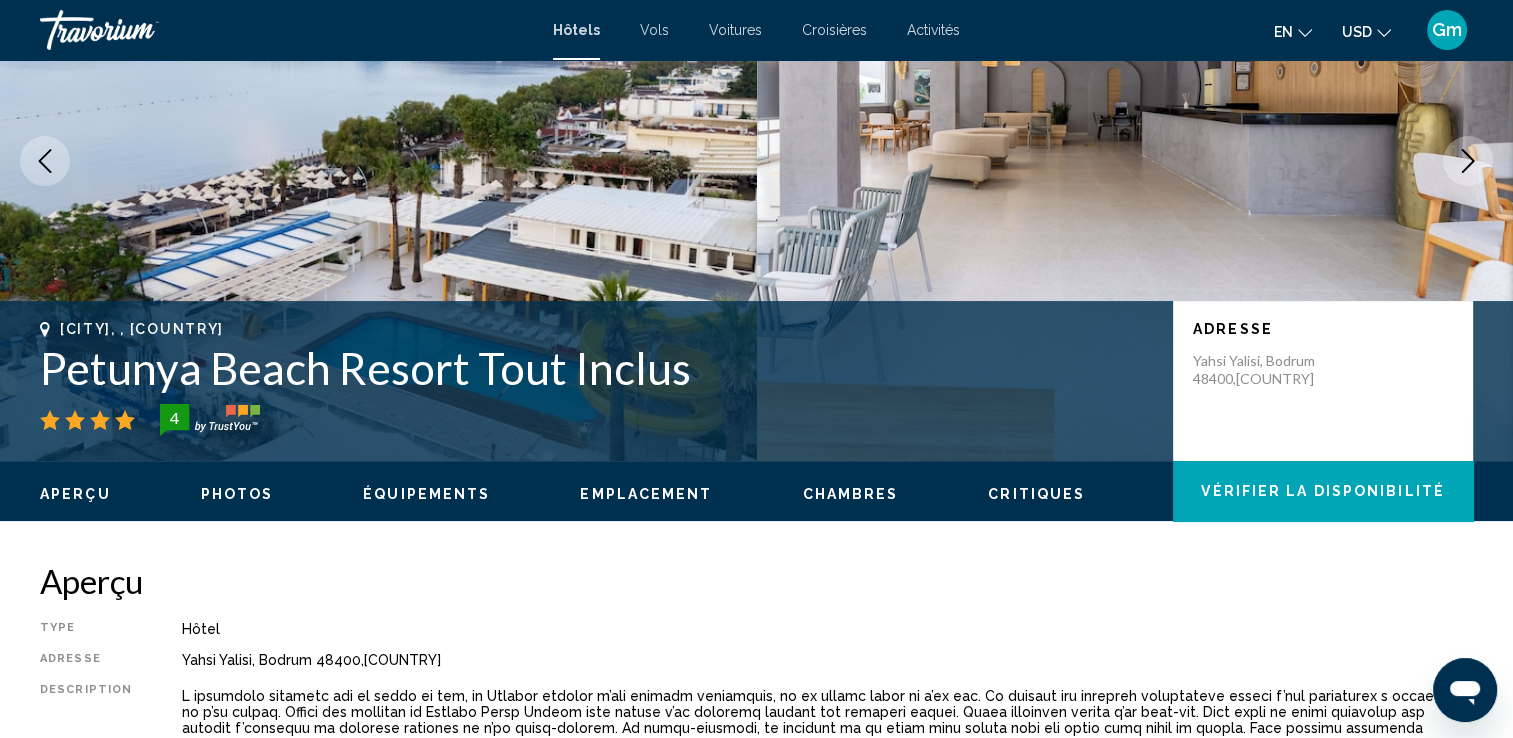click on "Critiques" at bounding box center (1036, 494) 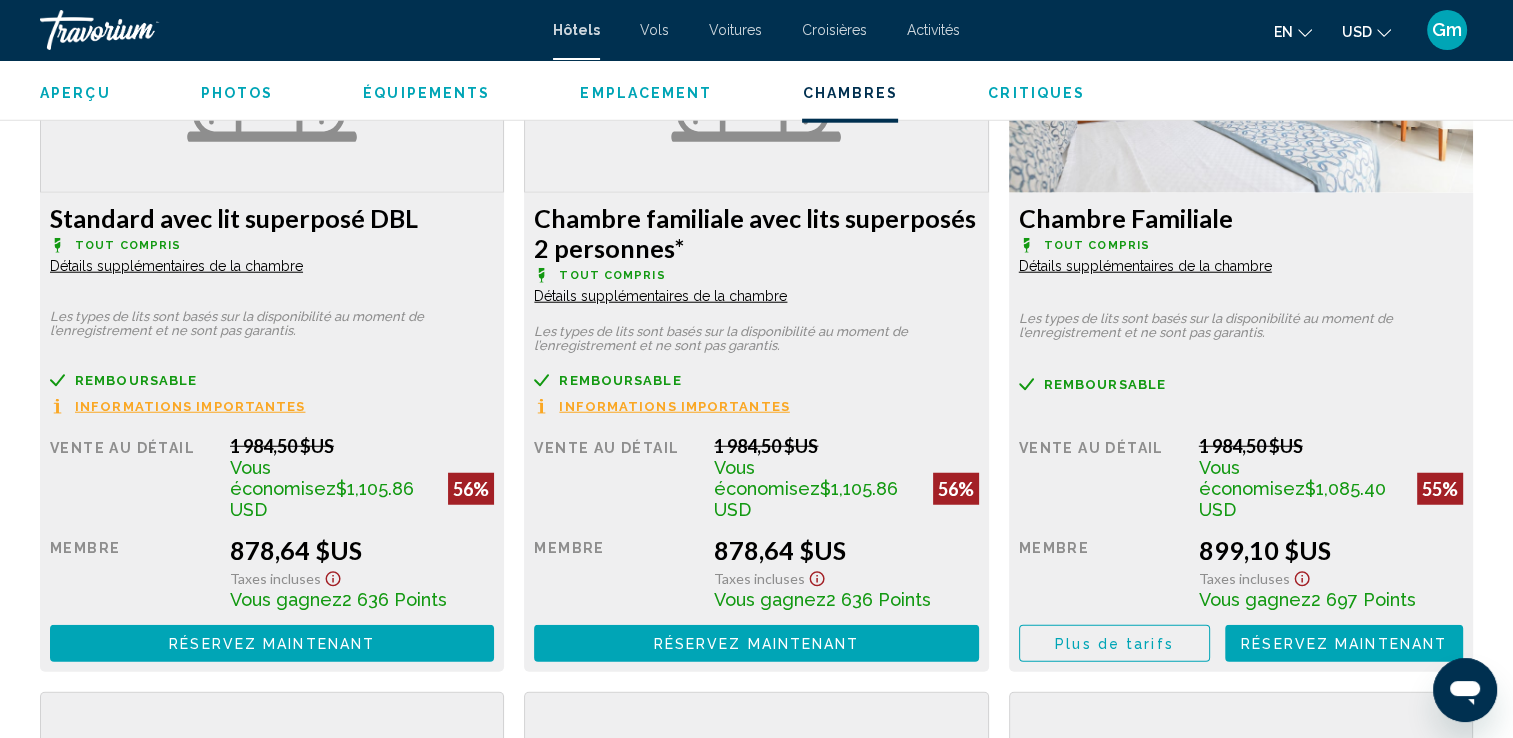 scroll, scrollTop: 5140, scrollLeft: 0, axis: vertical 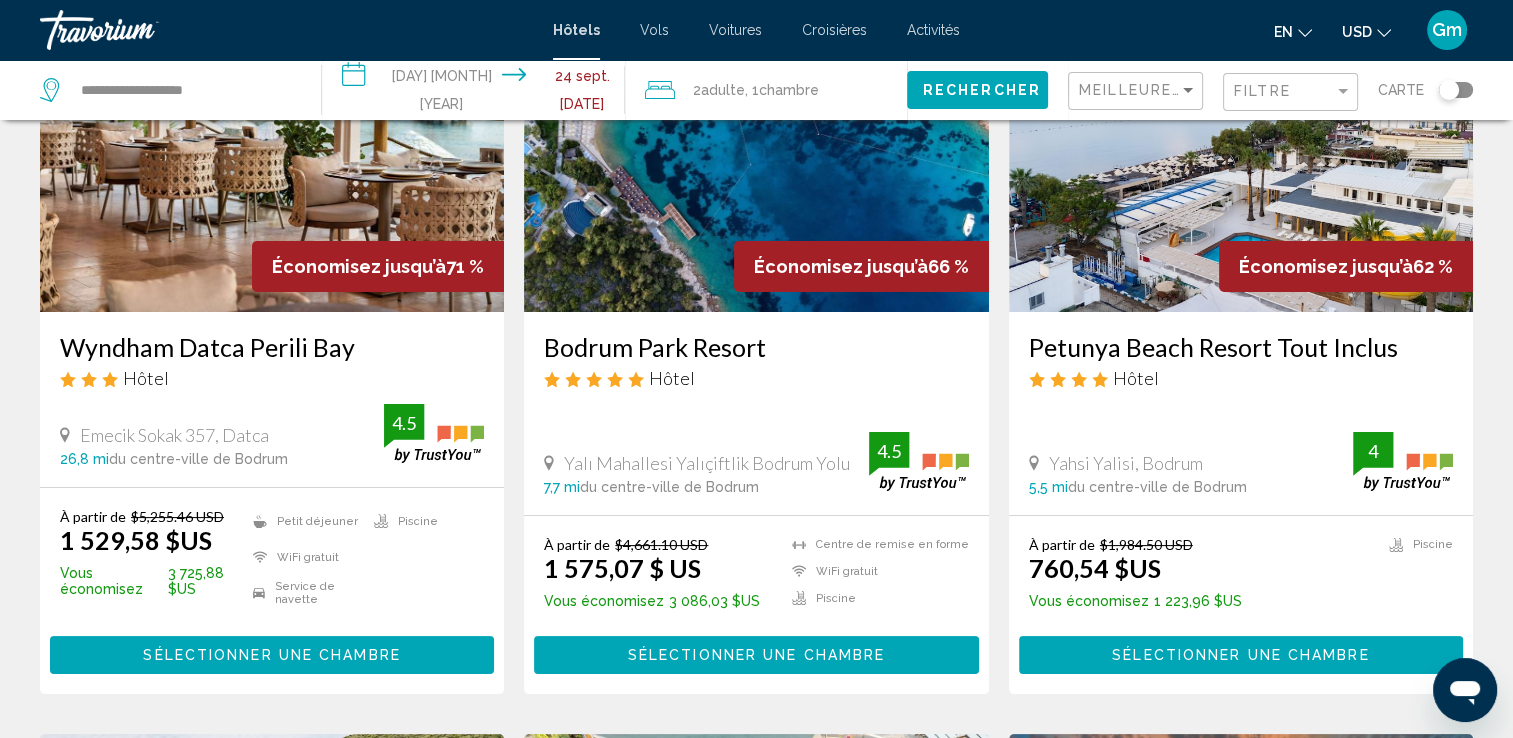 click on "USD" 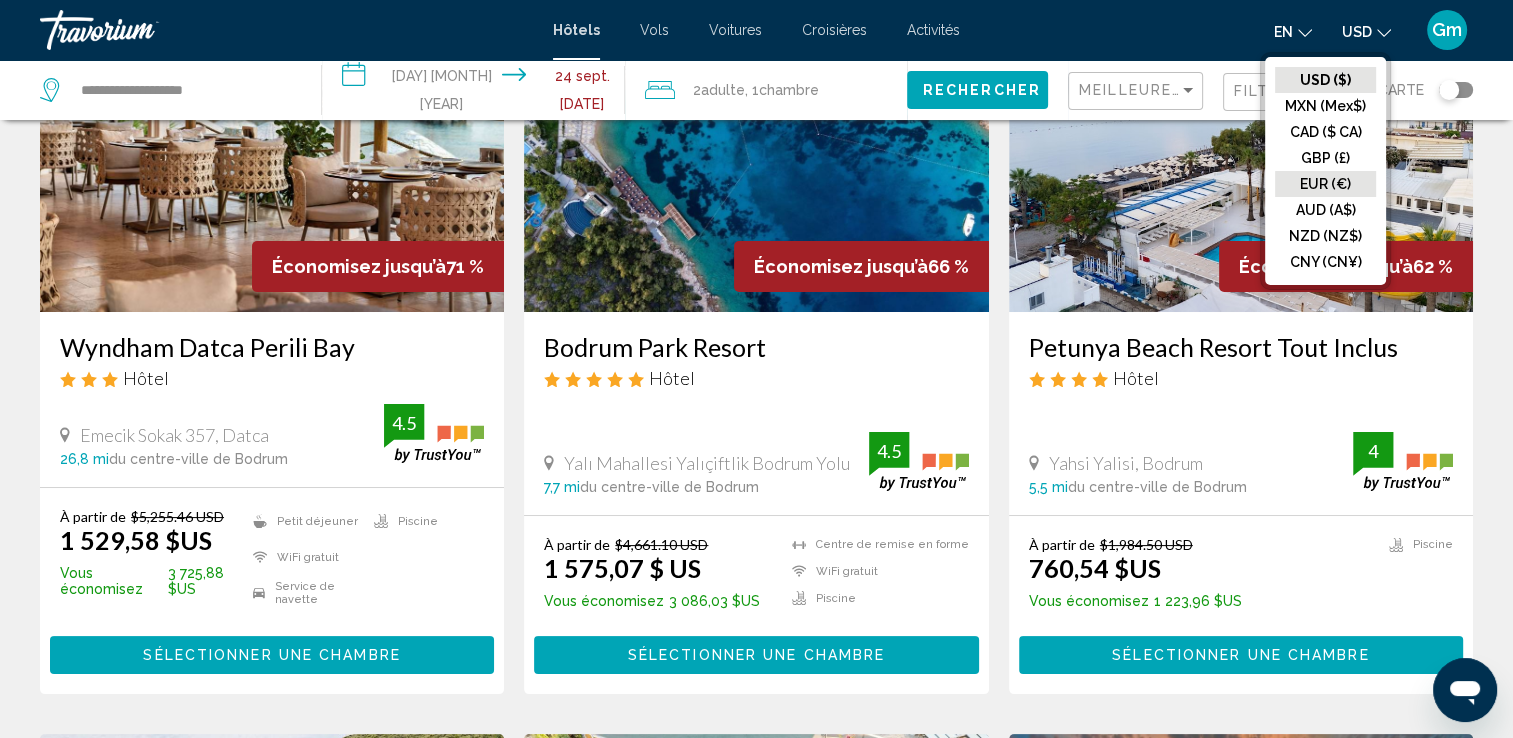 click on "EUR (€)" 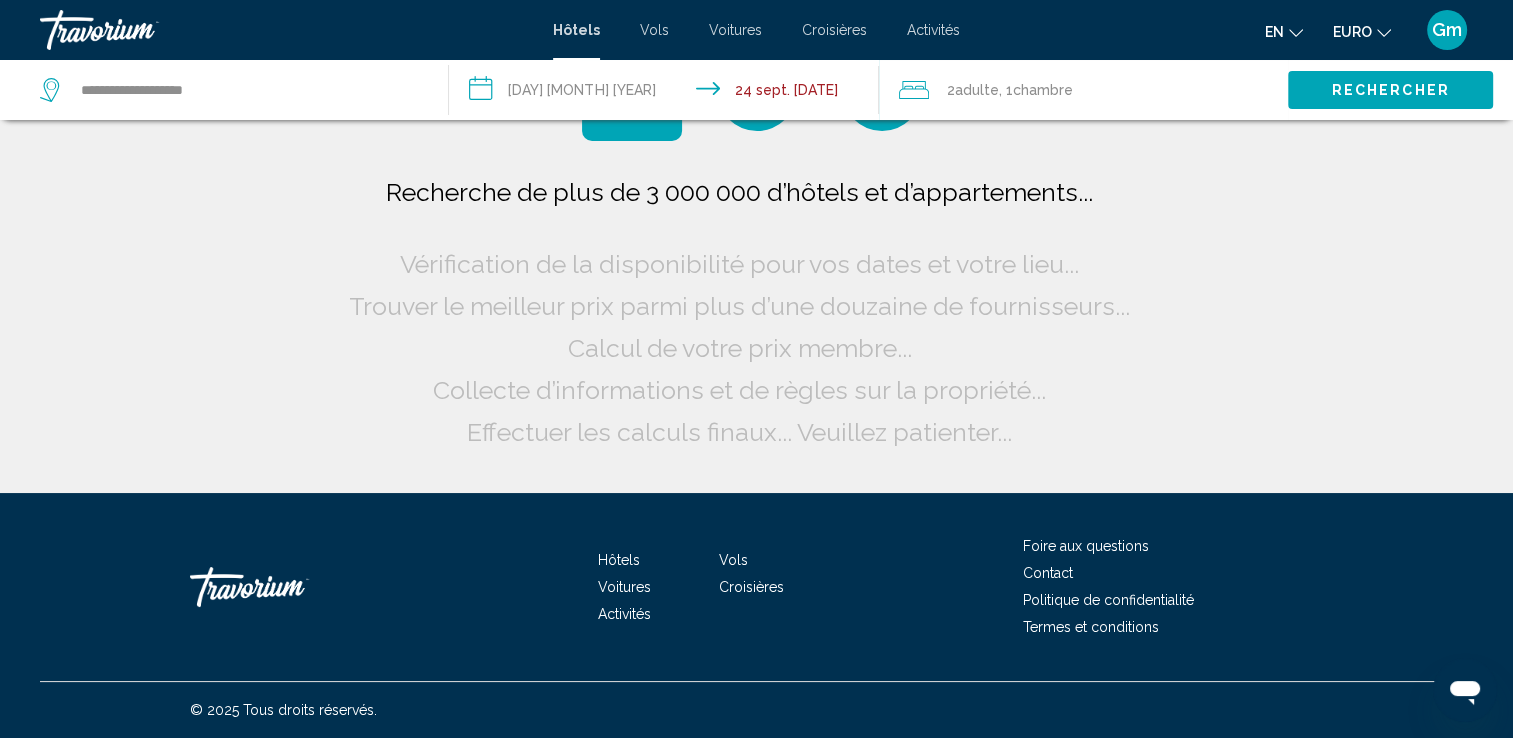 scroll, scrollTop: 0, scrollLeft: 0, axis: both 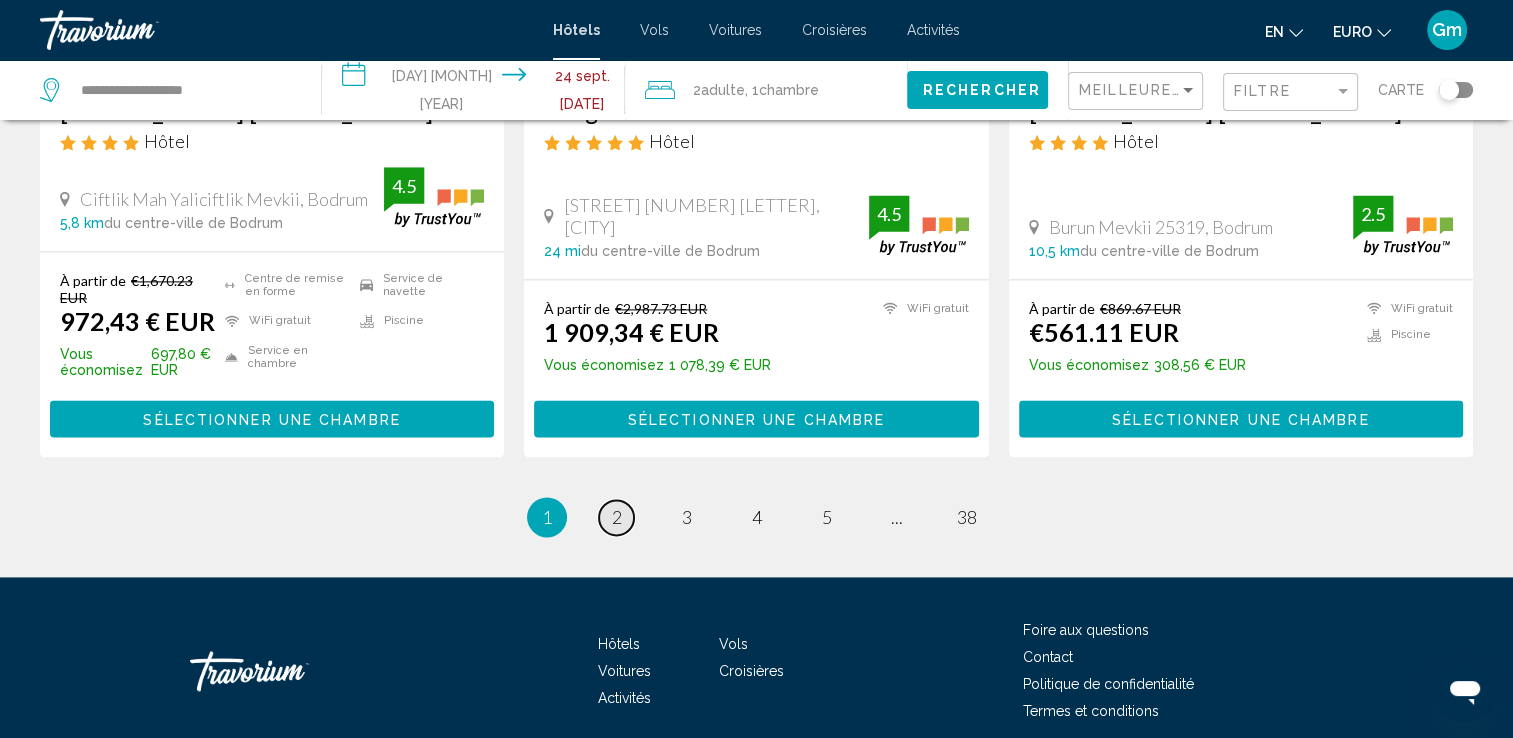 click on "page  2" at bounding box center (616, 517) 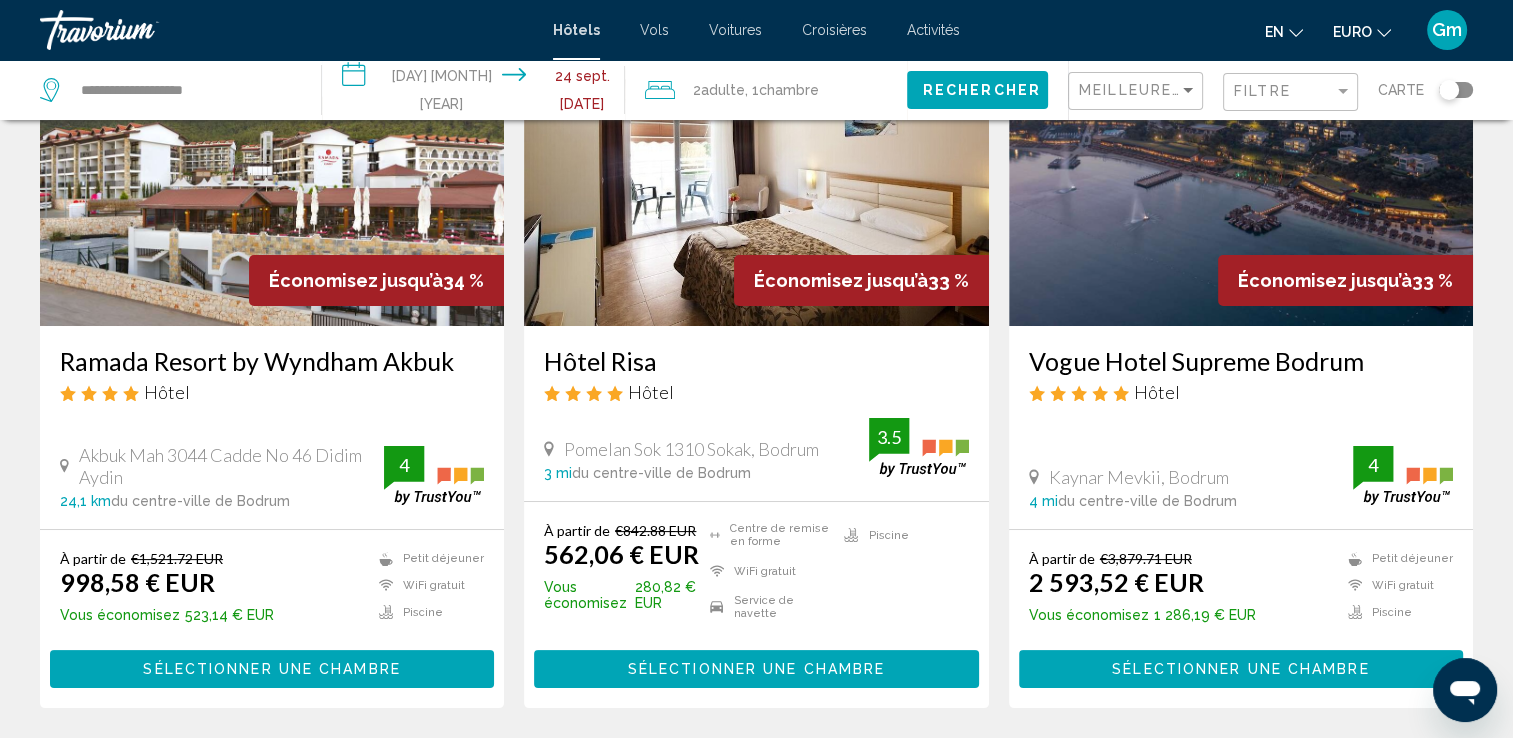 scroll, scrollTop: 116, scrollLeft: 0, axis: vertical 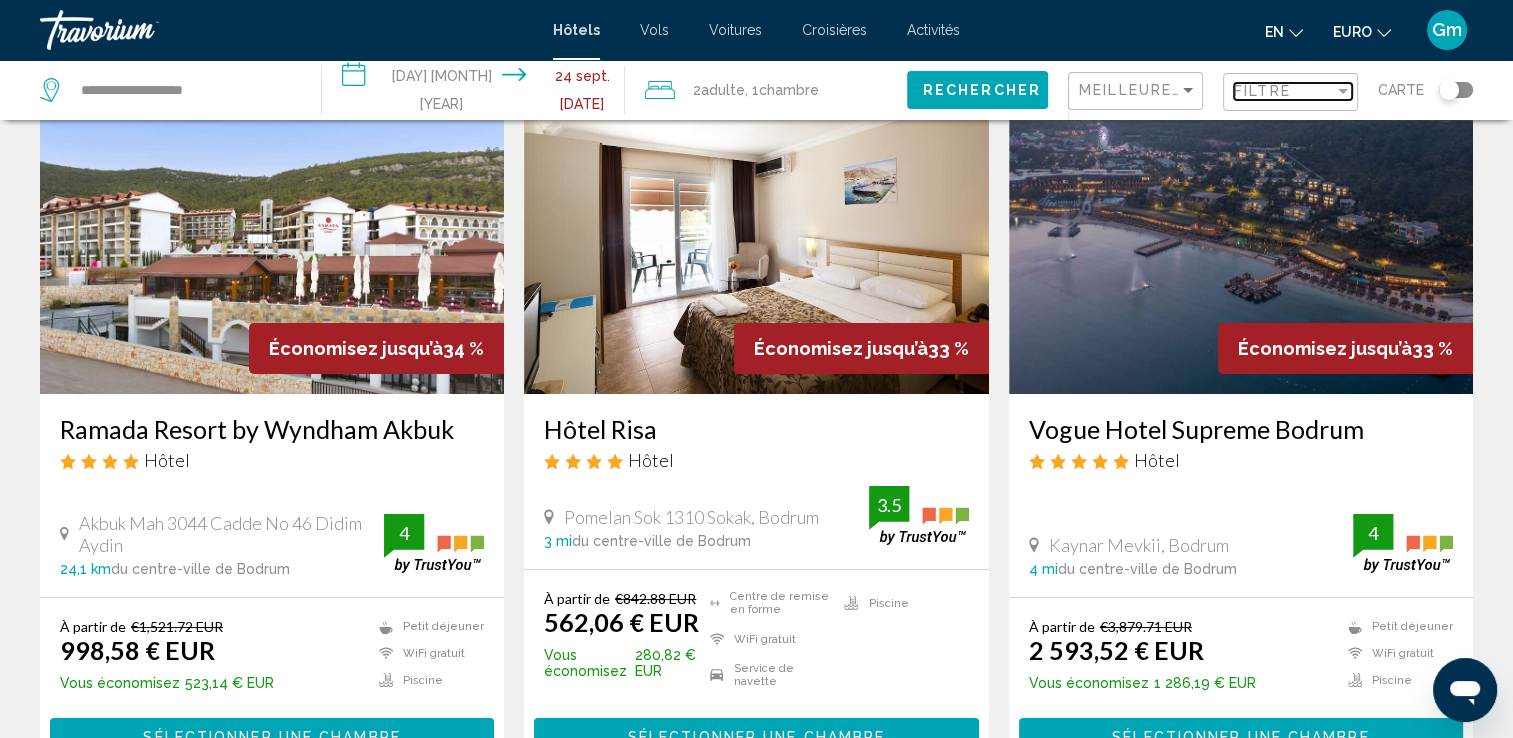 click at bounding box center [1343, 91] 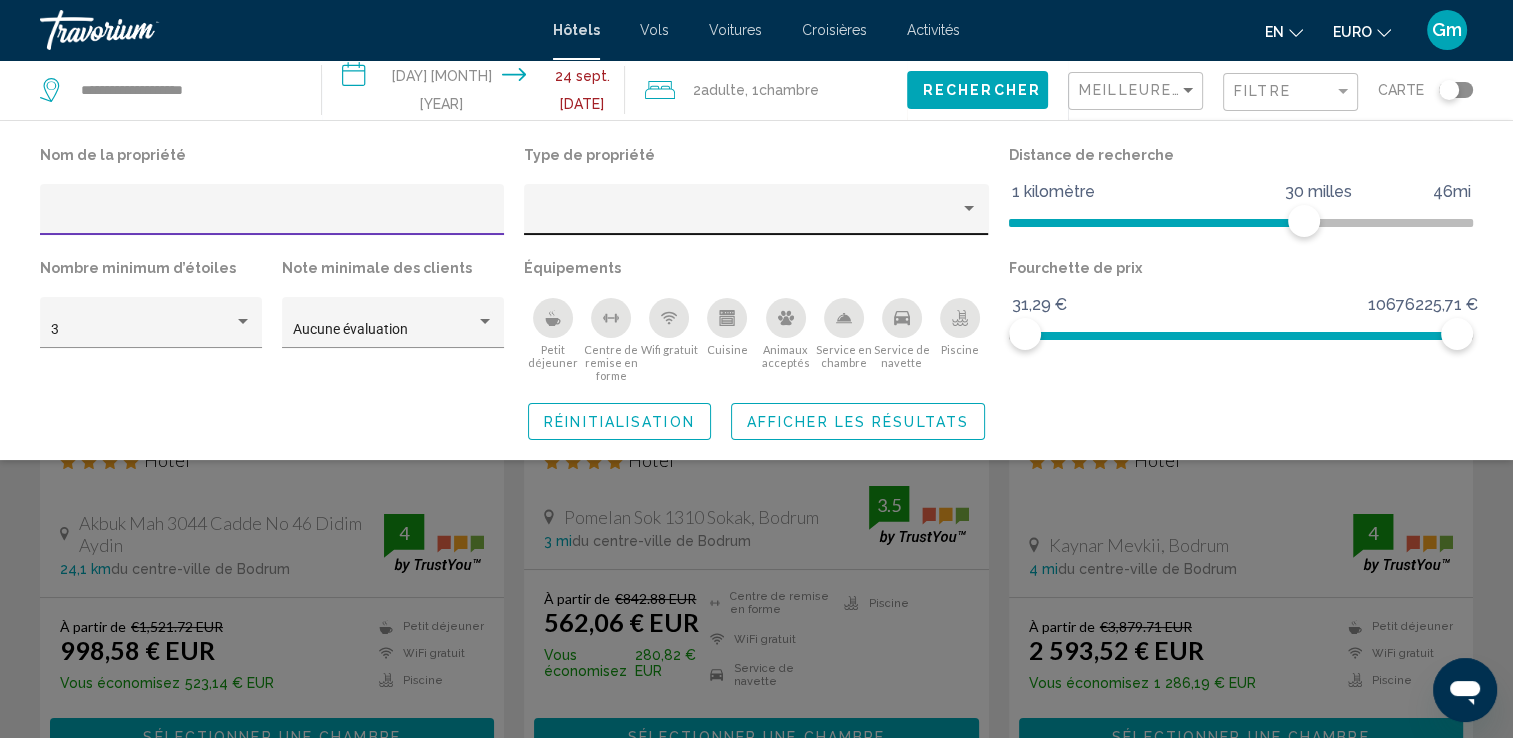click at bounding box center [969, 209] 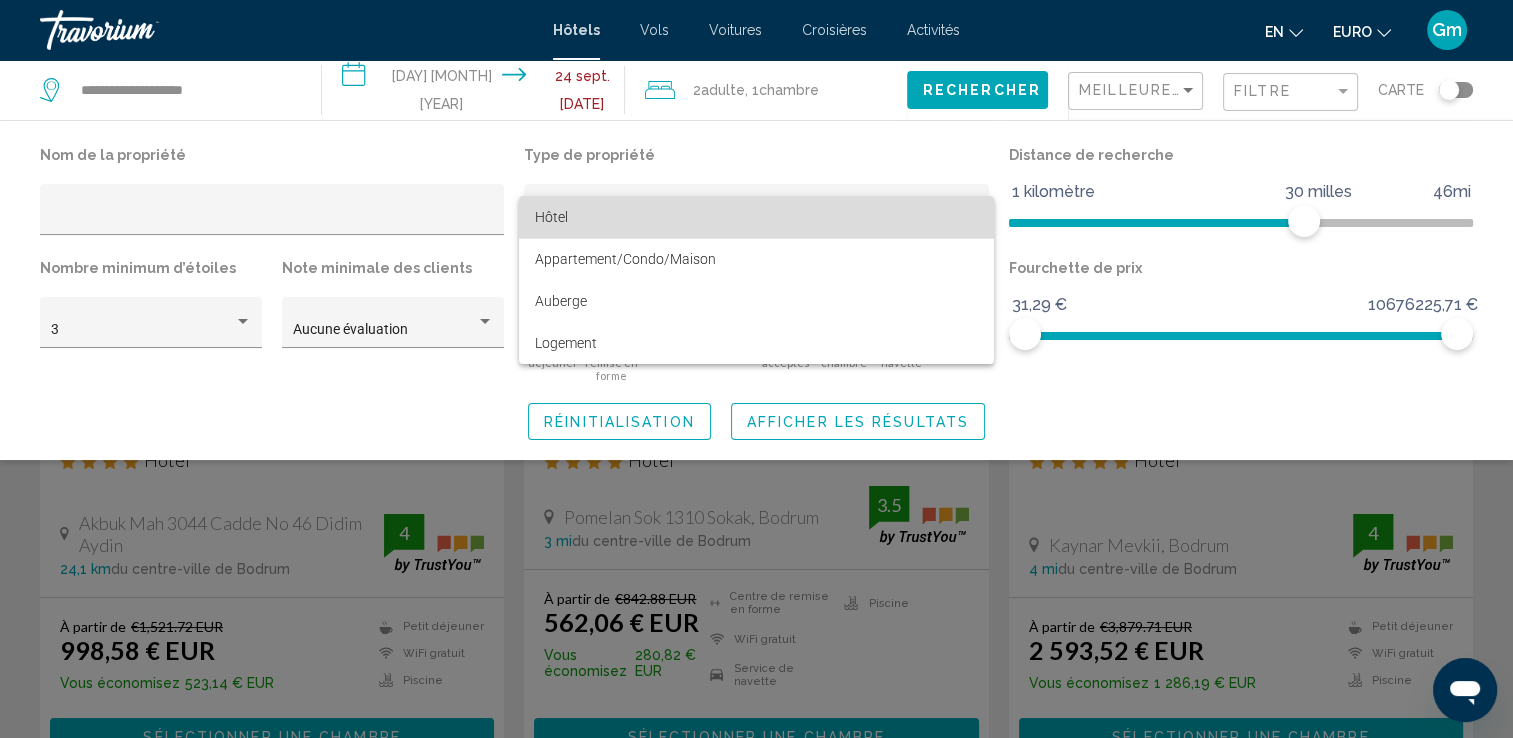 click on "Hôtel" at bounding box center (756, 217) 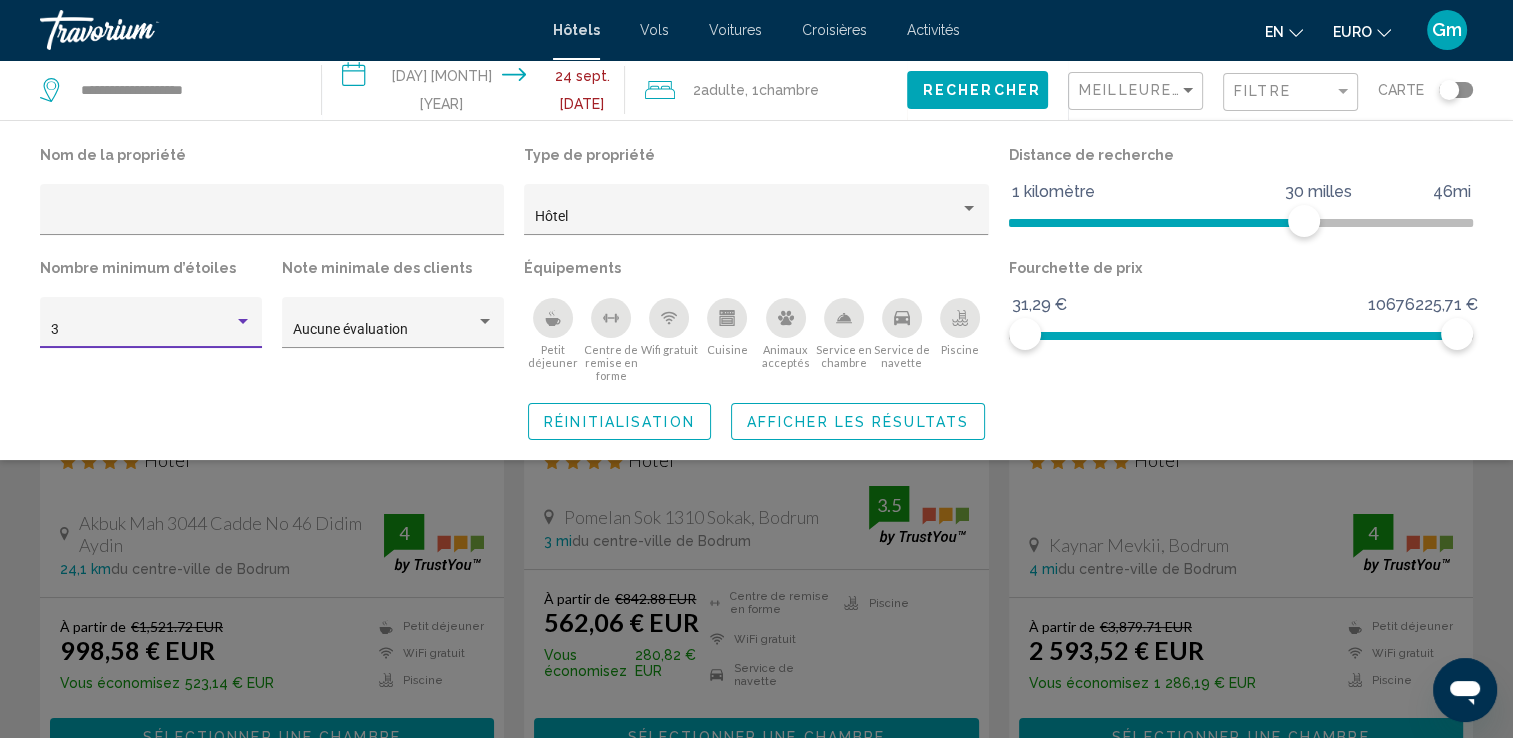 click at bounding box center [243, 322] 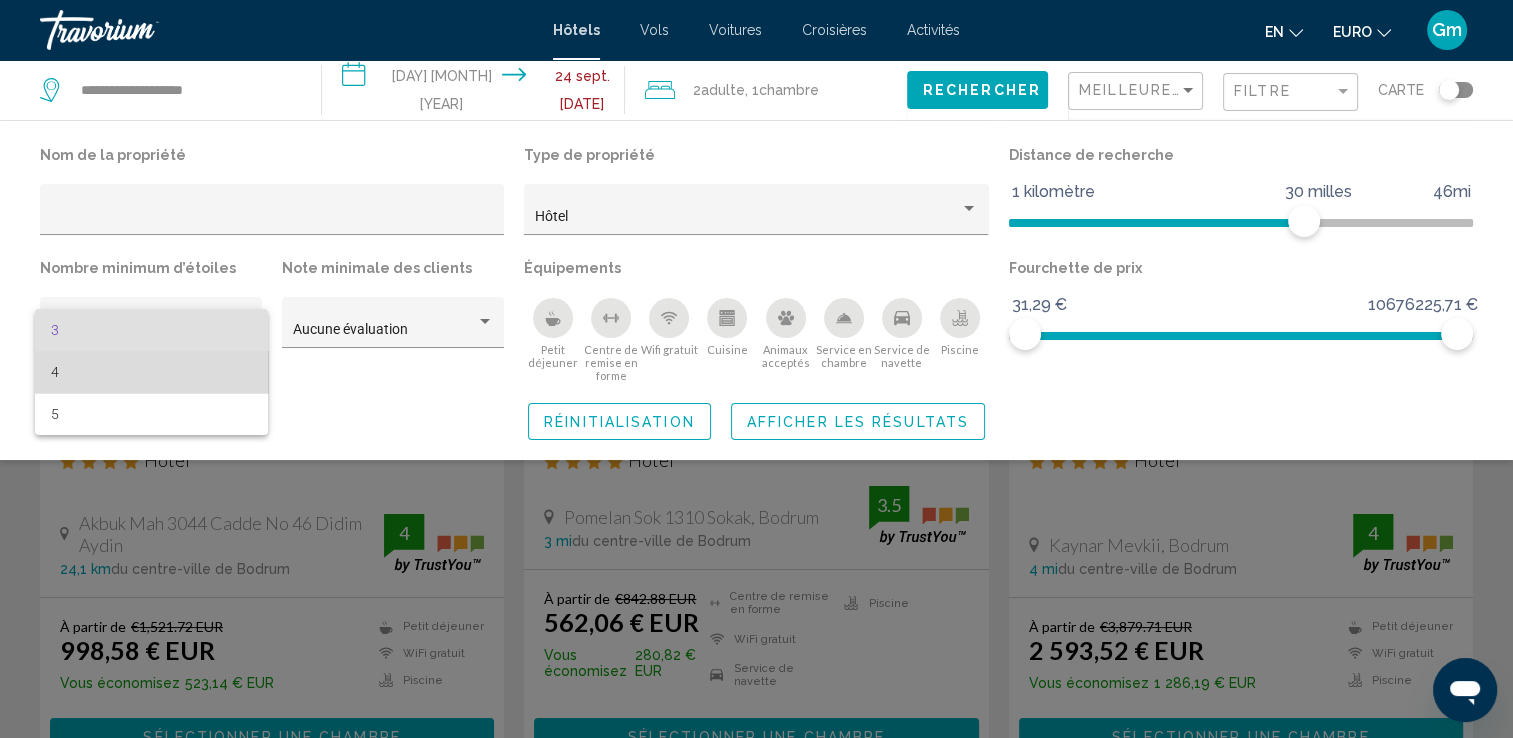 click on "4" at bounding box center (151, 372) 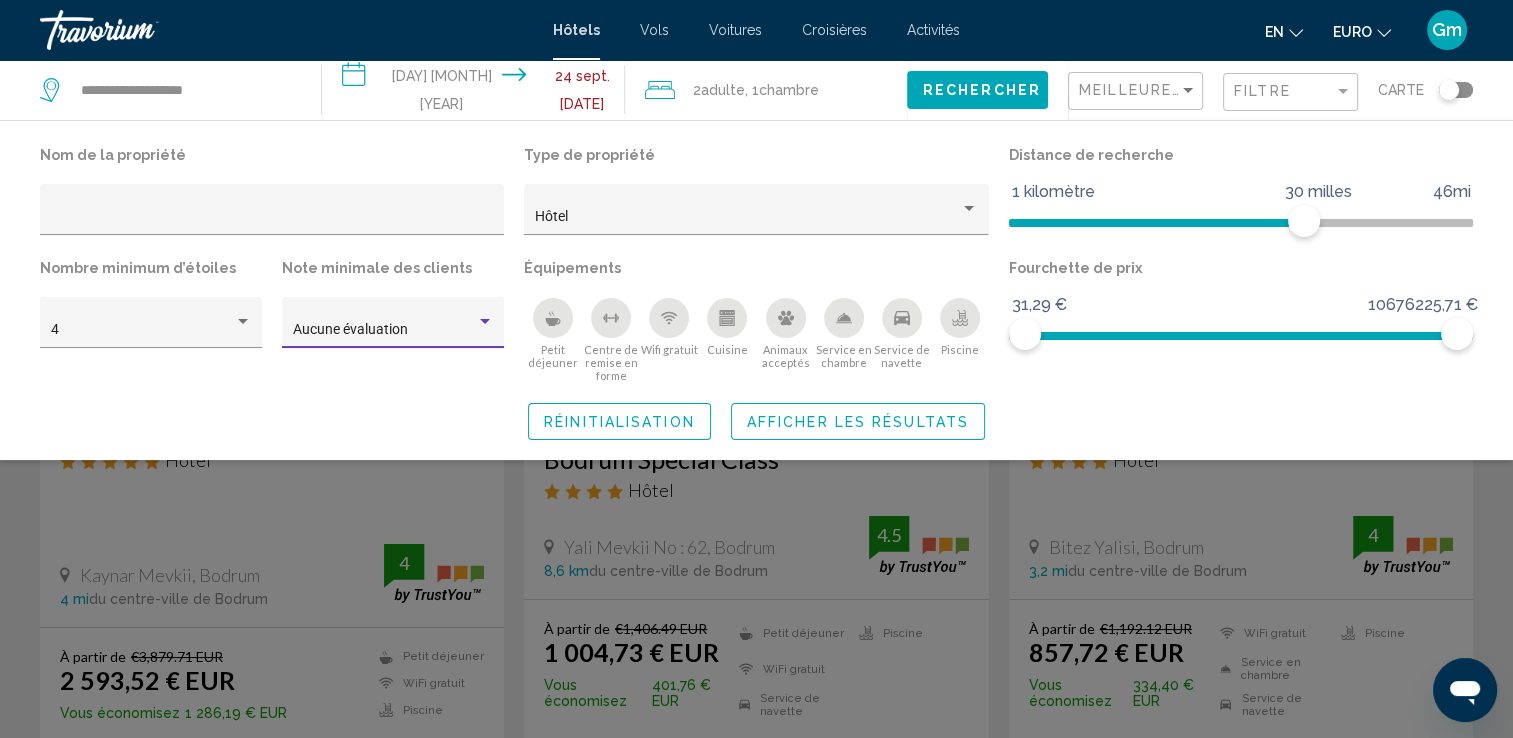 click at bounding box center [485, 322] 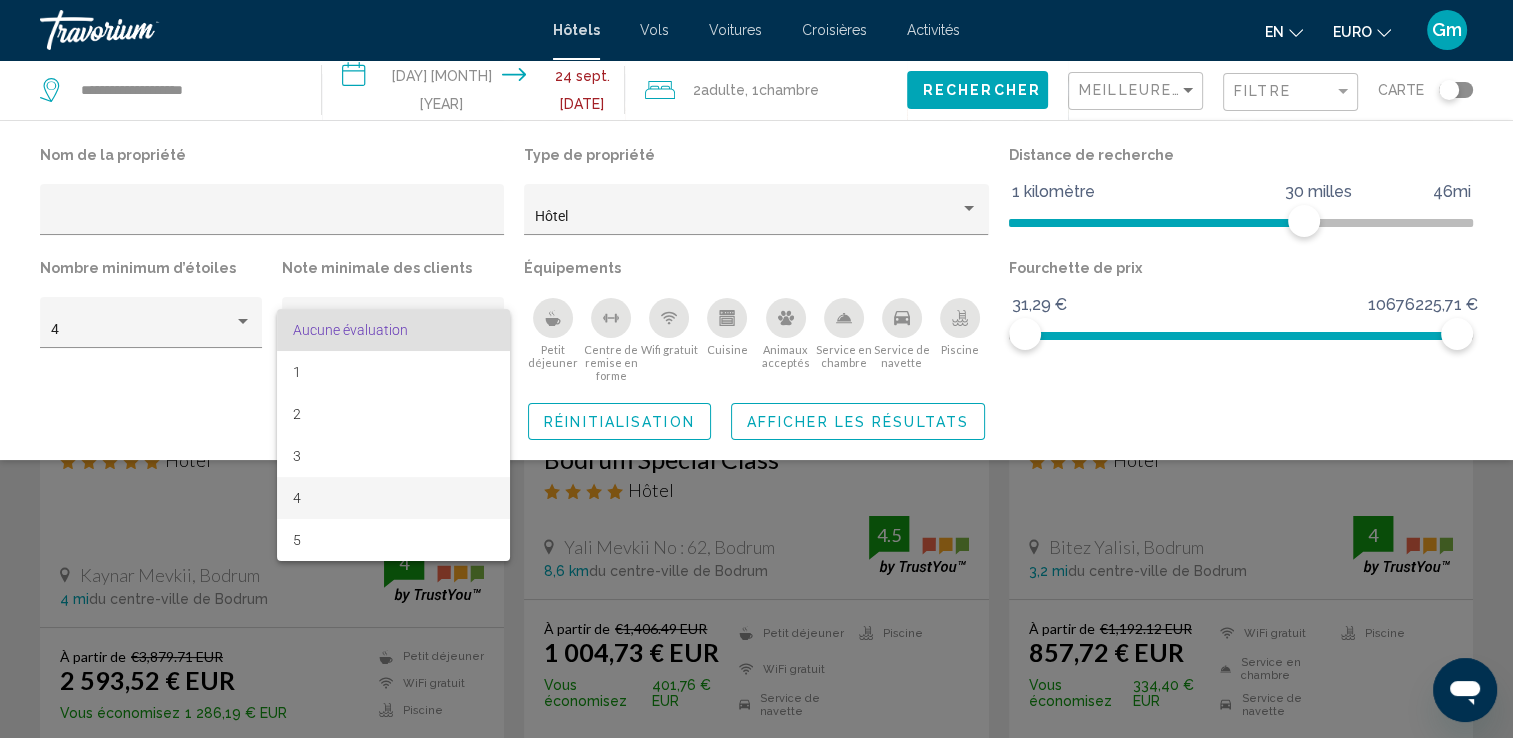 click on "4" at bounding box center (393, 498) 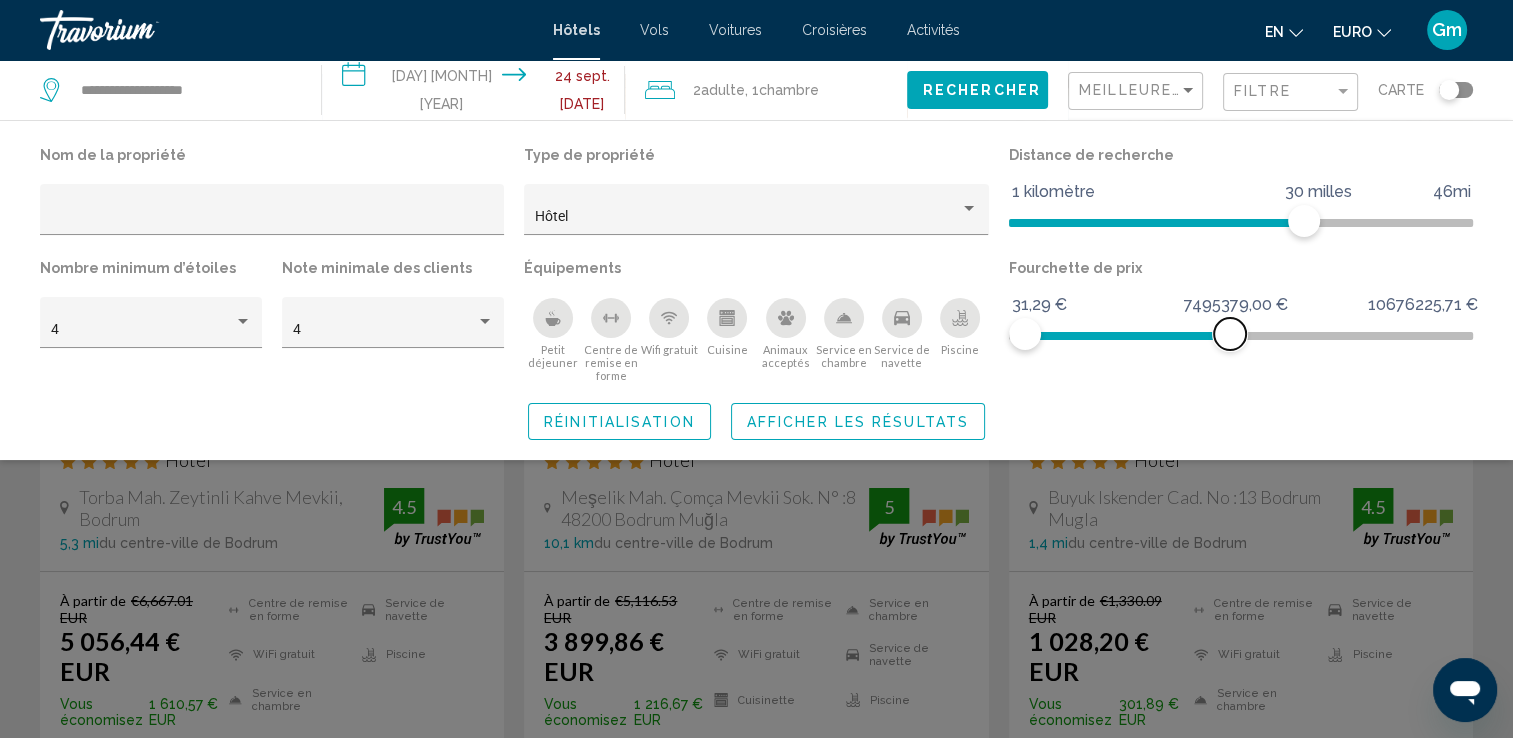 drag, startPoint x: 1452, startPoint y: 330, endPoint x: 1230, endPoint y: 328, distance: 222.009 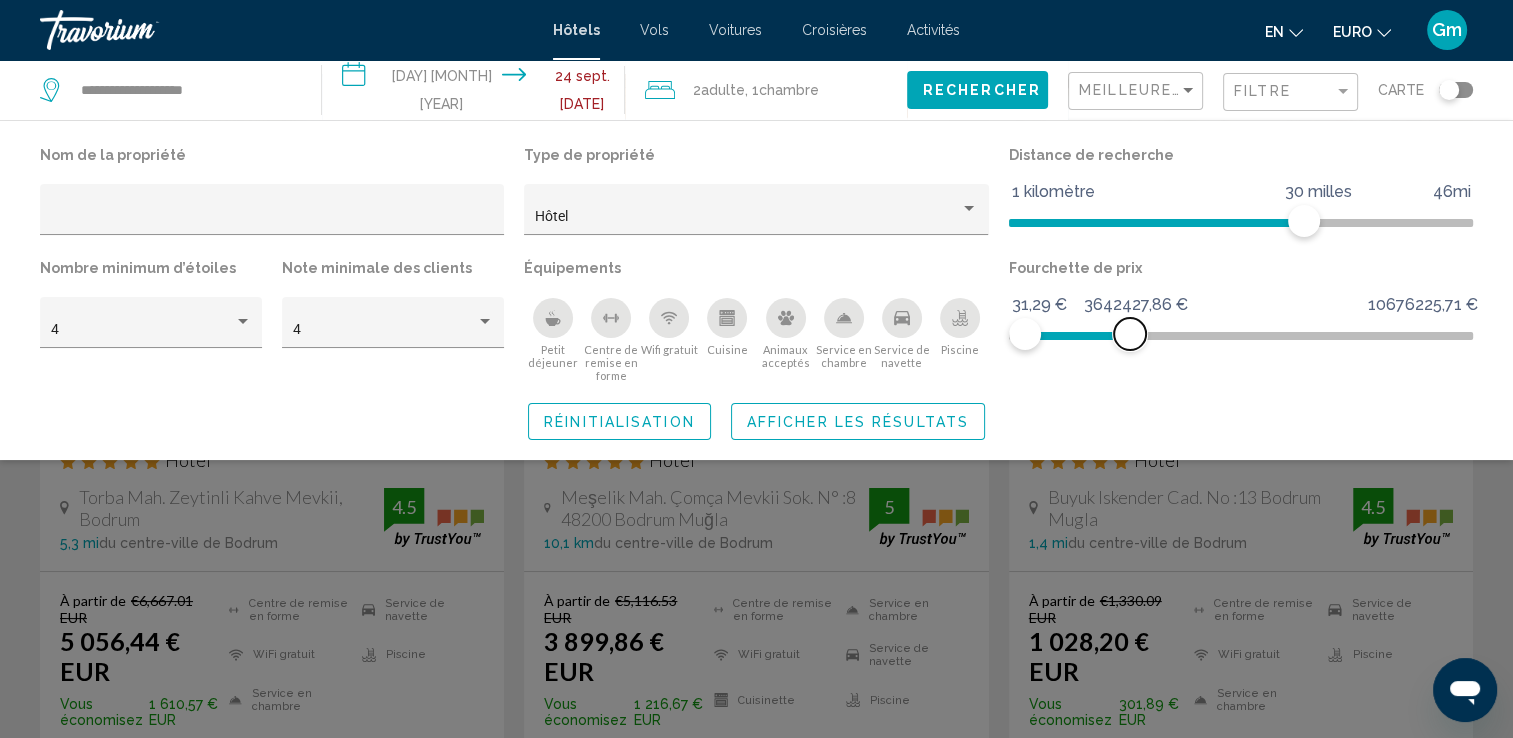 drag, startPoint x: 1231, startPoint y: 328, endPoint x: 1130, endPoint y: 331, distance: 101.04455 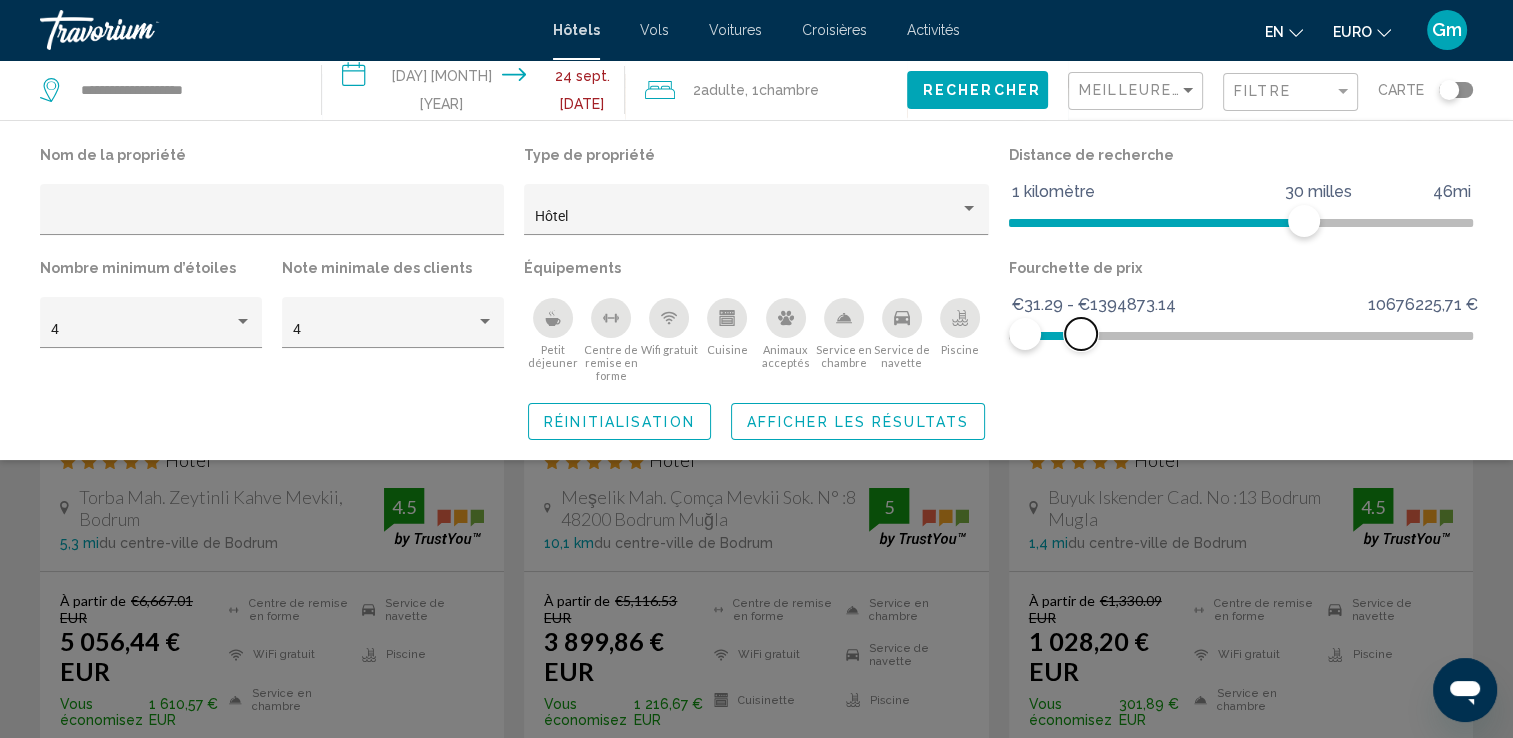 drag, startPoint x: 1126, startPoint y: 319, endPoint x: 1081, endPoint y: 321, distance: 45.044422 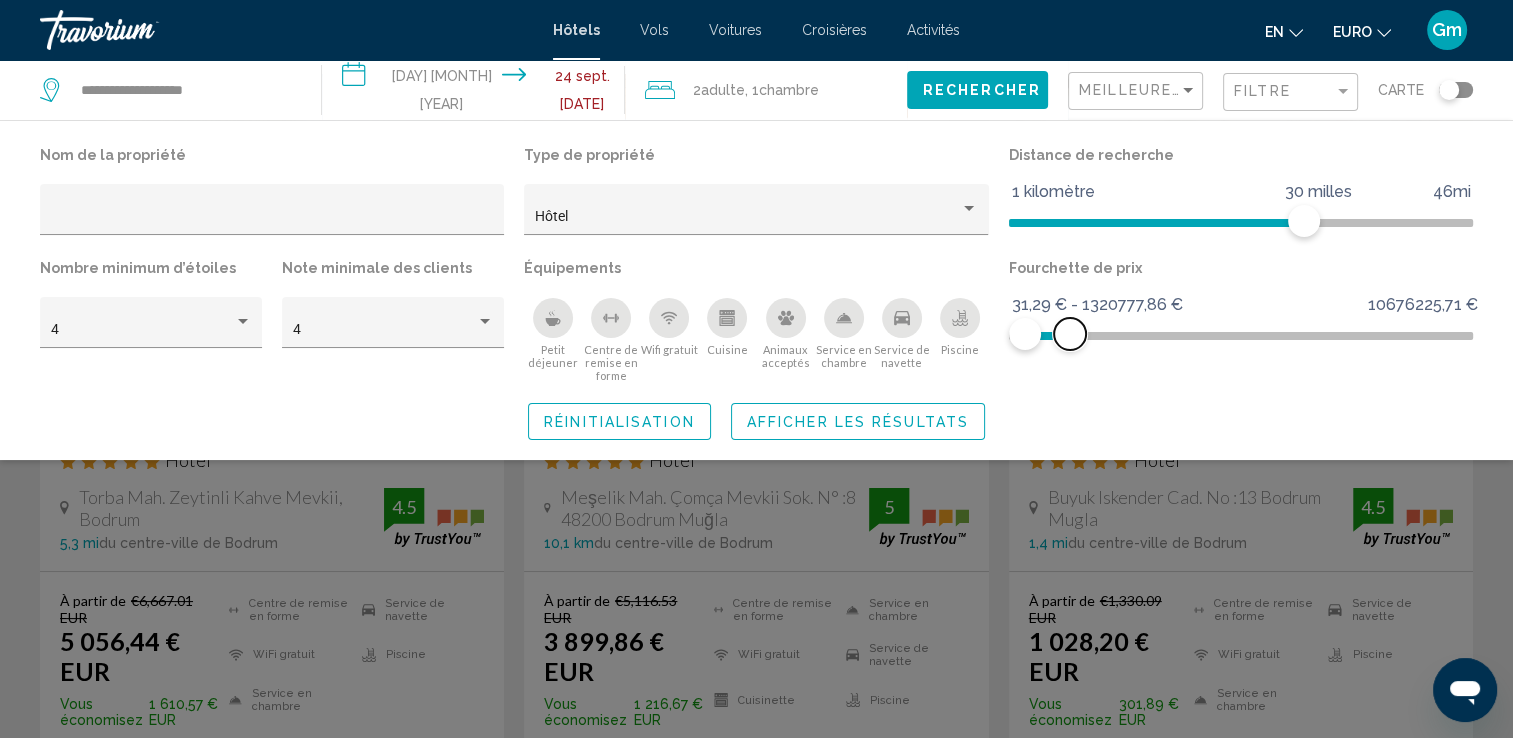 drag, startPoint x: 1092, startPoint y: 340, endPoint x: 1070, endPoint y: 335, distance: 22.561028 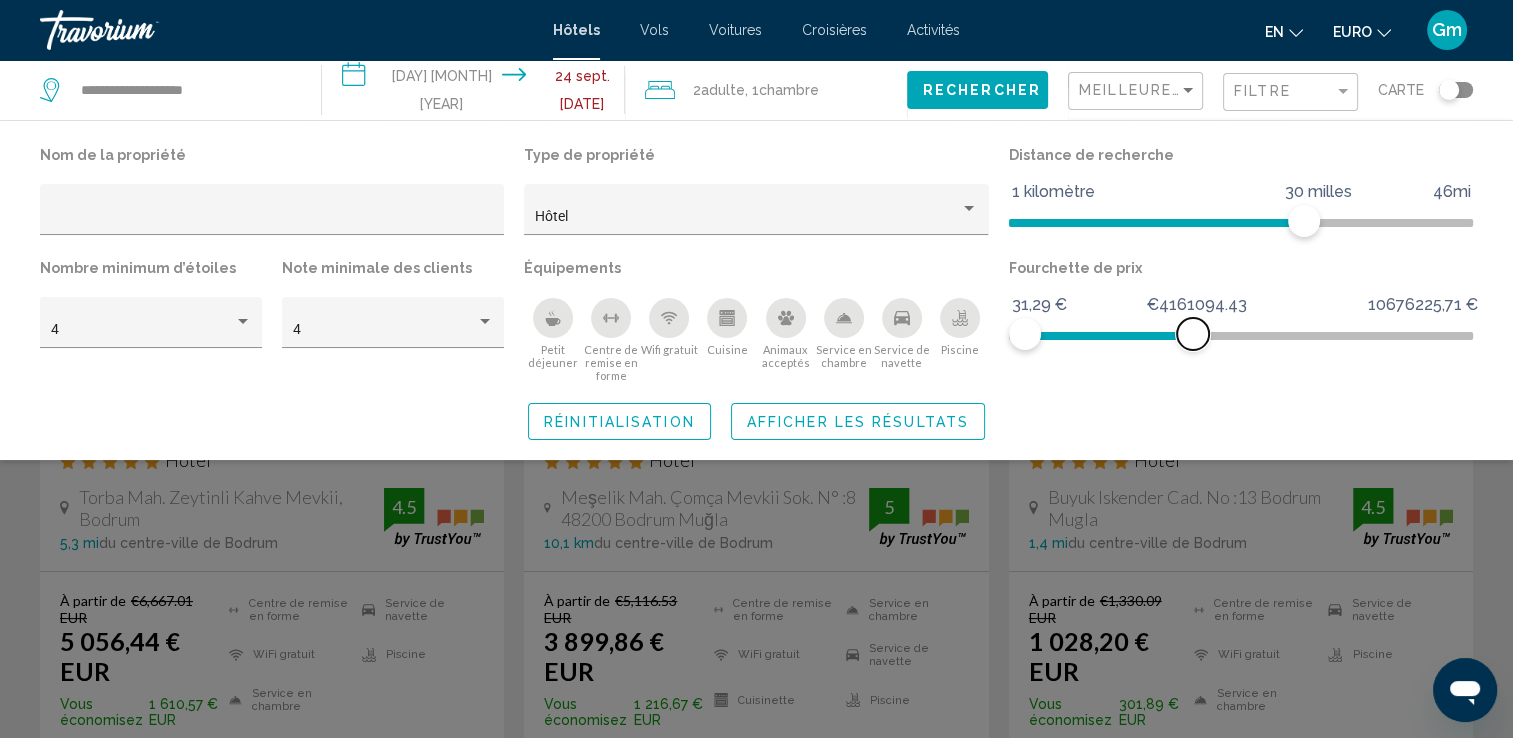 drag, startPoint x: 1070, startPoint y: 324, endPoint x: 1196, endPoint y: 318, distance: 126.14278 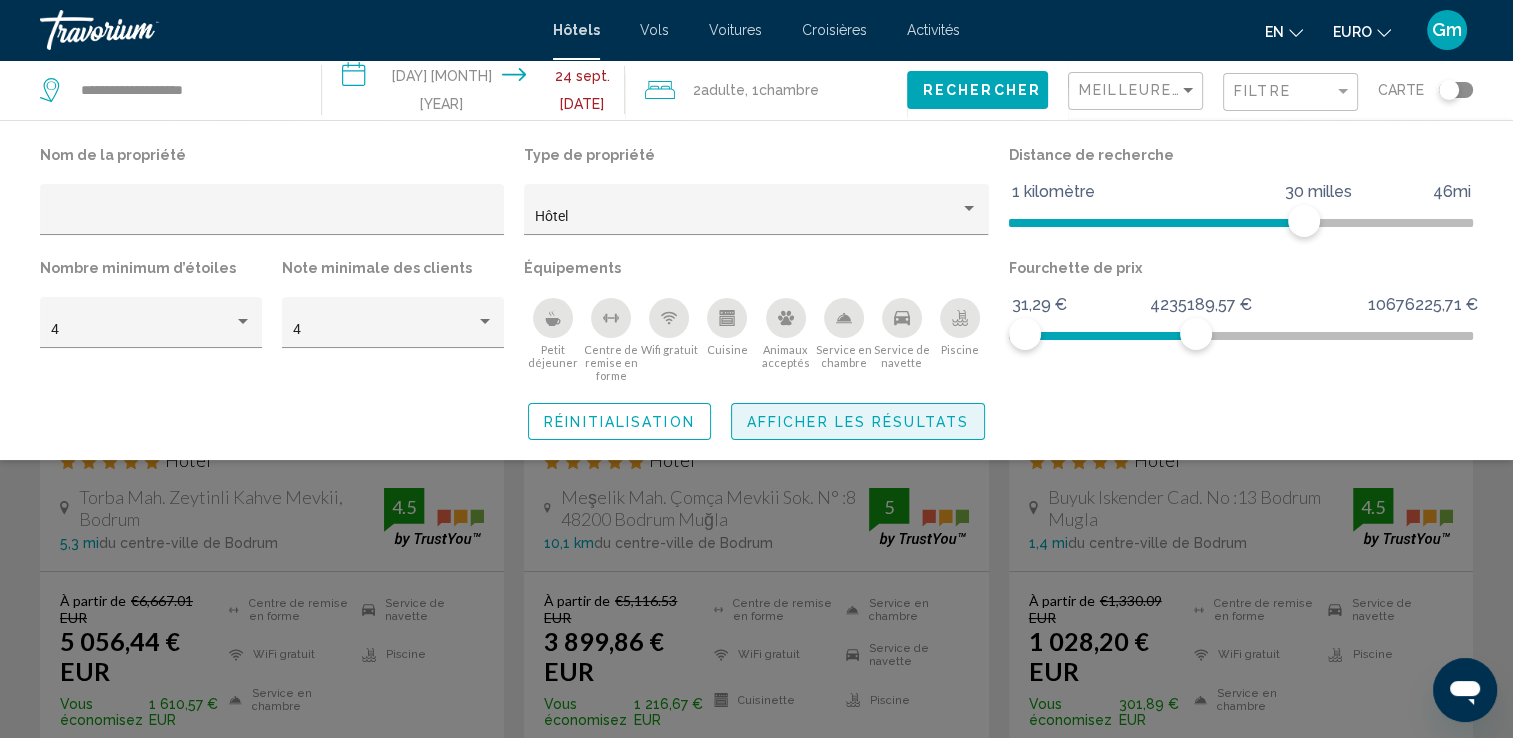 click on "Afficher les résultats" 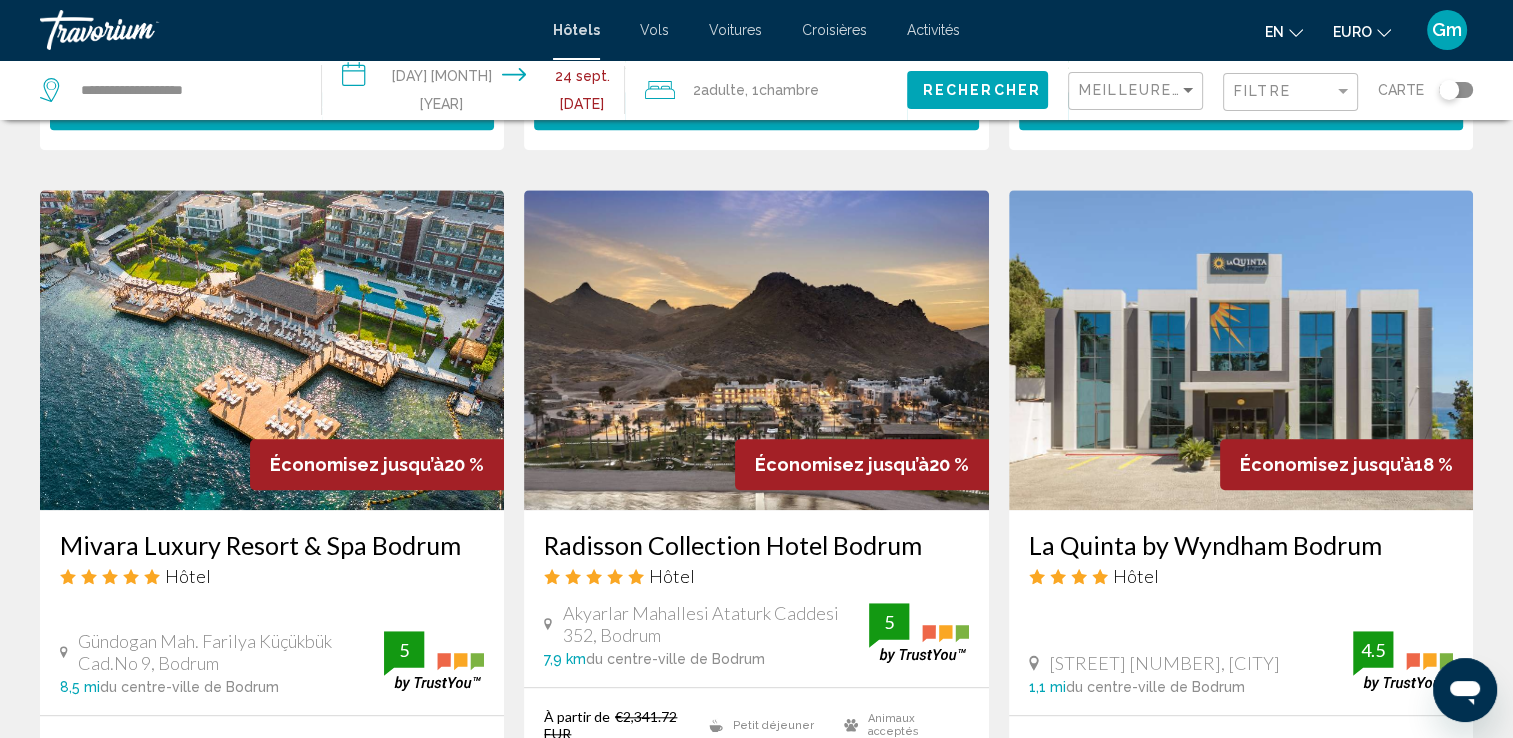 scroll, scrollTop: 1536, scrollLeft: 0, axis: vertical 